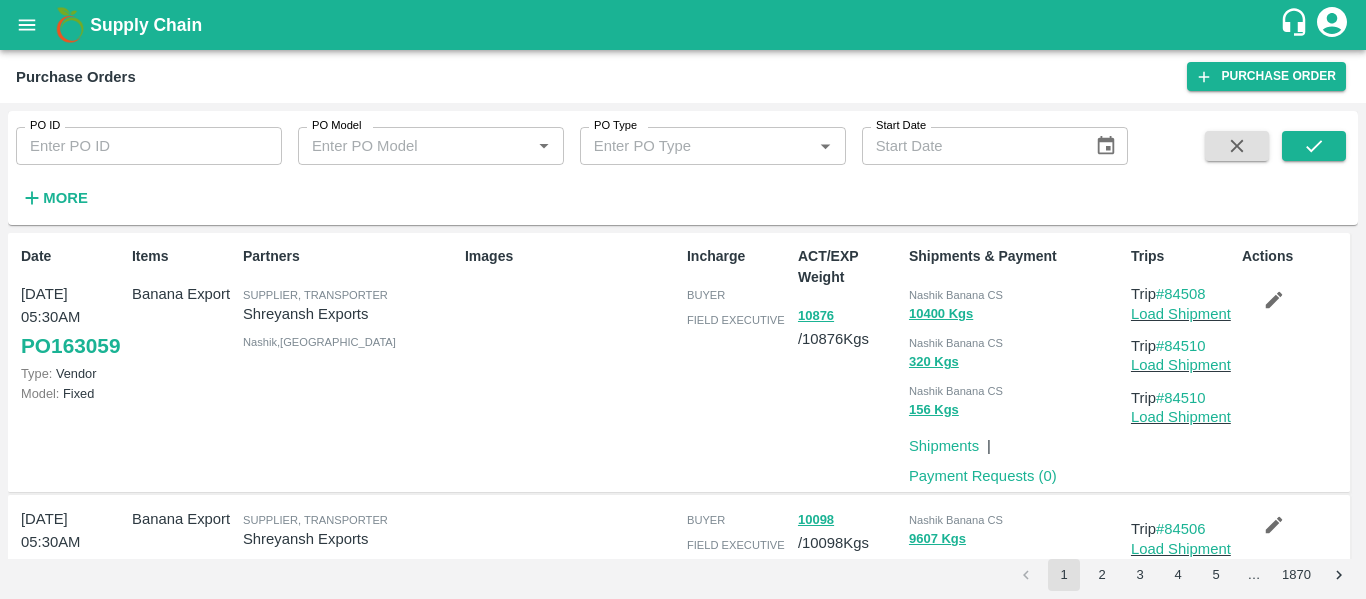 scroll, scrollTop: 0, scrollLeft: 0, axis: both 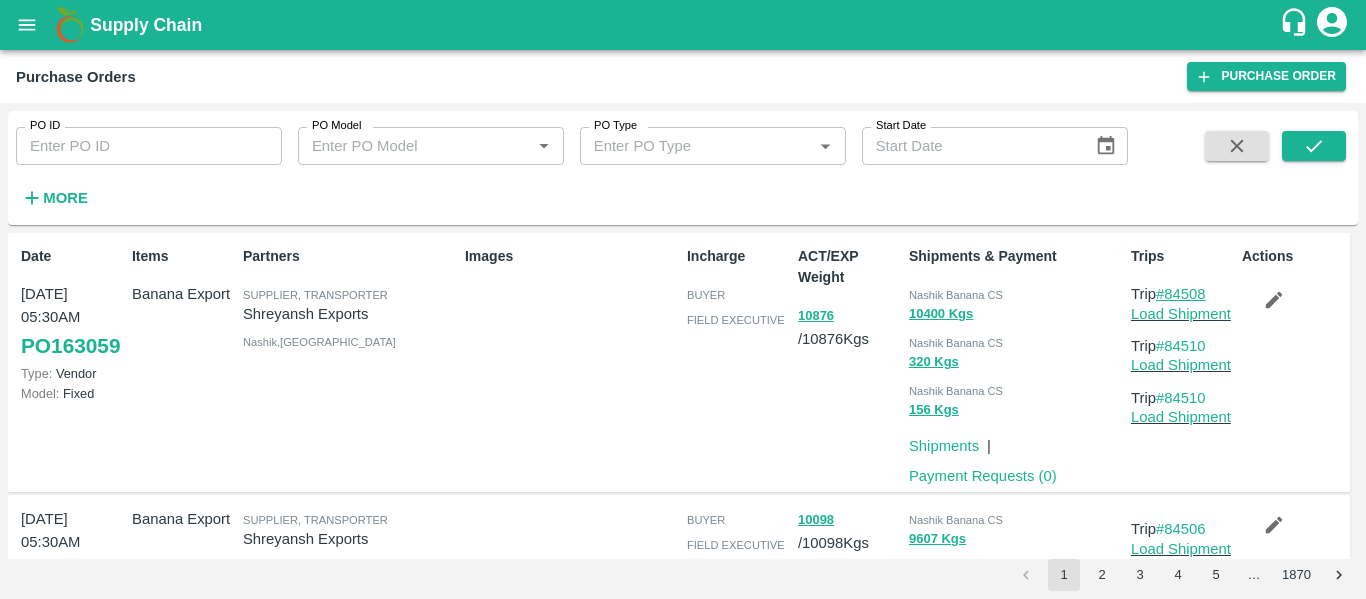 click on "#84508" at bounding box center [1181, 294] 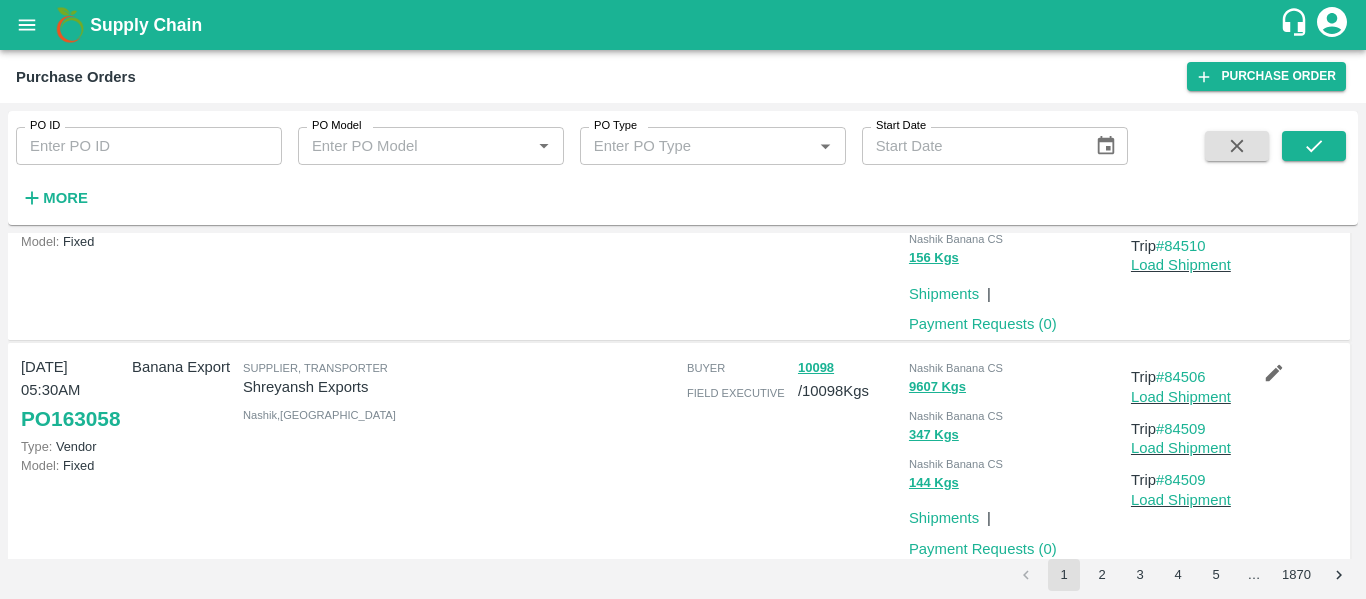 scroll, scrollTop: 153, scrollLeft: 0, axis: vertical 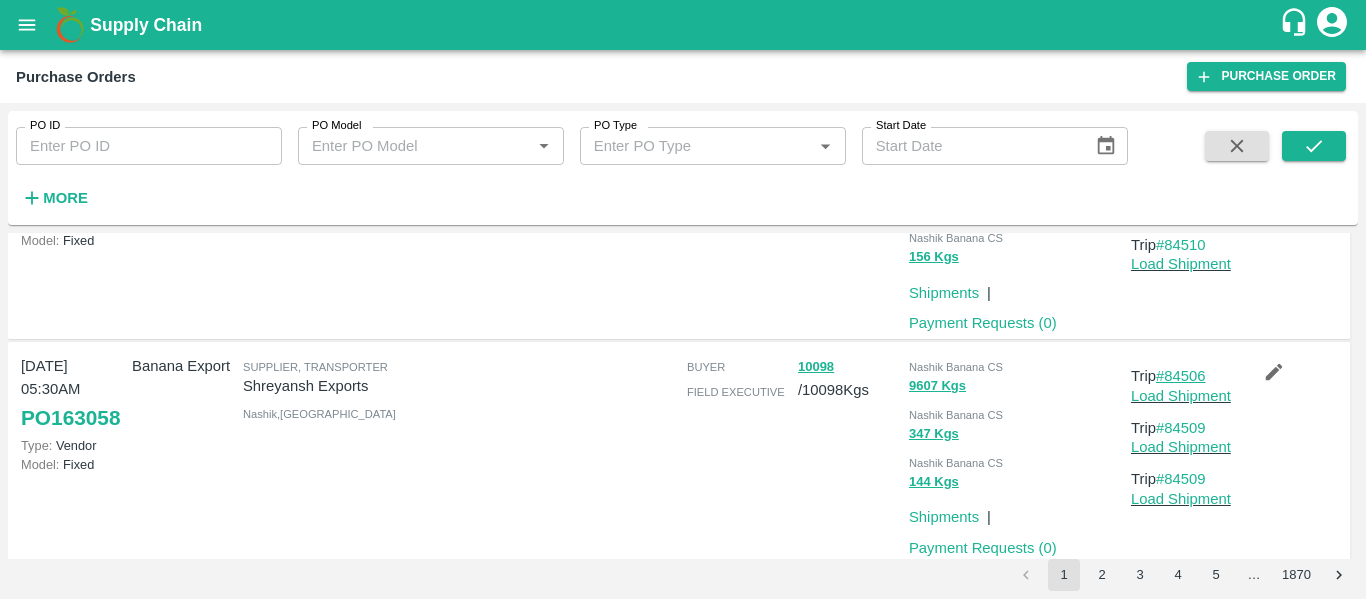 click on "#84506" at bounding box center [1181, 376] 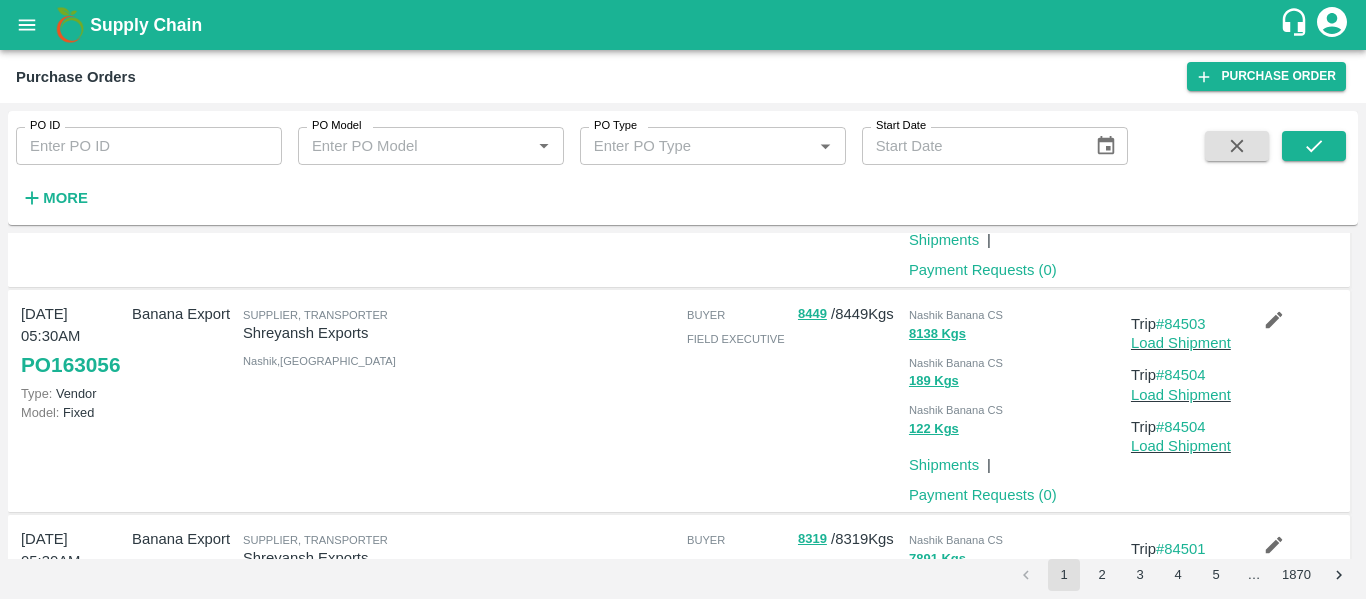 scroll, scrollTop: 656, scrollLeft: 0, axis: vertical 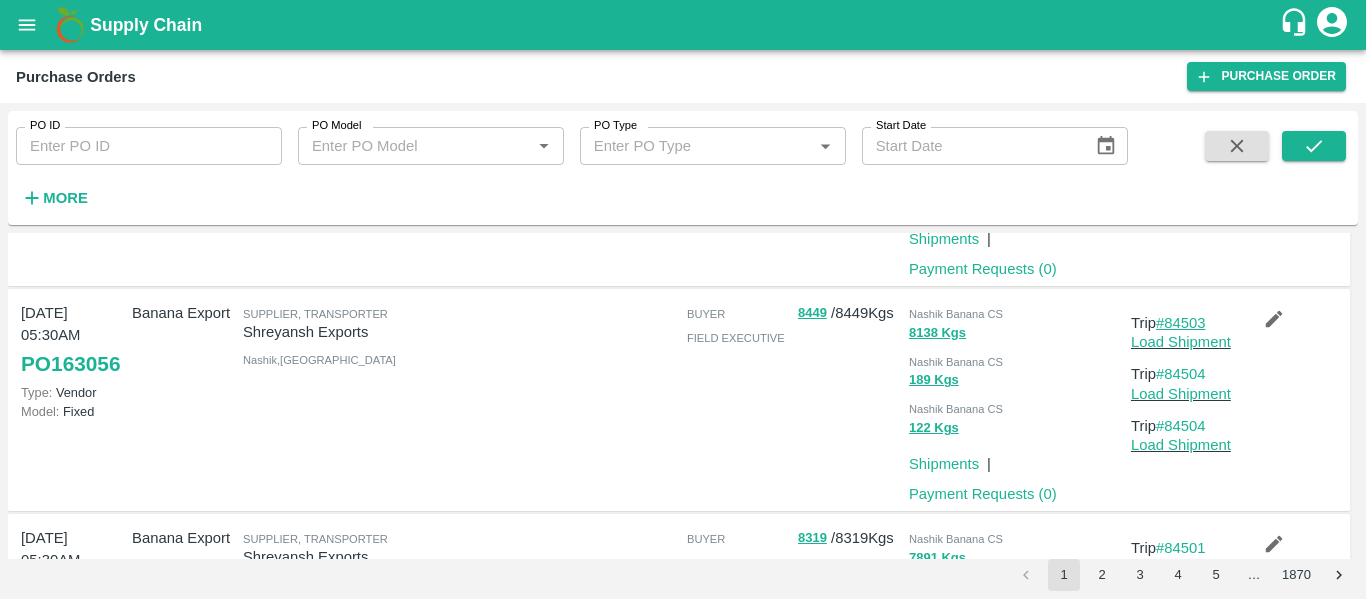 click on "#84503" at bounding box center (1181, 323) 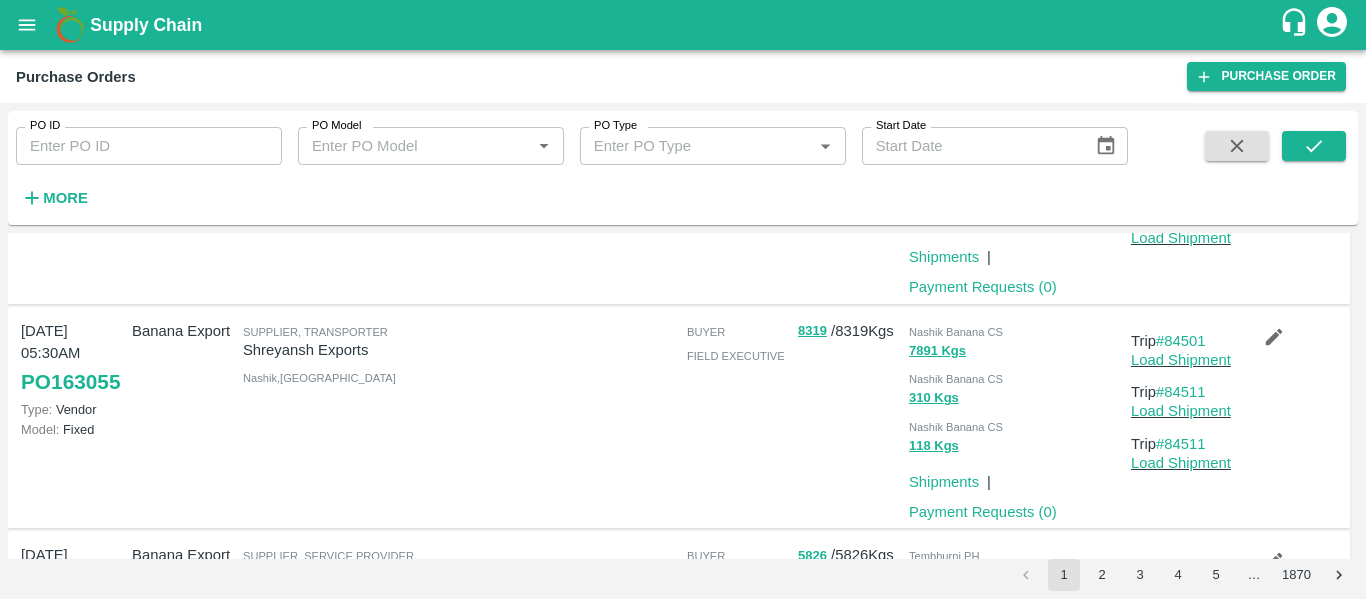scroll, scrollTop: 864, scrollLeft: 0, axis: vertical 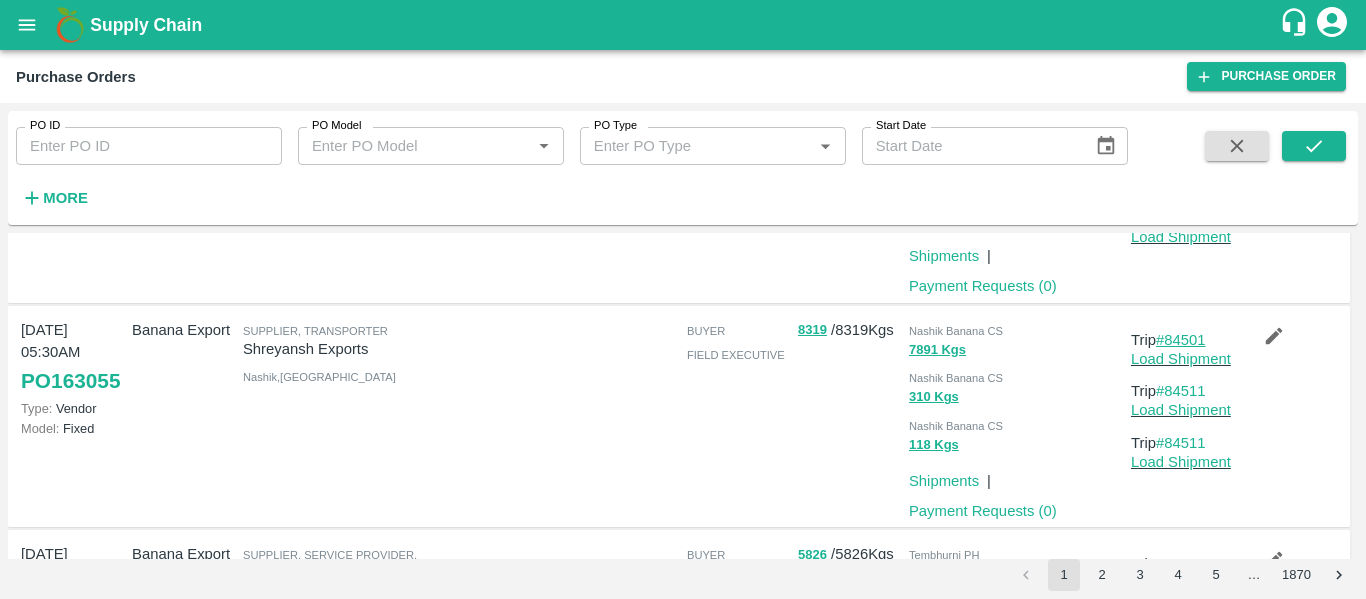 click on "#84501" at bounding box center (1181, 340) 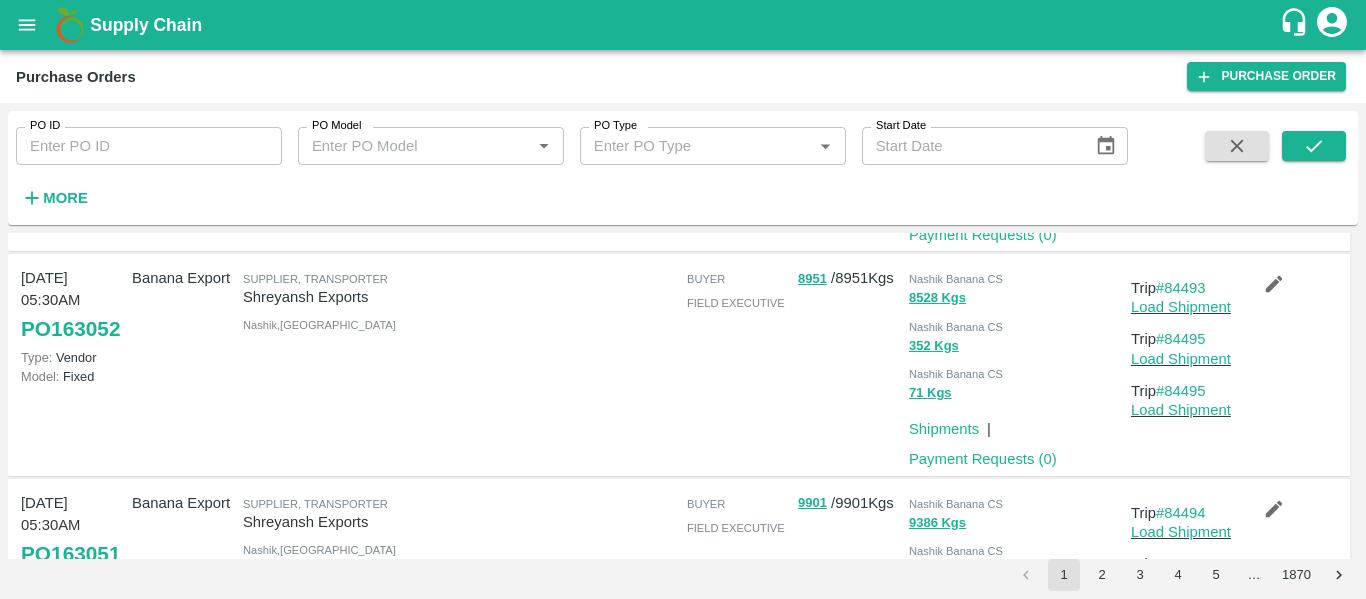scroll, scrollTop: 1591, scrollLeft: 0, axis: vertical 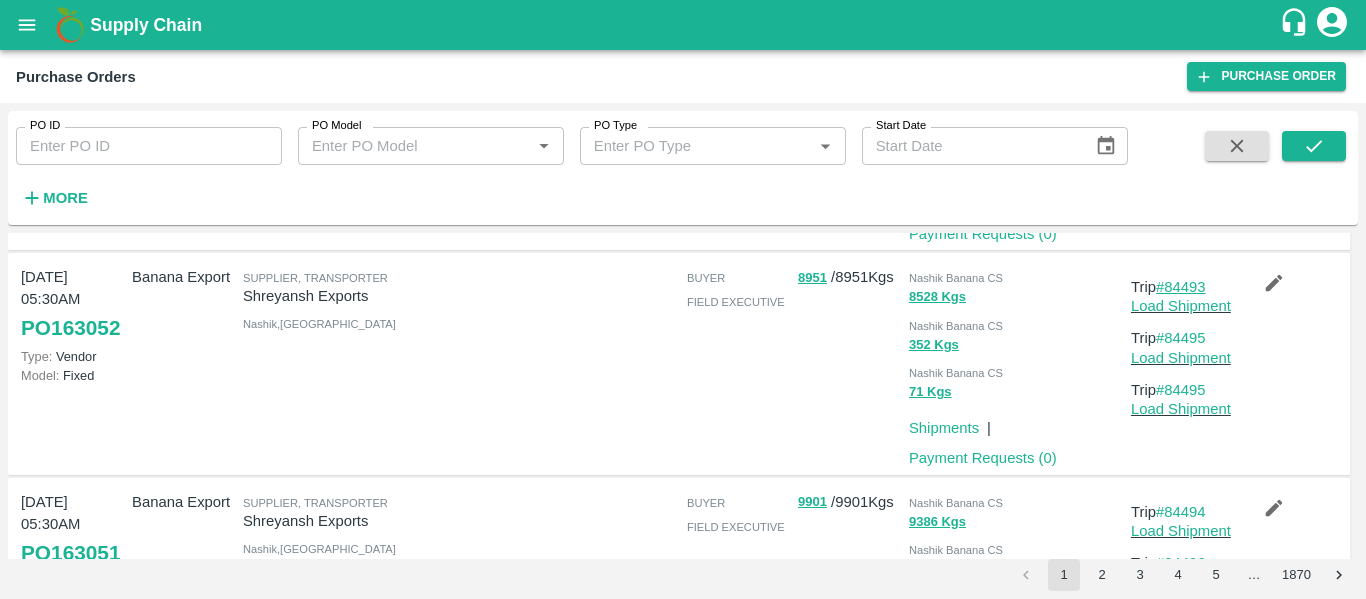 click on "#84493" at bounding box center (1181, 287) 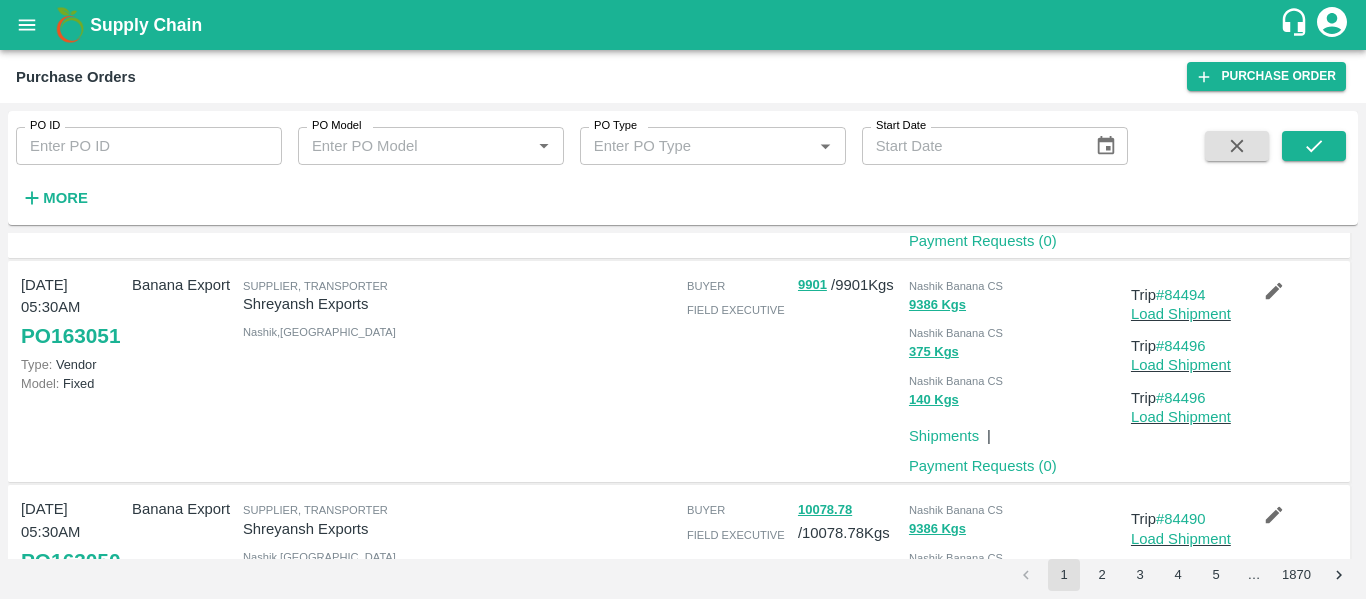 scroll, scrollTop: 1809, scrollLeft: 0, axis: vertical 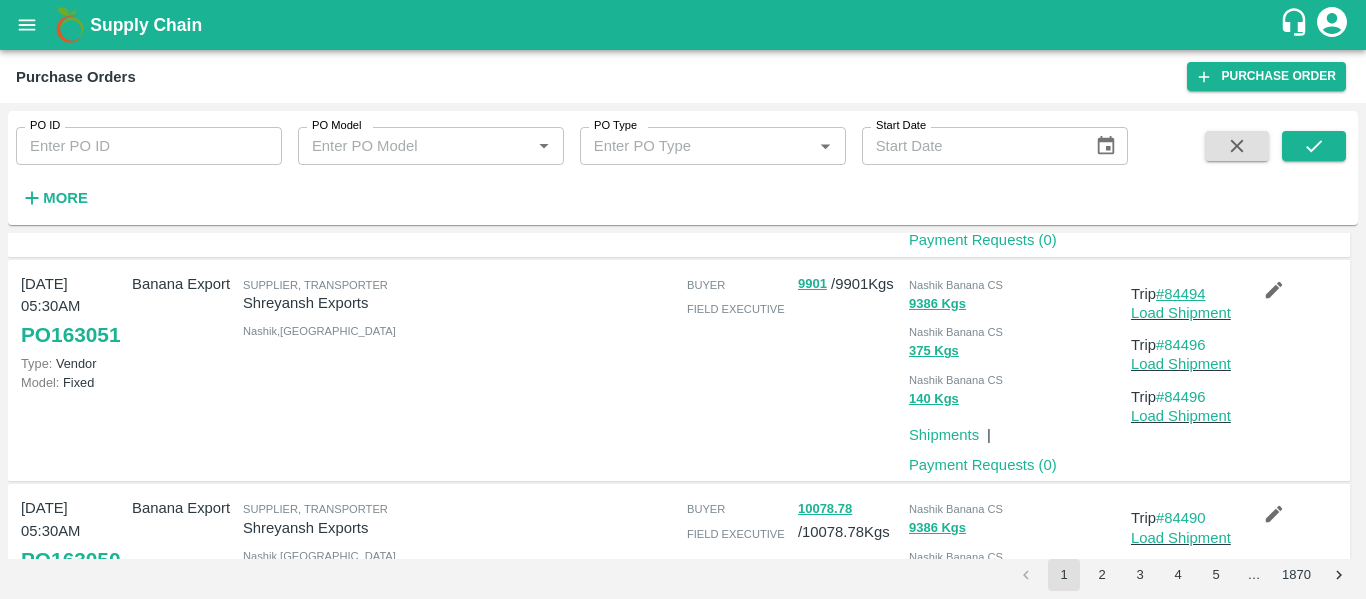 click on "#84494" at bounding box center [1181, 294] 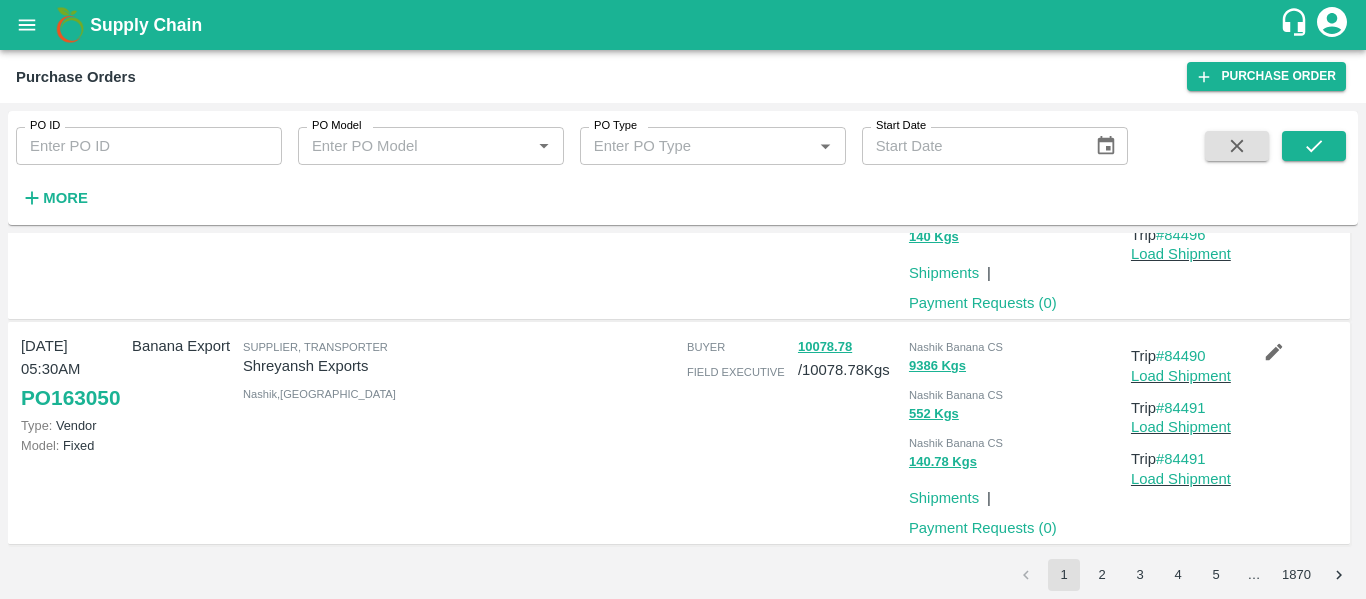 scroll, scrollTop: 1977, scrollLeft: 0, axis: vertical 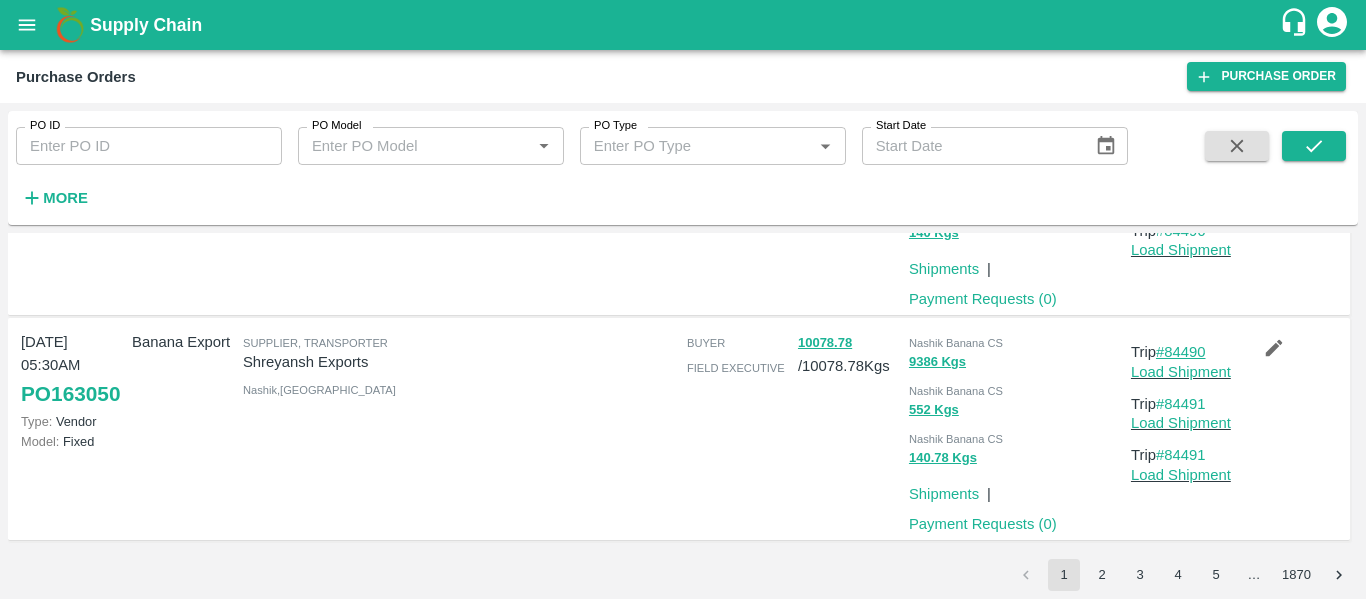 click on "#84490" at bounding box center (1181, 352) 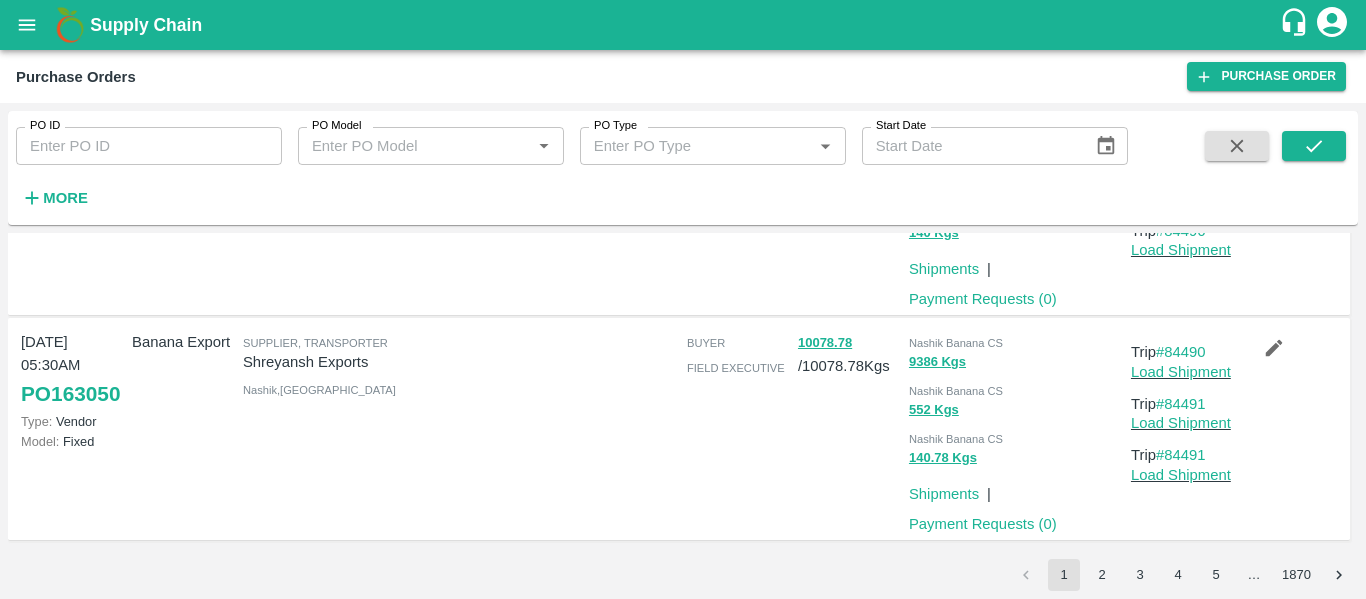 click on "2" at bounding box center (1102, 575) 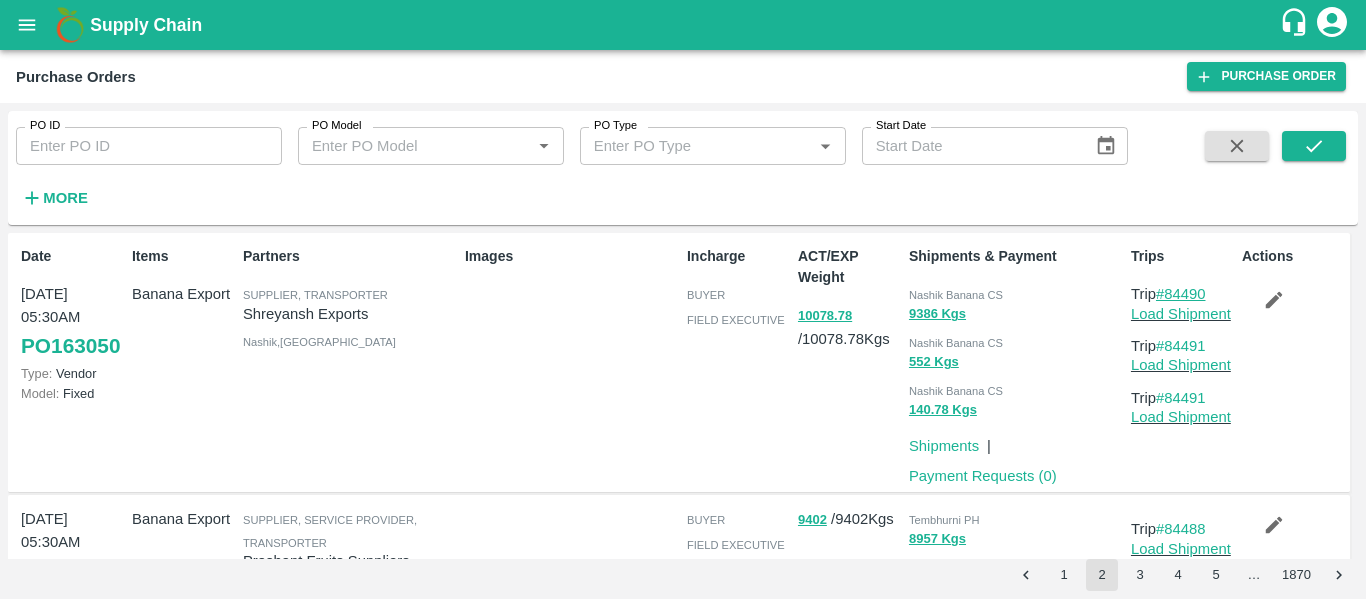 click on "#84490" at bounding box center (1181, 294) 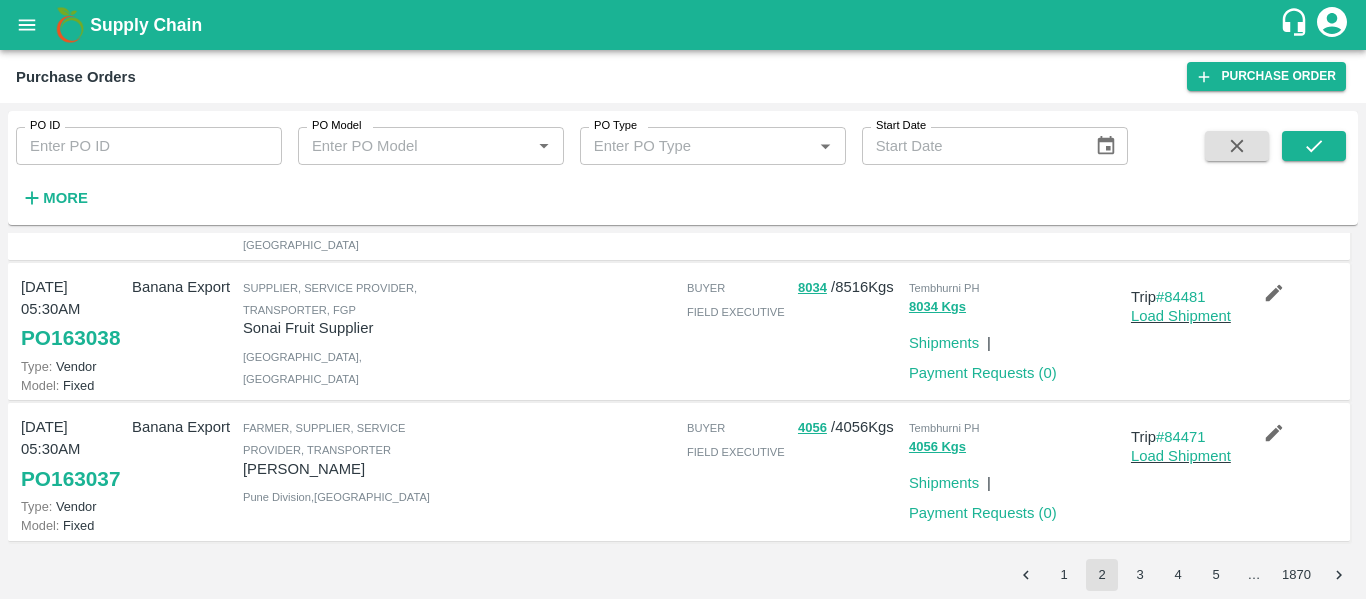 scroll, scrollTop: 1835, scrollLeft: 0, axis: vertical 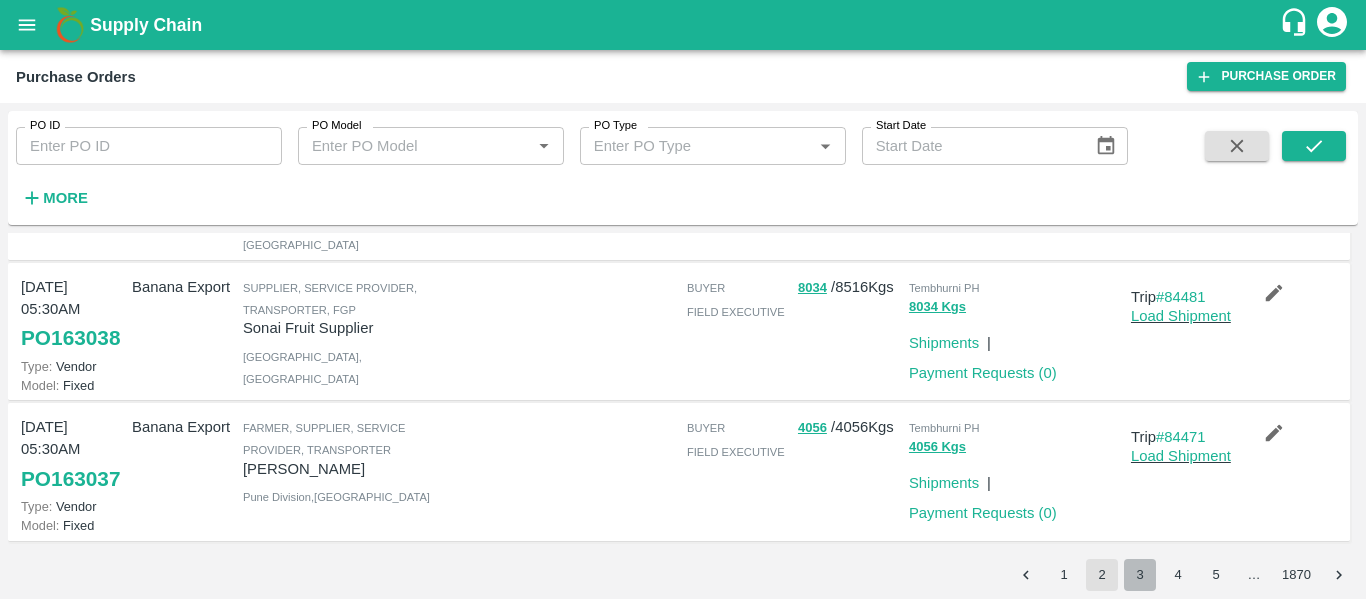 click on "3" at bounding box center [1140, 575] 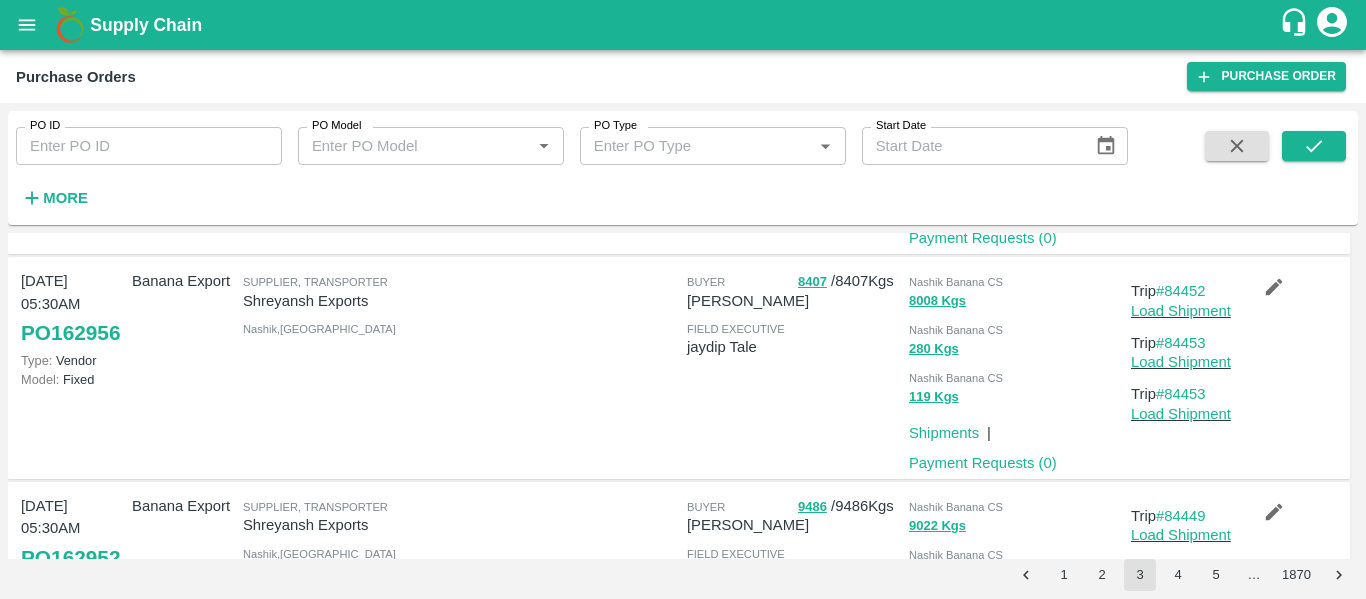scroll, scrollTop: 964, scrollLeft: 0, axis: vertical 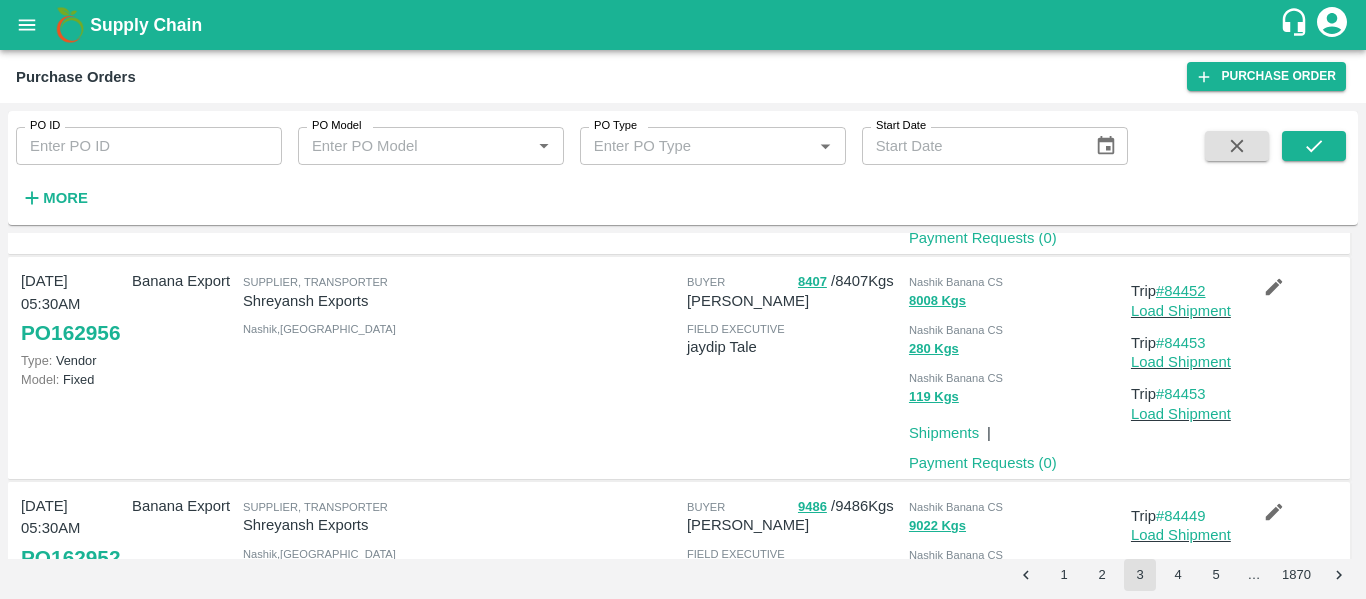 click on "#84452" at bounding box center [1181, 291] 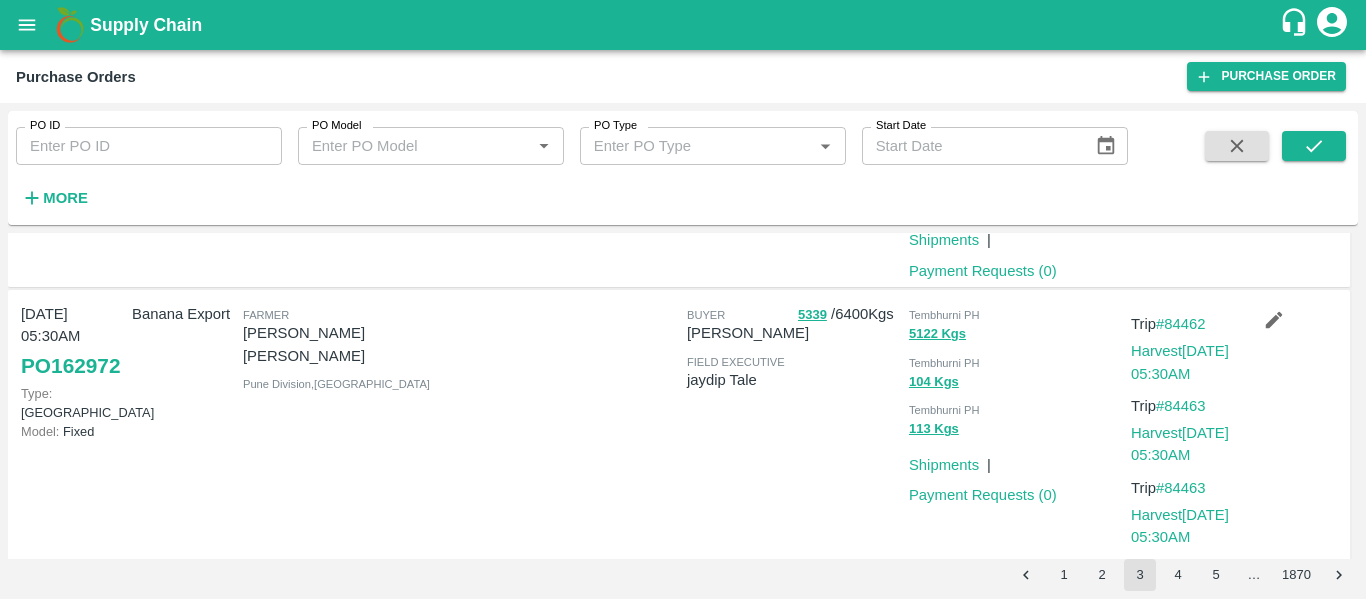 scroll, scrollTop: 0, scrollLeft: 0, axis: both 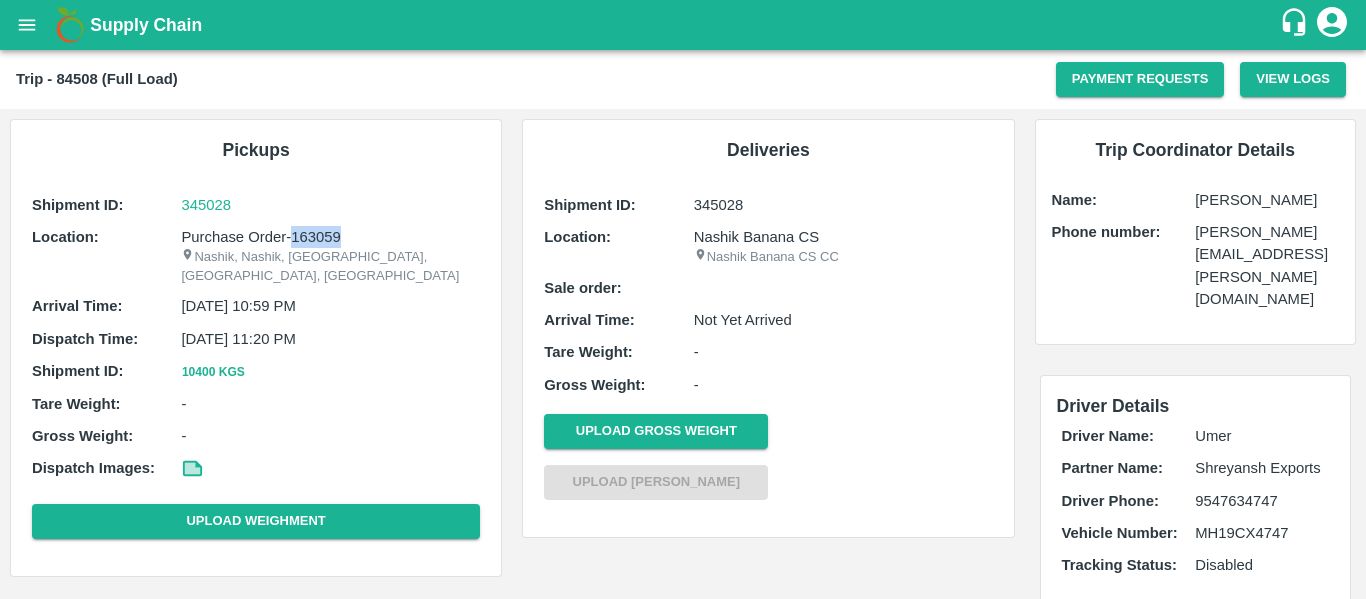 drag, startPoint x: 351, startPoint y: 233, endPoint x: 291, endPoint y: 235, distance: 60.033325 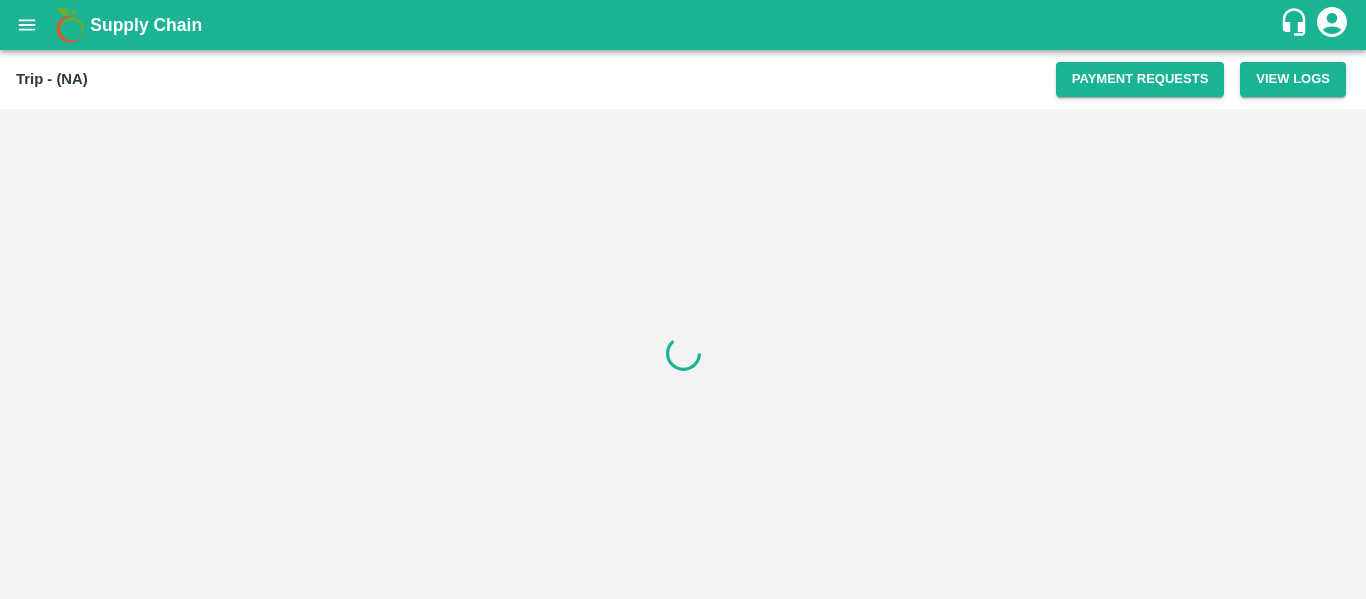 scroll, scrollTop: 0, scrollLeft: 0, axis: both 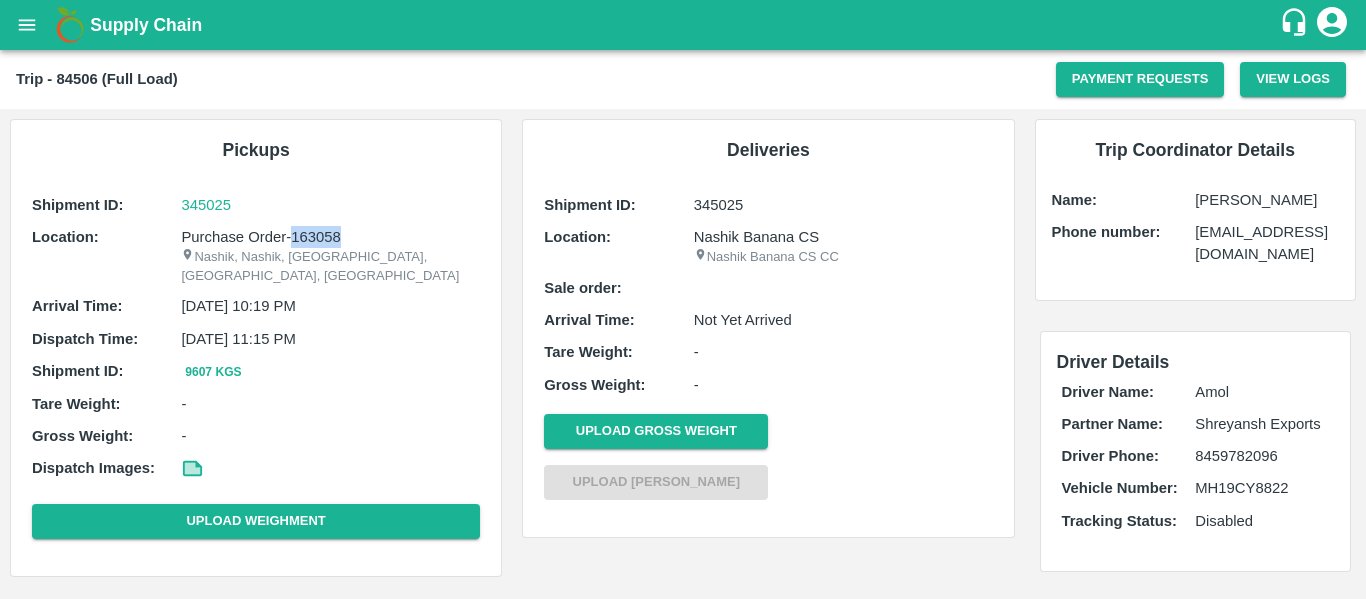 drag, startPoint x: 348, startPoint y: 241, endPoint x: 293, endPoint y: 239, distance: 55.03635 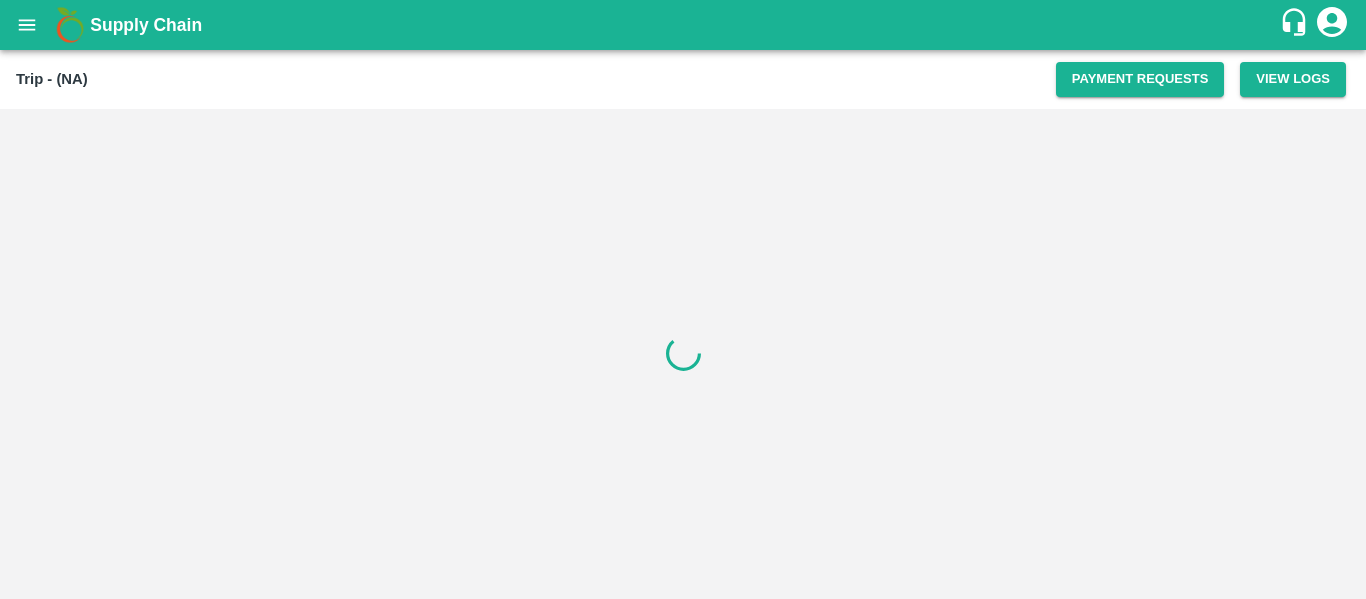 scroll, scrollTop: 0, scrollLeft: 0, axis: both 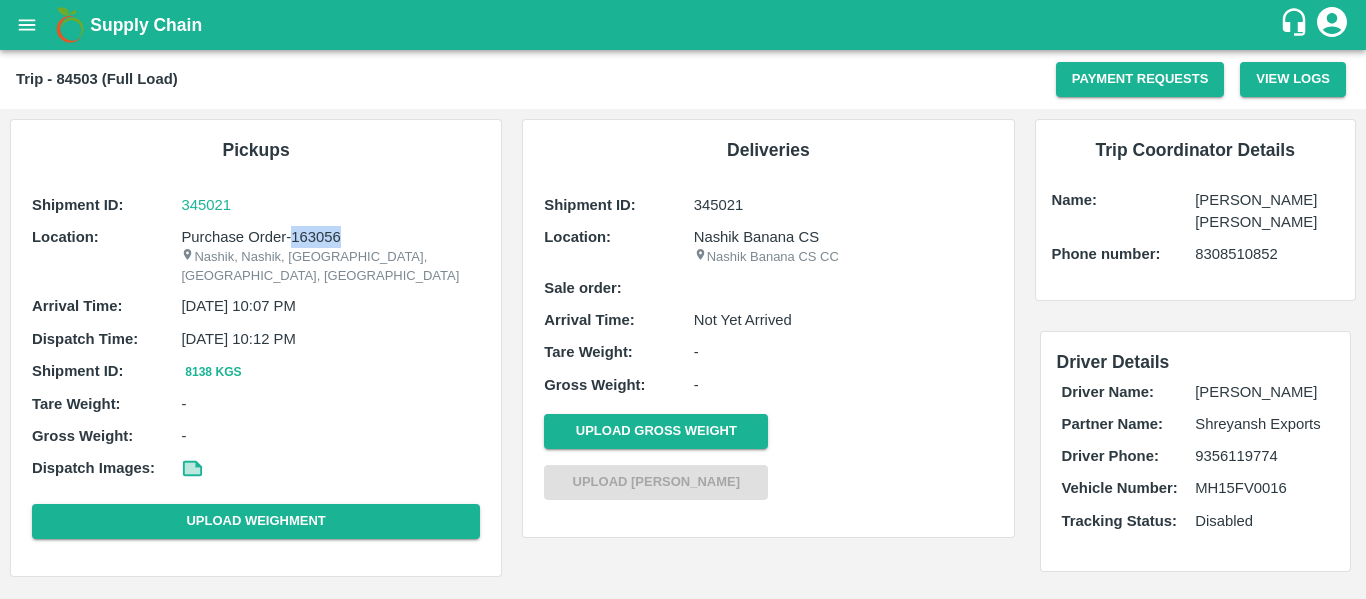 drag, startPoint x: 345, startPoint y: 235, endPoint x: 289, endPoint y: 236, distance: 56.008926 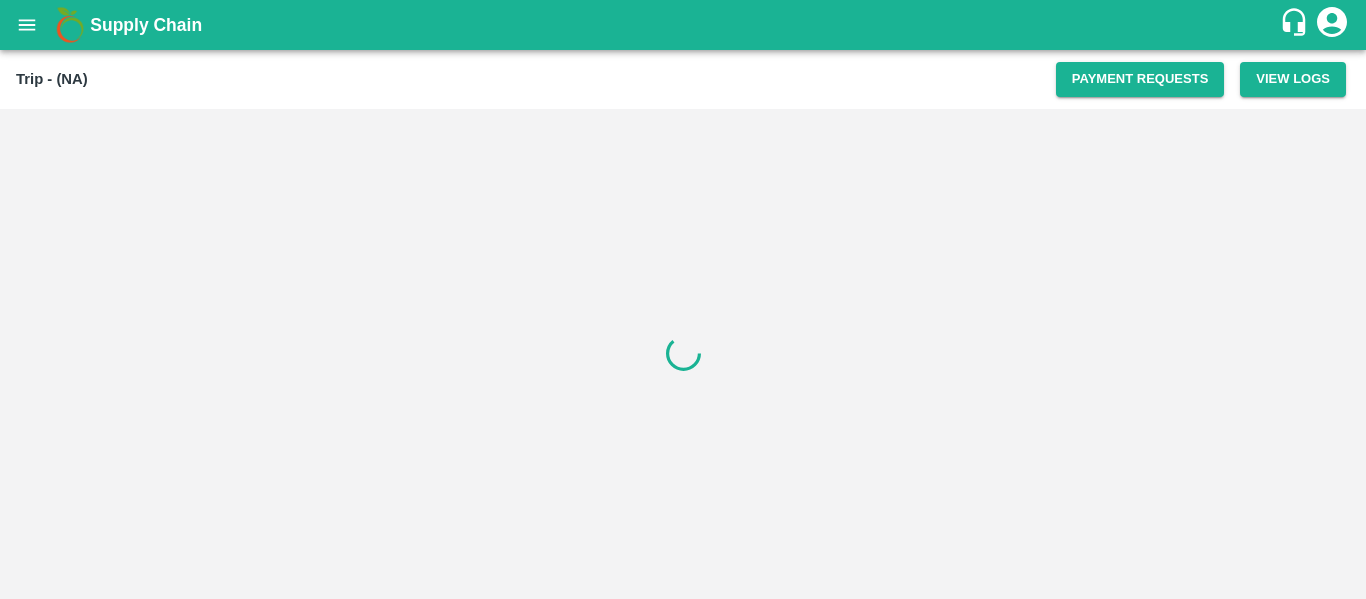 scroll, scrollTop: 0, scrollLeft: 0, axis: both 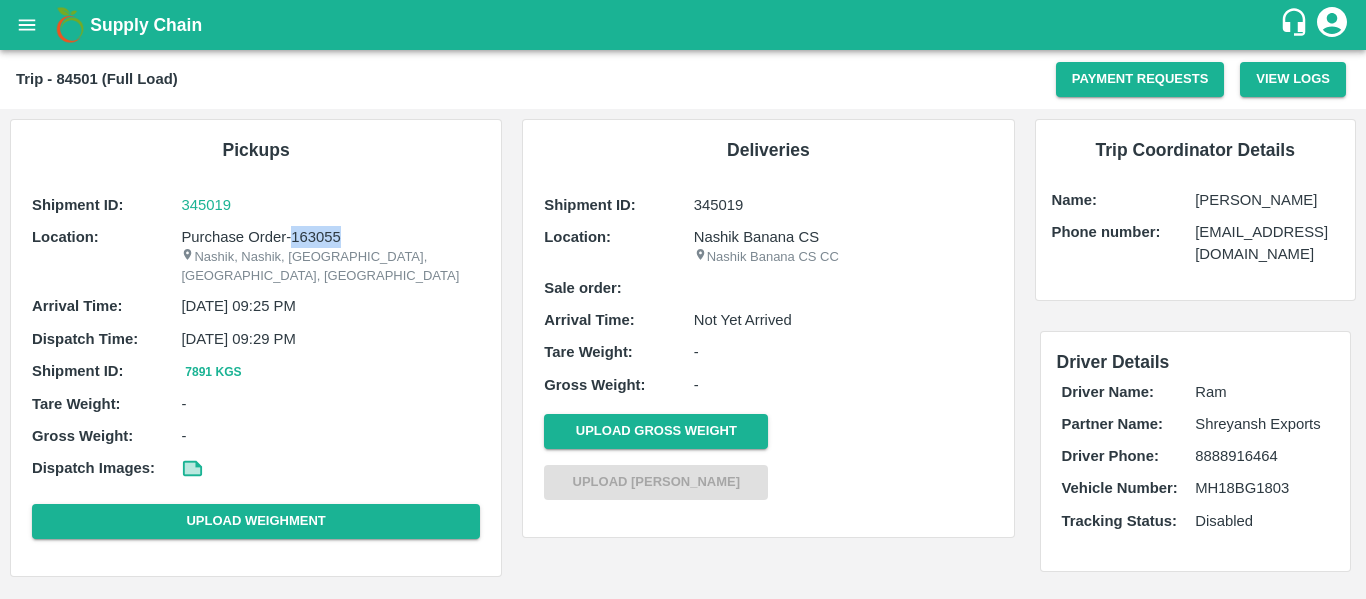 drag, startPoint x: 350, startPoint y: 233, endPoint x: 292, endPoint y: 233, distance: 58 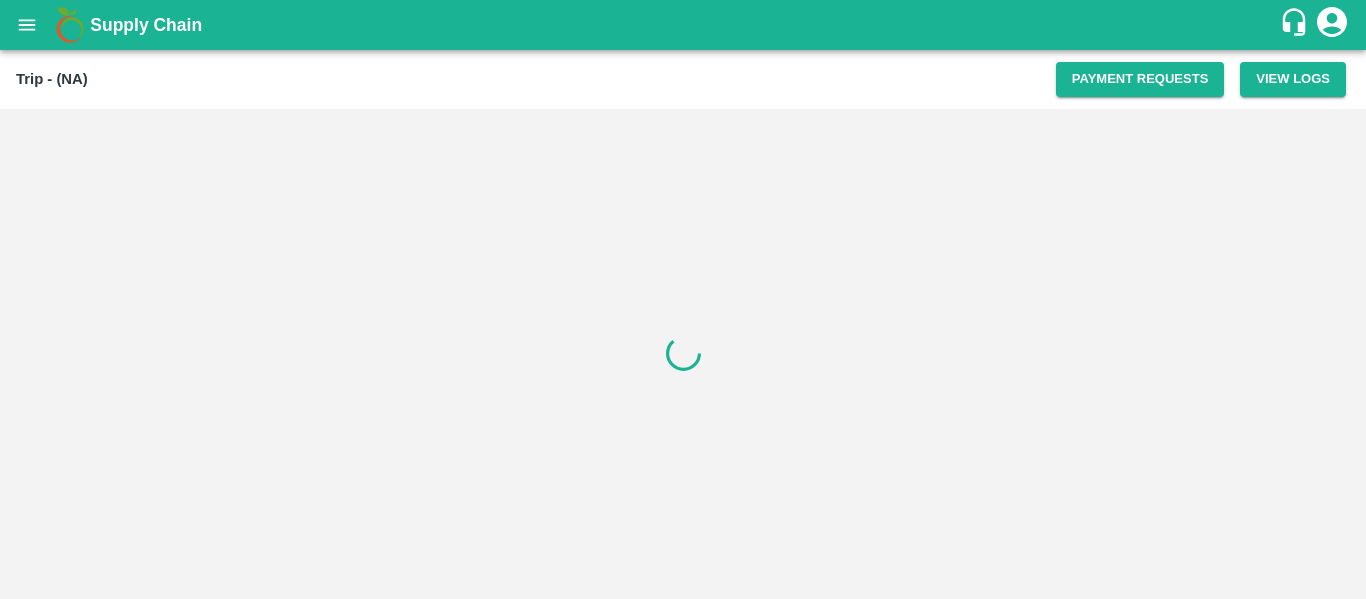 scroll, scrollTop: 0, scrollLeft: 0, axis: both 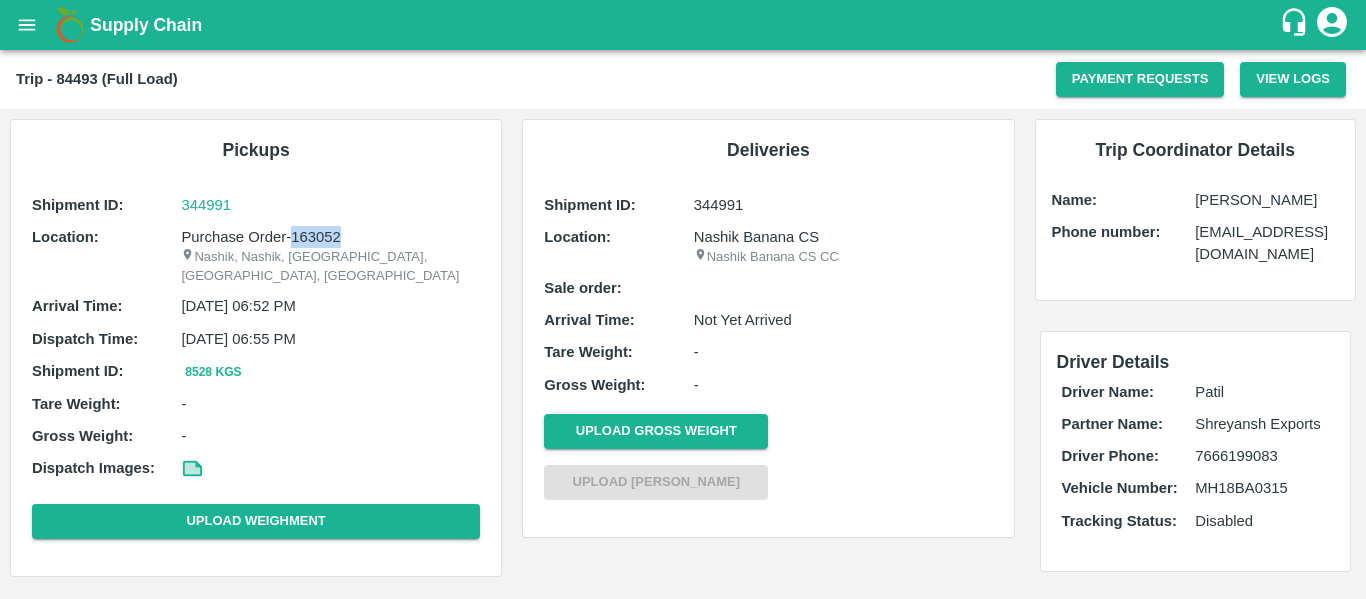 drag, startPoint x: 355, startPoint y: 234, endPoint x: 292, endPoint y: 234, distance: 63 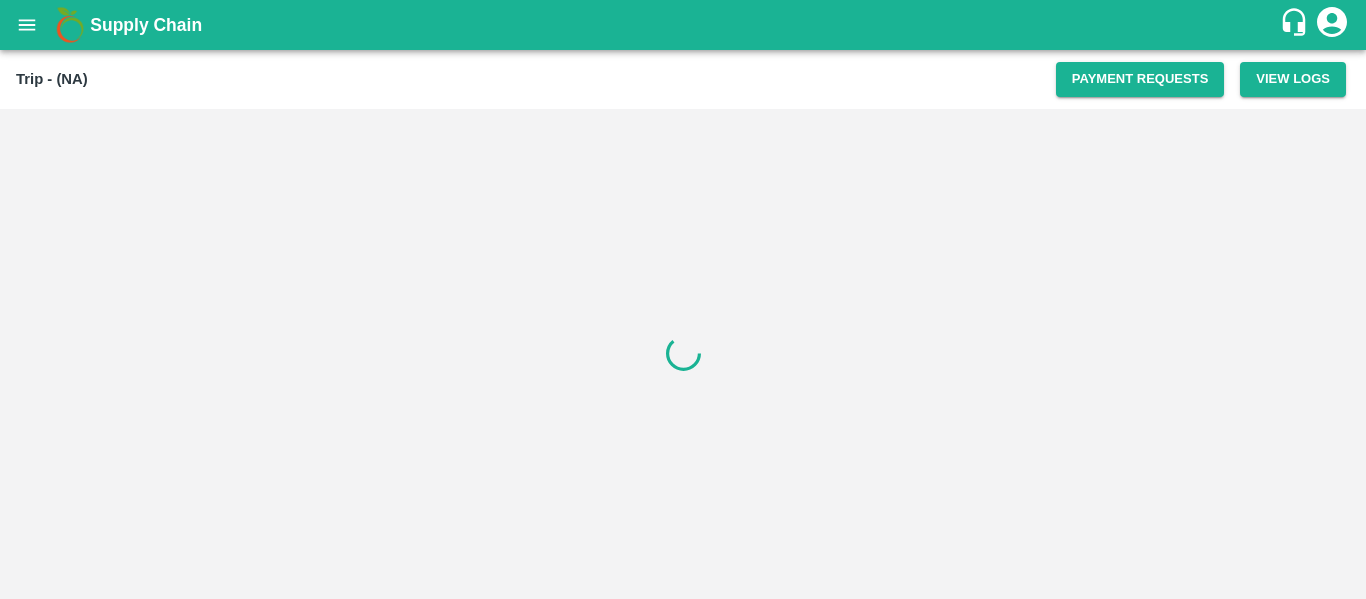 scroll, scrollTop: 0, scrollLeft: 0, axis: both 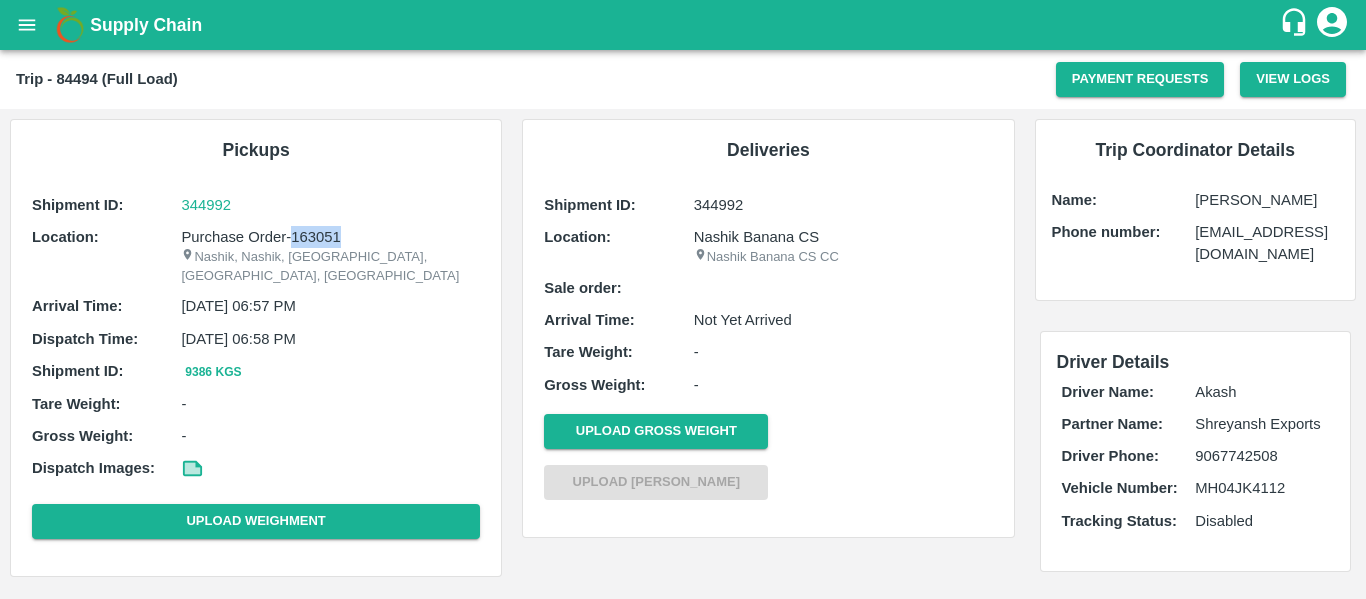 drag, startPoint x: 347, startPoint y: 237, endPoint x: 294, endPoint y: 234, distance: 53.08484 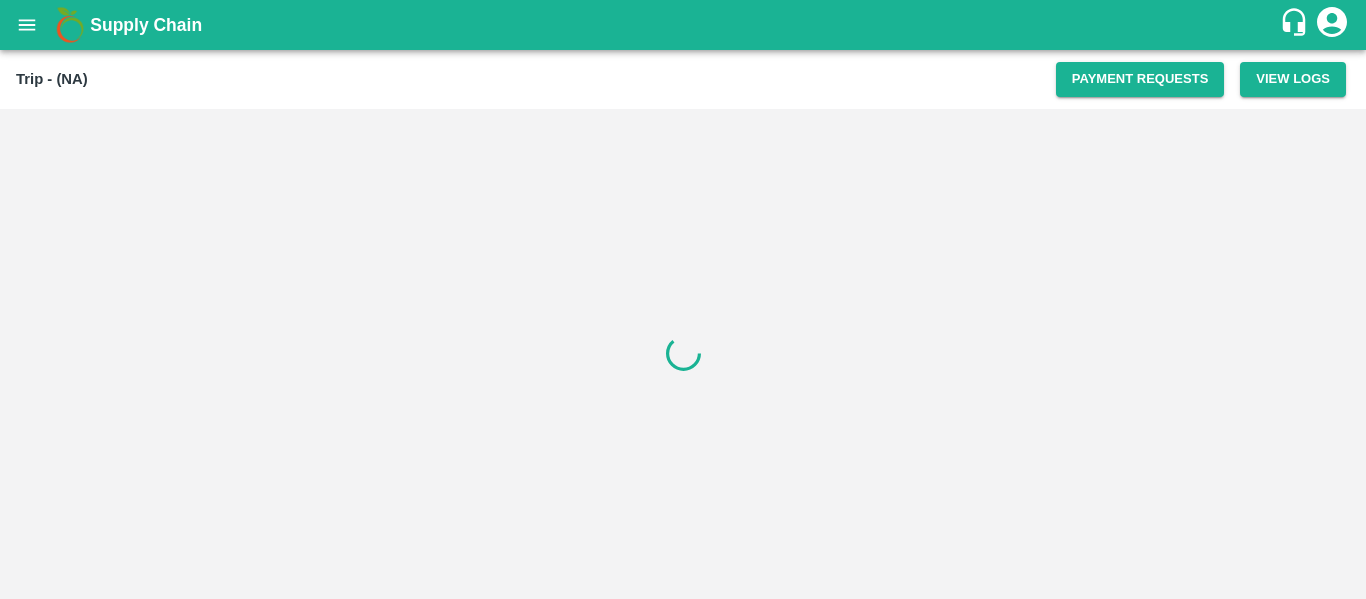 scroll, scrollTop: 0, scrollLeft: 0, axis: both 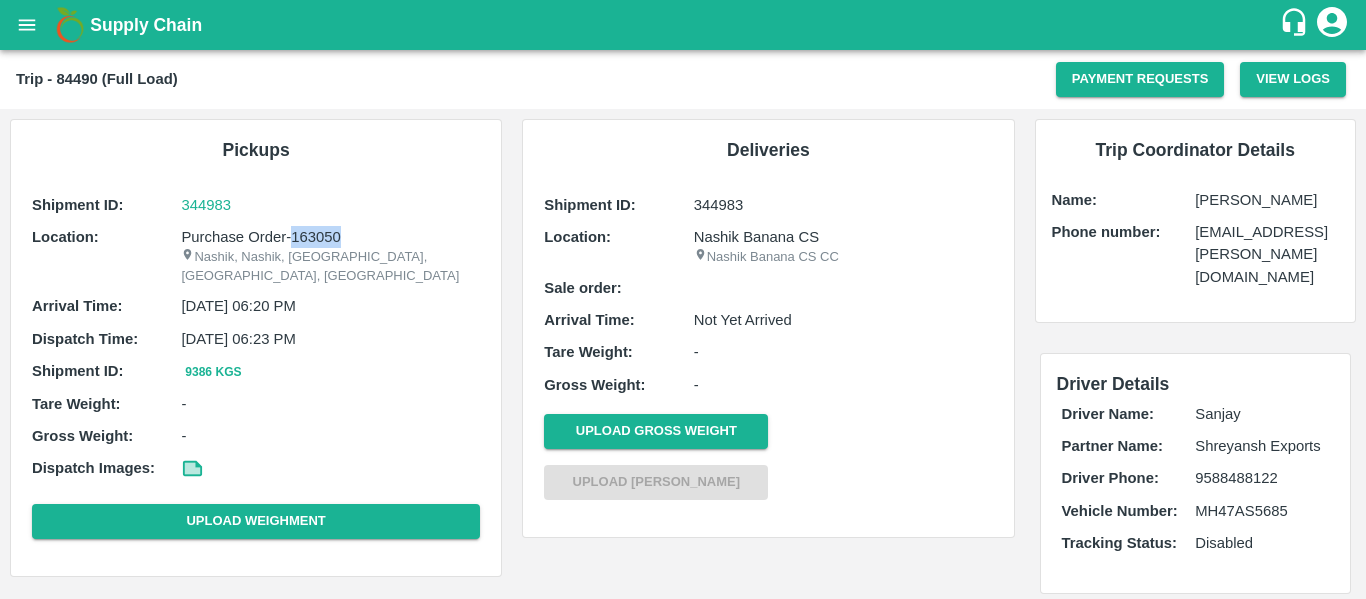 drag, startPoint x: 366, startPoint y: 238, endPoint x: 293, endPoint y: 236, distance: 73.02739 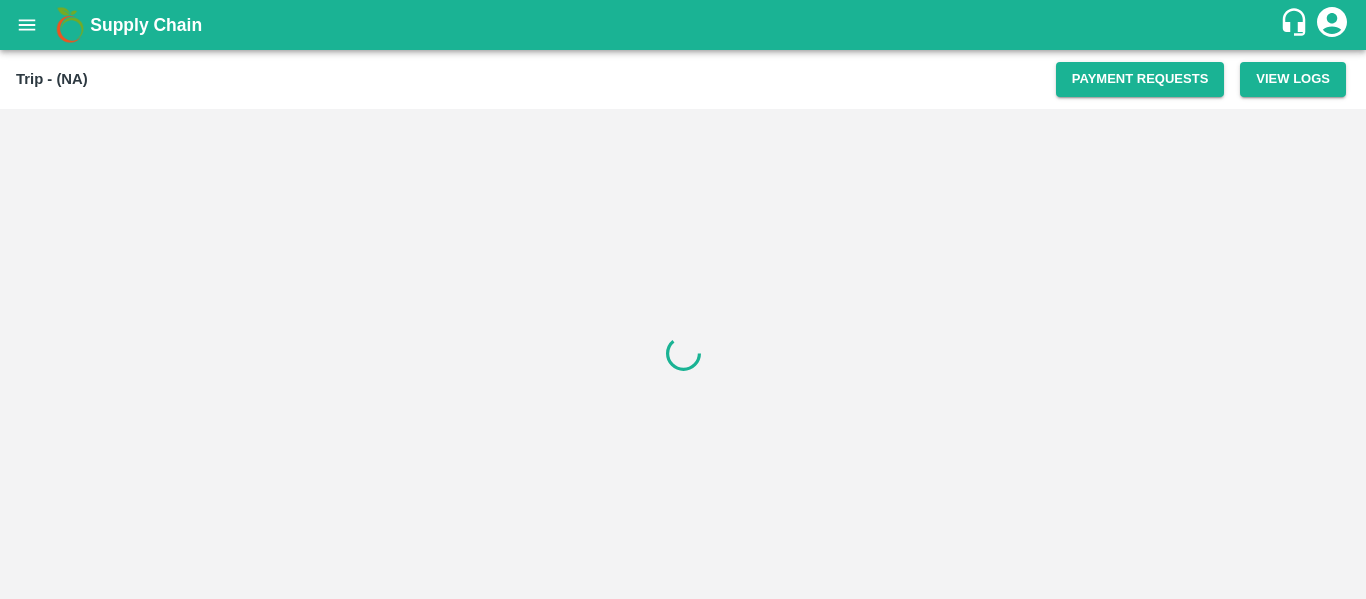 scroll, scrollTop: 0, scrollLeft: 0, axis: both 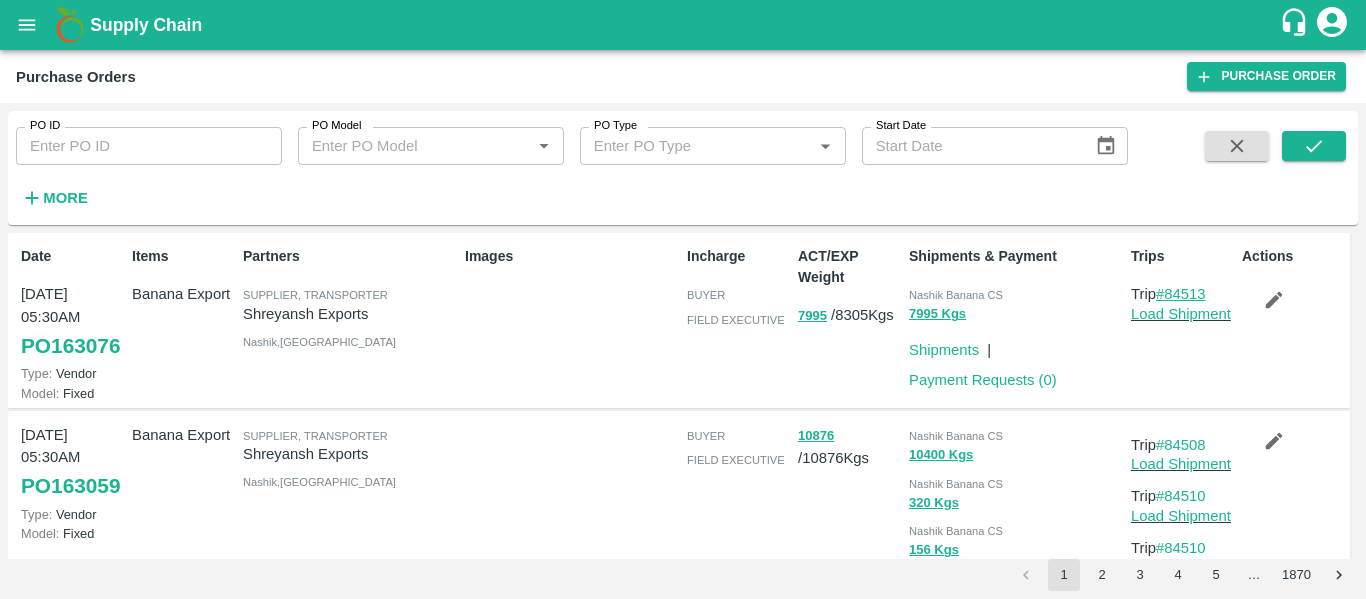 click on "#84513" at bounding box center (1181, 294) 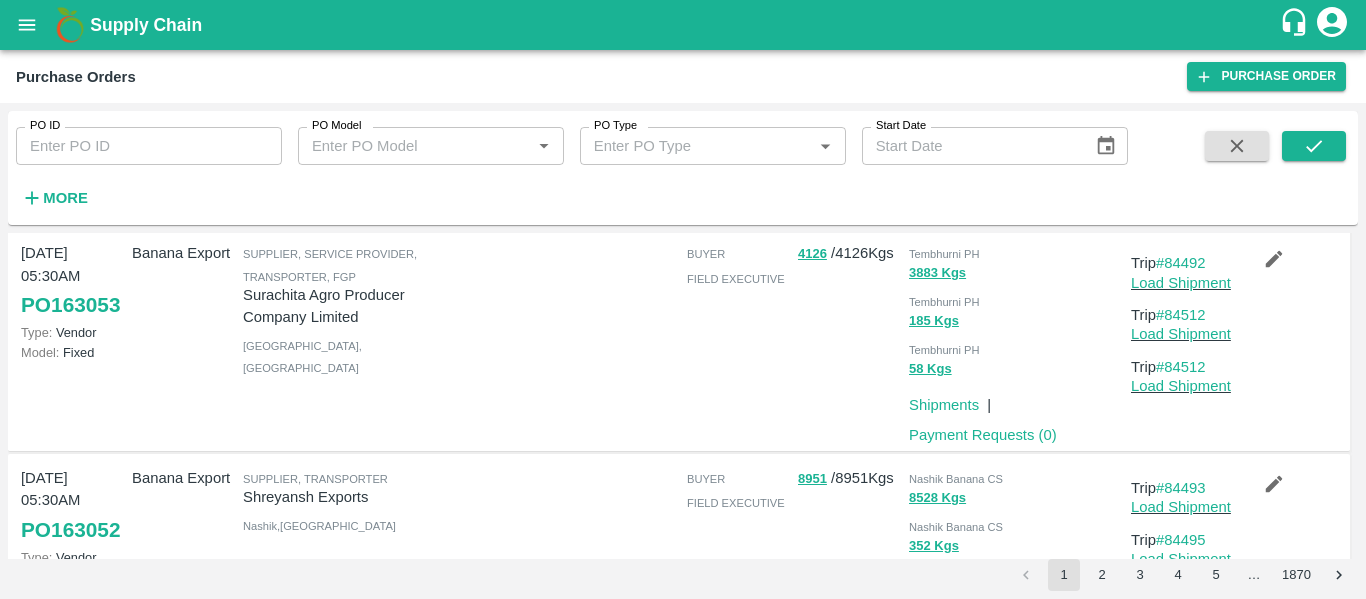 scroll, scrollTop: 1929, scrollLeft: 0, axis: vertical 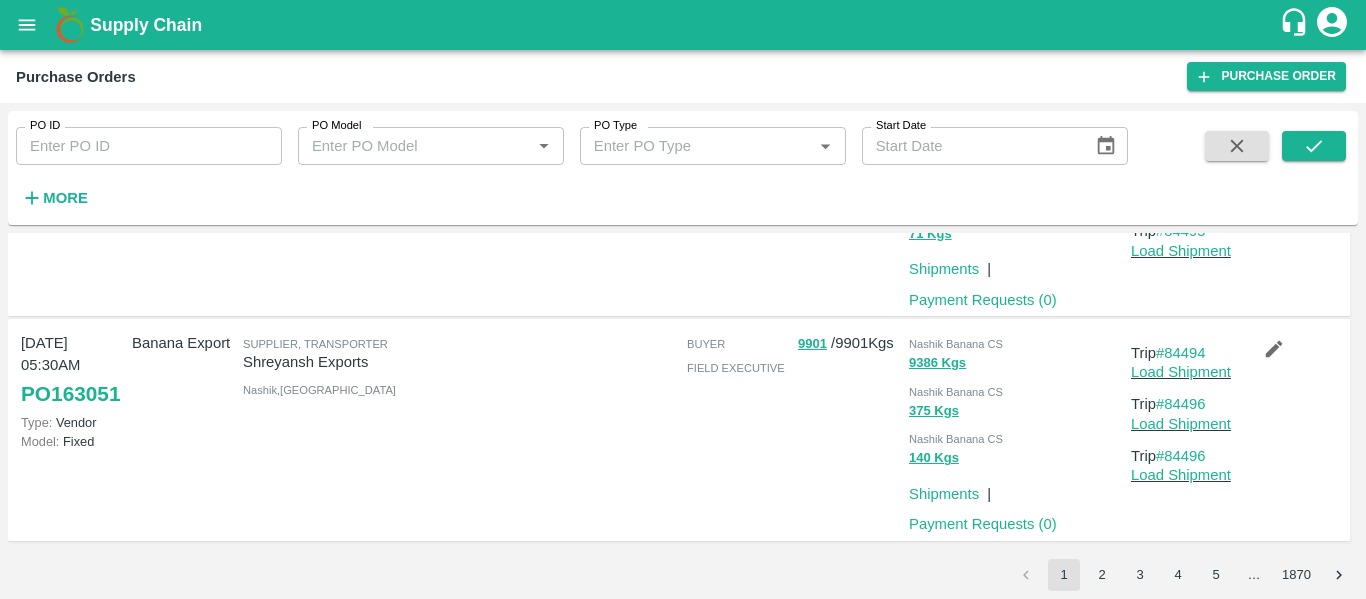 click on "2" at bounding box center (1102, 575) 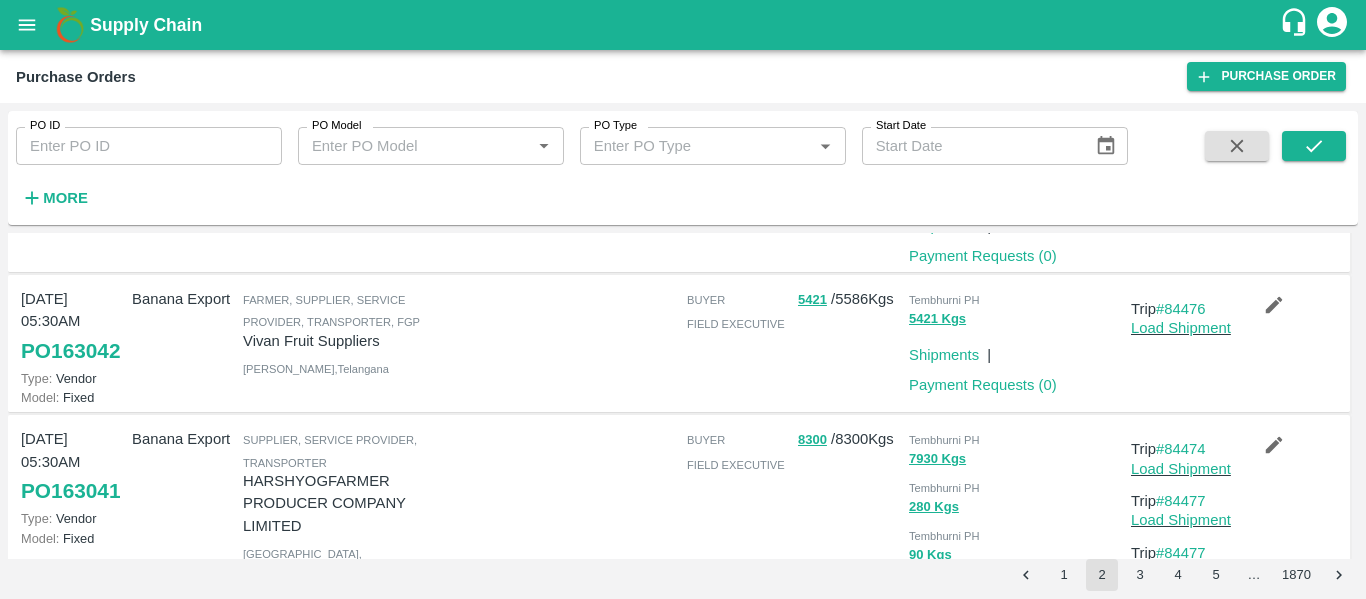 scroll, scrollTop: 1171, scrollLeft: 0, axis: vertical 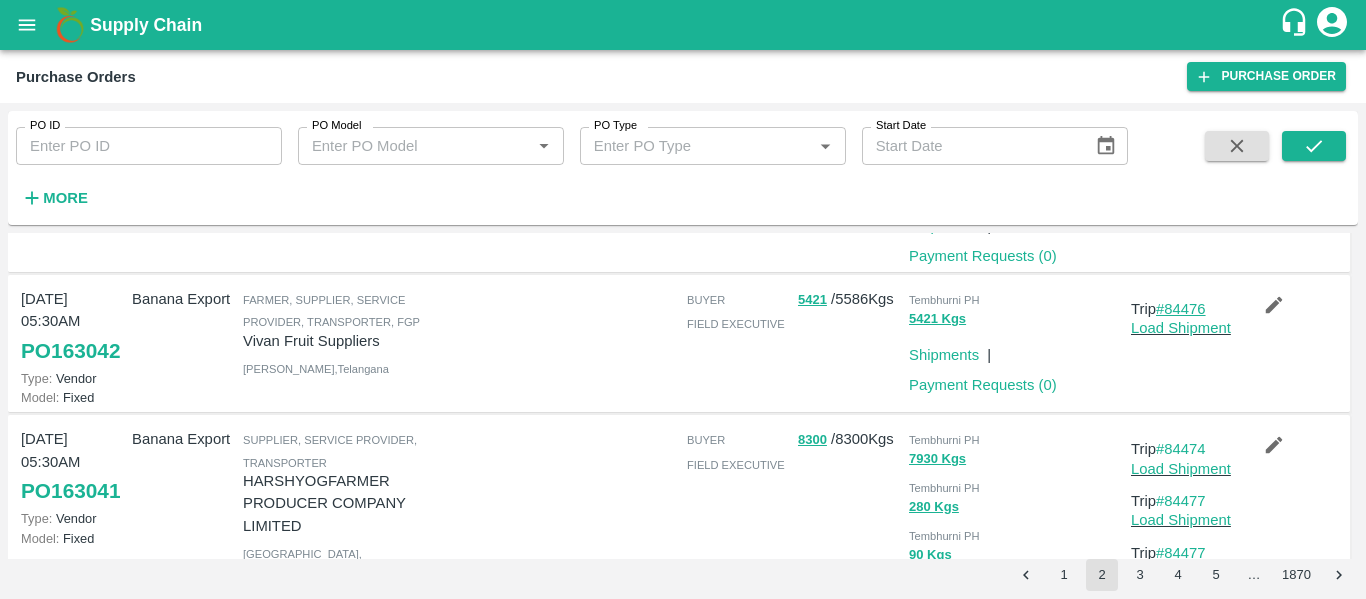click on "#84476" at bounding box center (1181, 309) 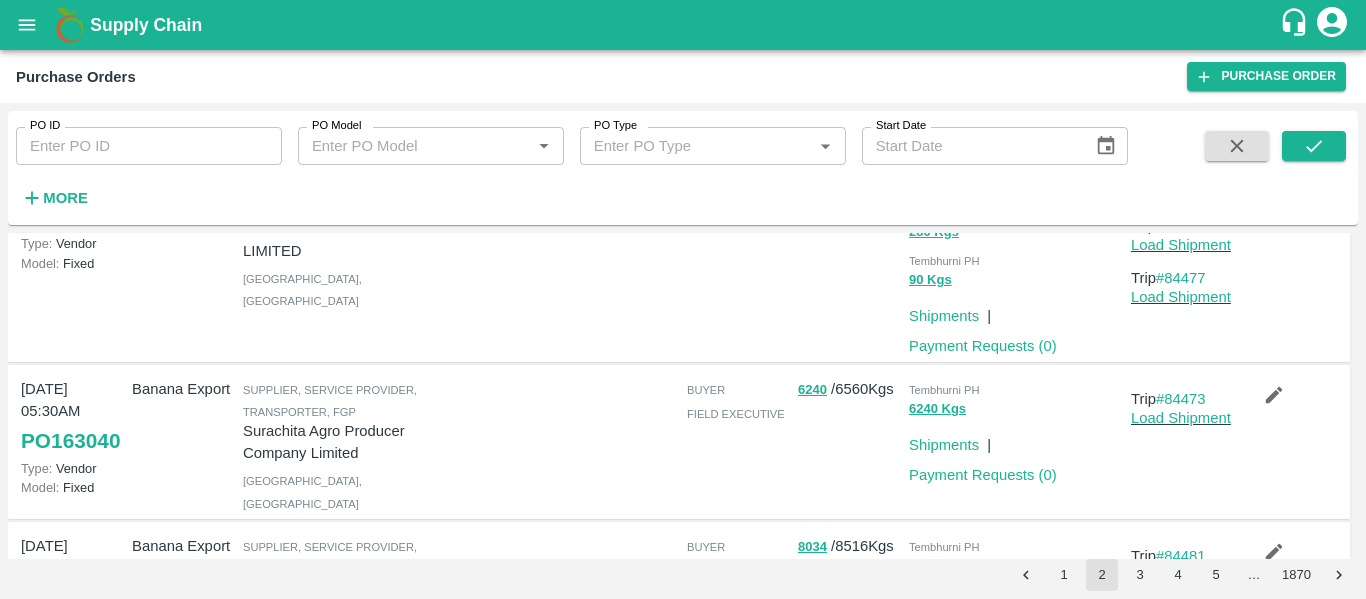 scroll, scrollTop: 1594, scrollLeft: 0, axis: vertical 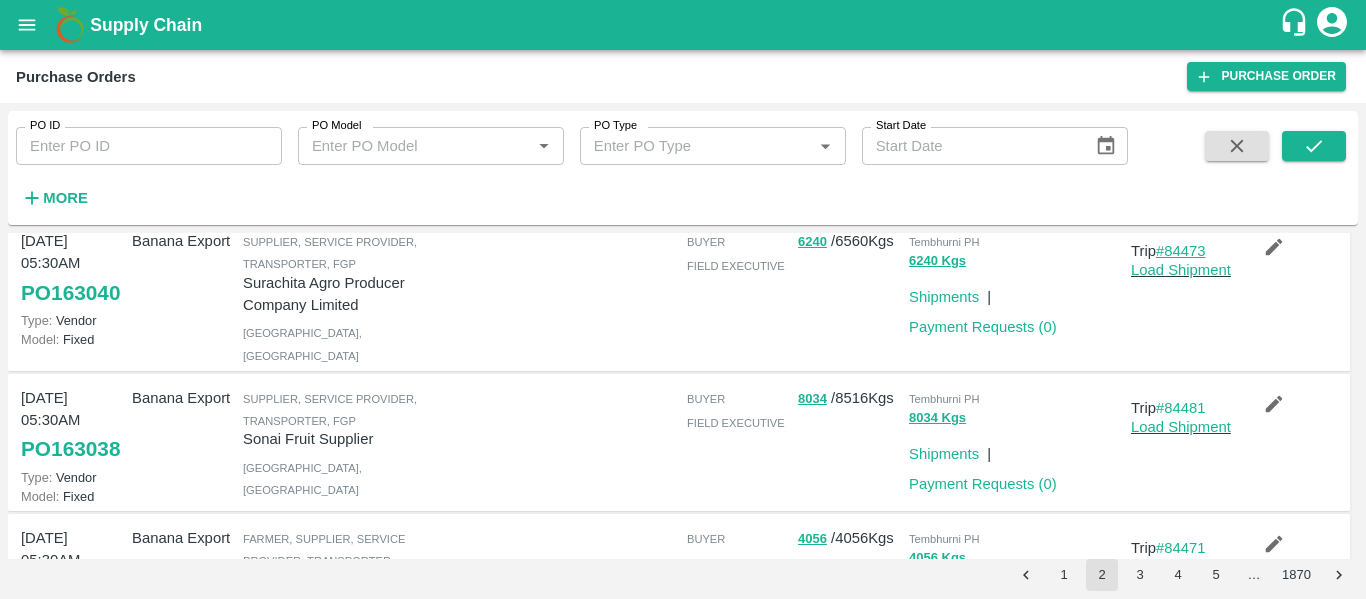 click on "#84473" at bounding box center (1181, 251) 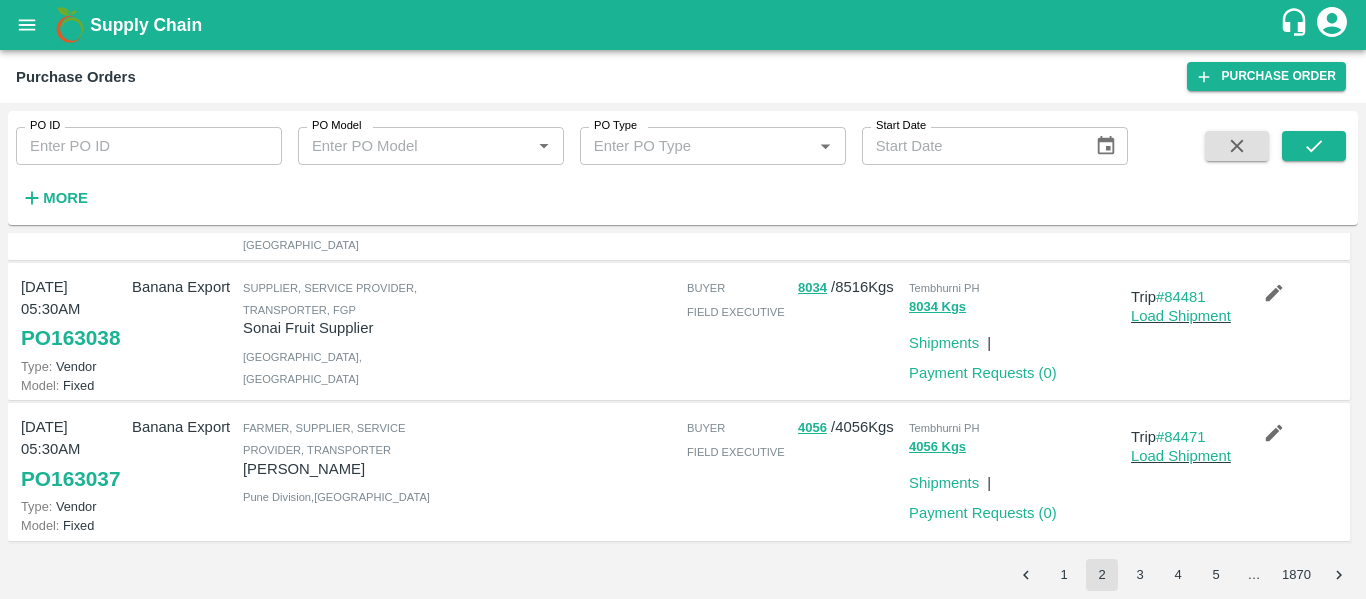 scroll, scrollTop: 1733, scrollLeft: 0, axis: vertical 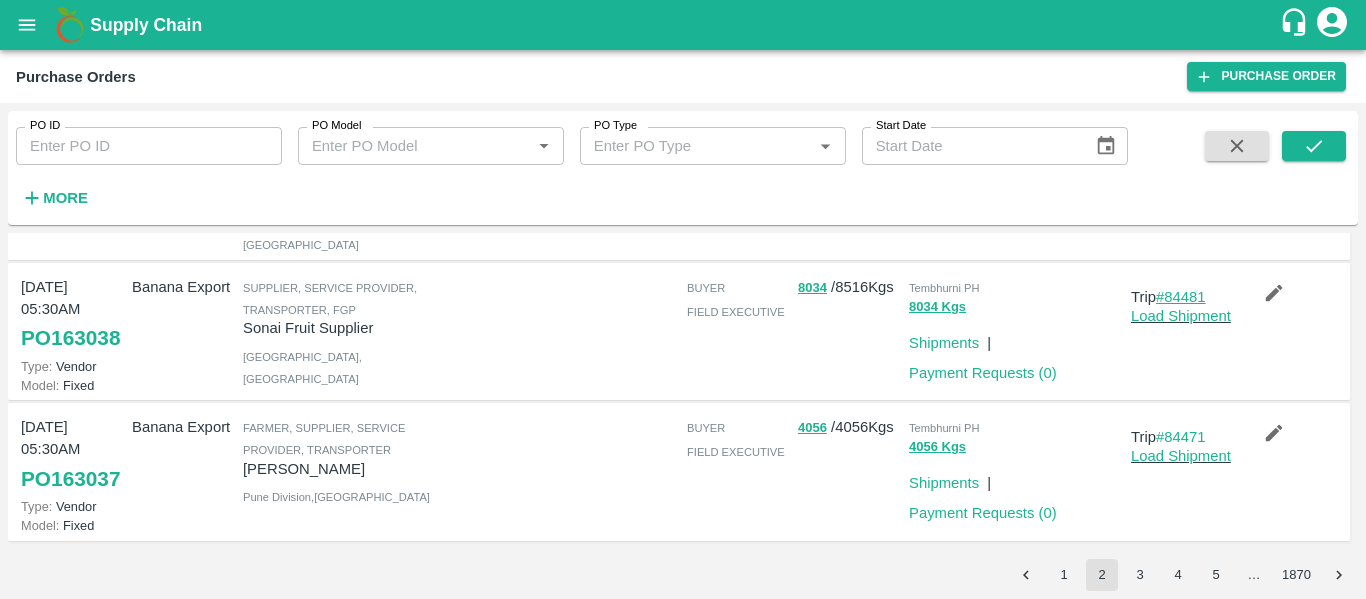 click on "#84481" at bounding box center (1181, 297) 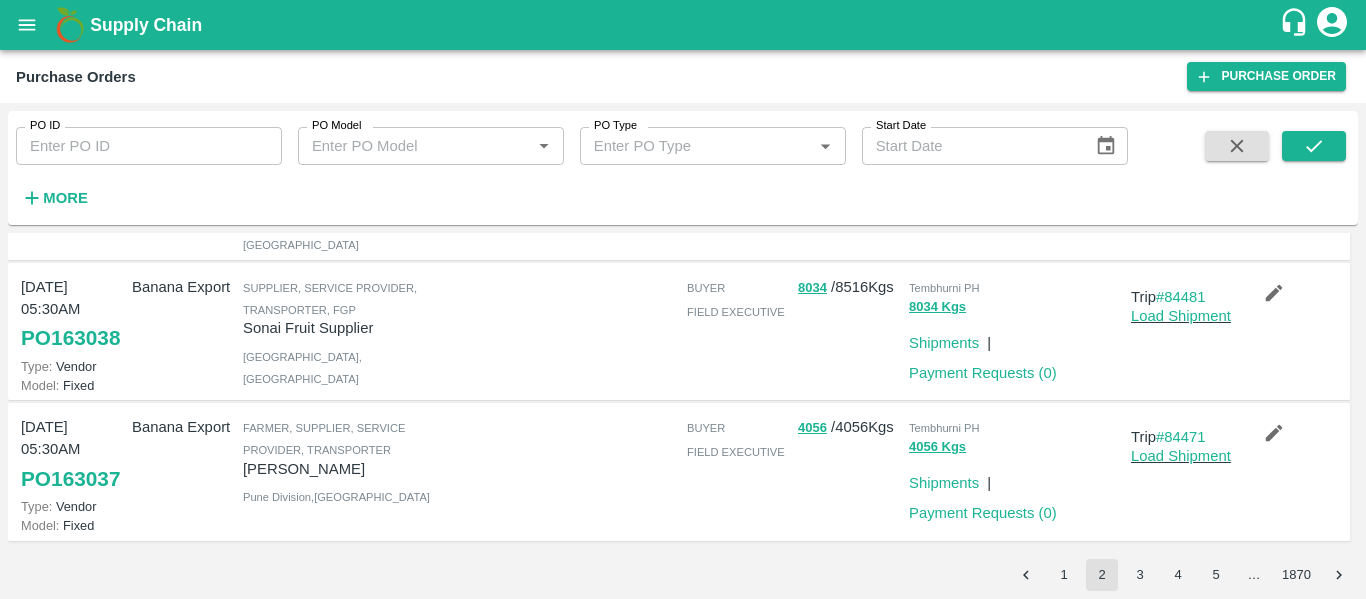 scroll, scrollTop: 1812, scrollLeft: 0, axis: vertical 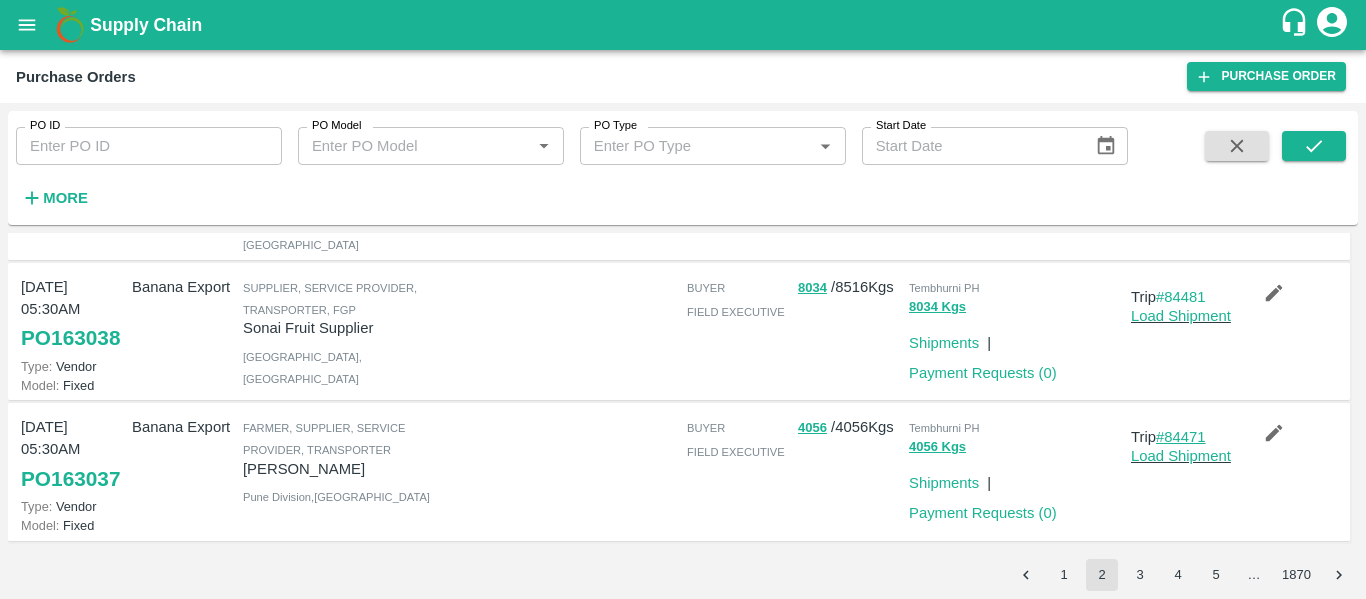click on "#84471" at bounding box center (1181, 437) 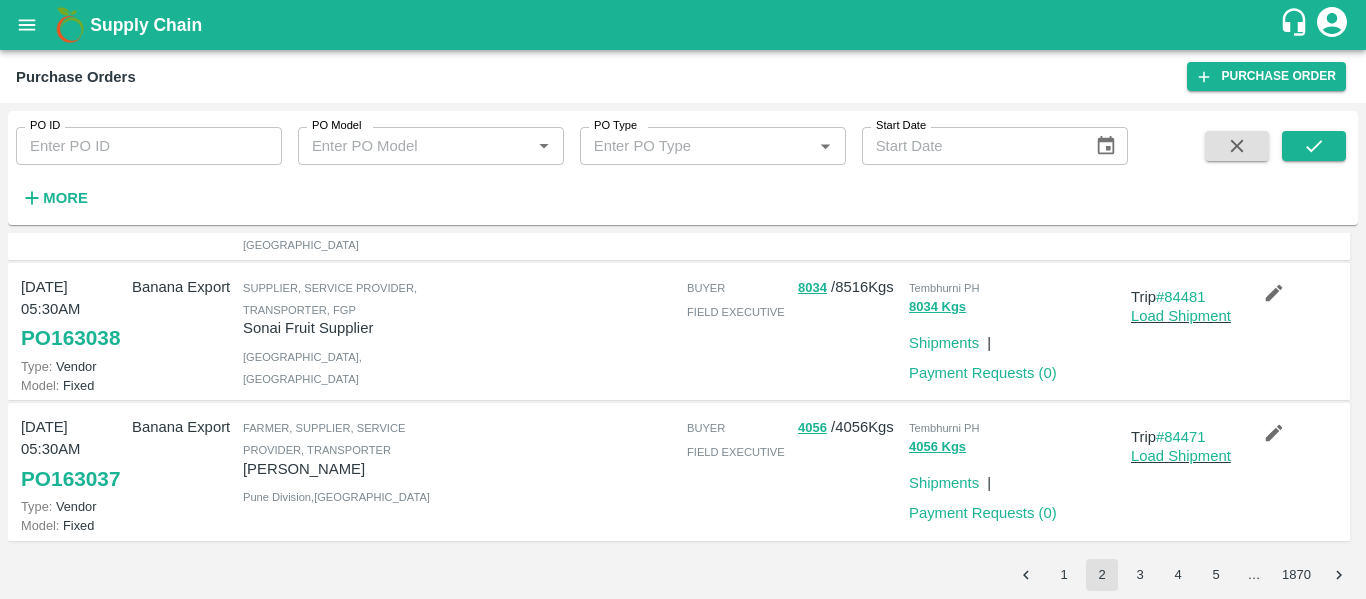 click on "3" at bounding box center (1140, 575) 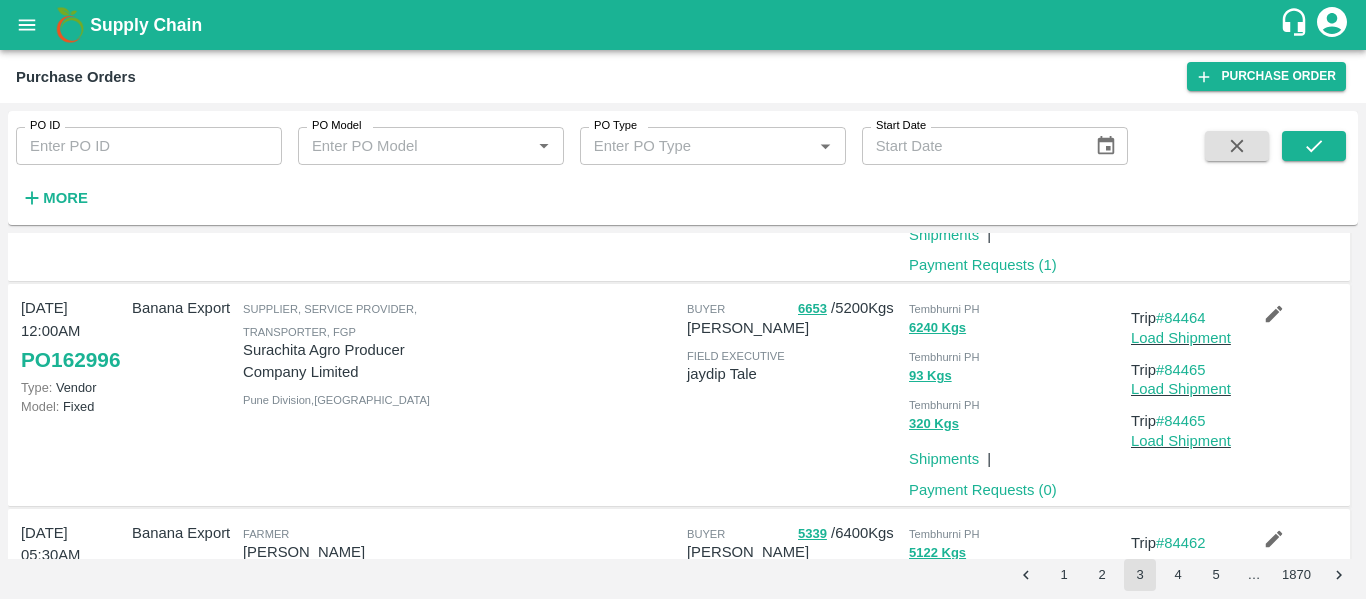 scroll, scrollTop: 0, scrollLeft: 0, axis: both 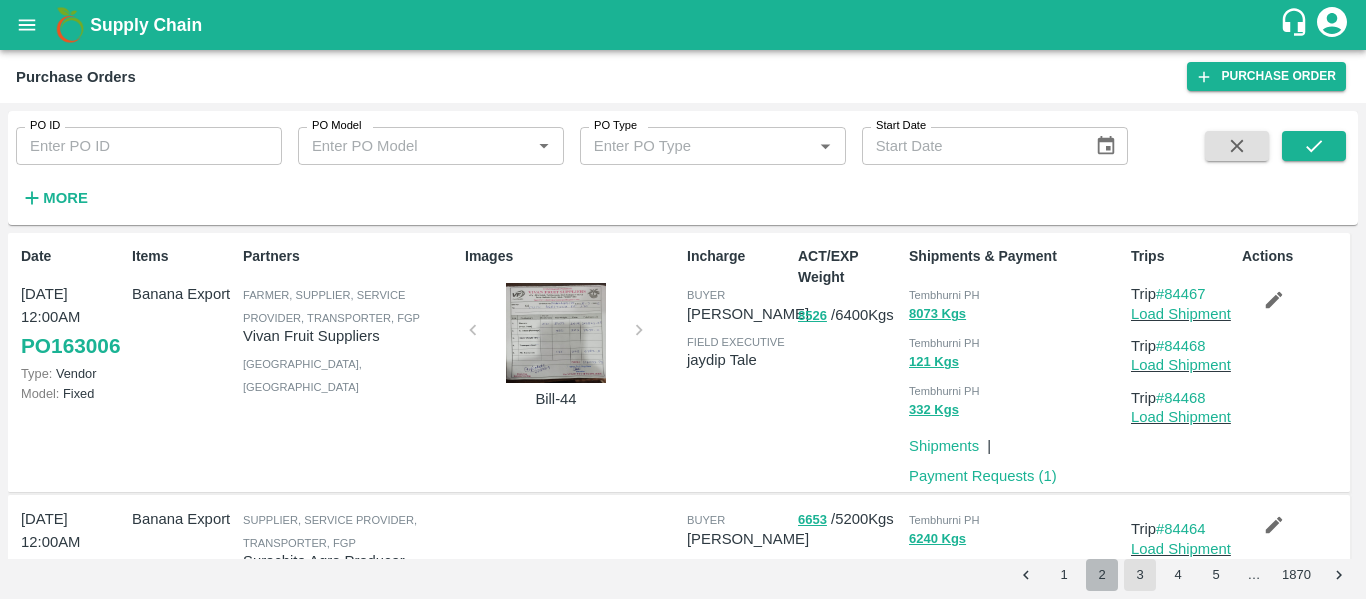 click on "2" at bounding box center [1102, 575] 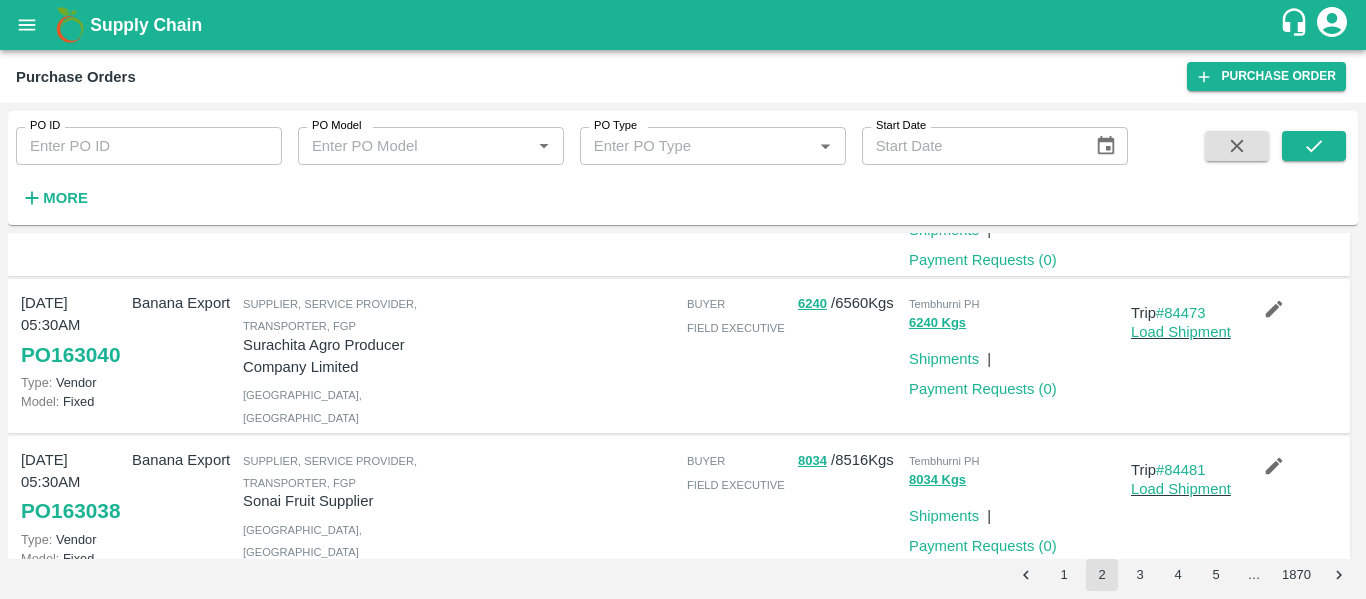 scroll, scrollTop: 1547, scrollLeft: 0, axis: vertical 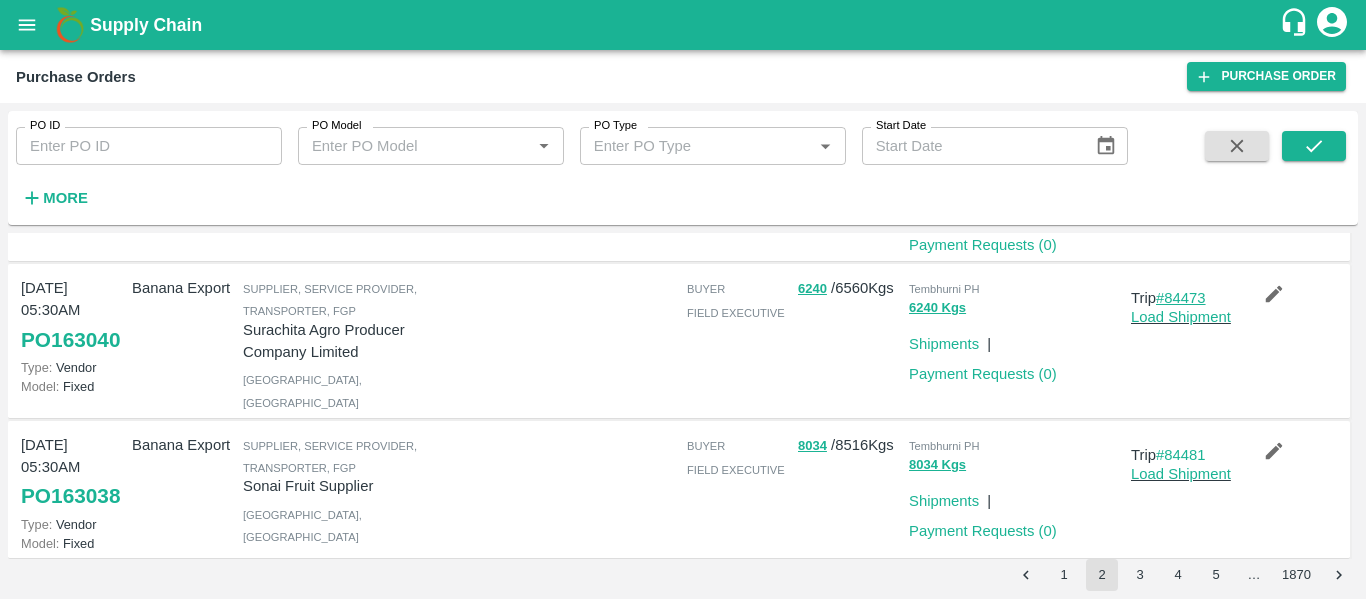 click on "#84473" at bounding box center [1181, 298] 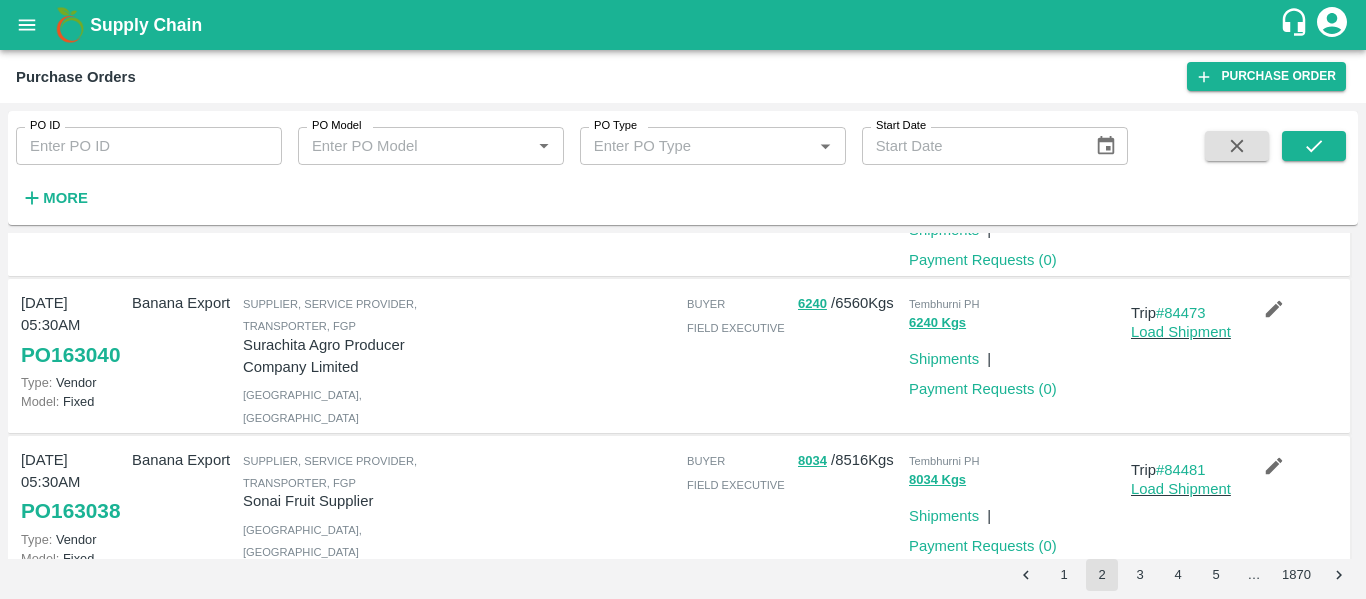 scroll, scrollTop: 1533, scrollLeft: 0, axis: vertical 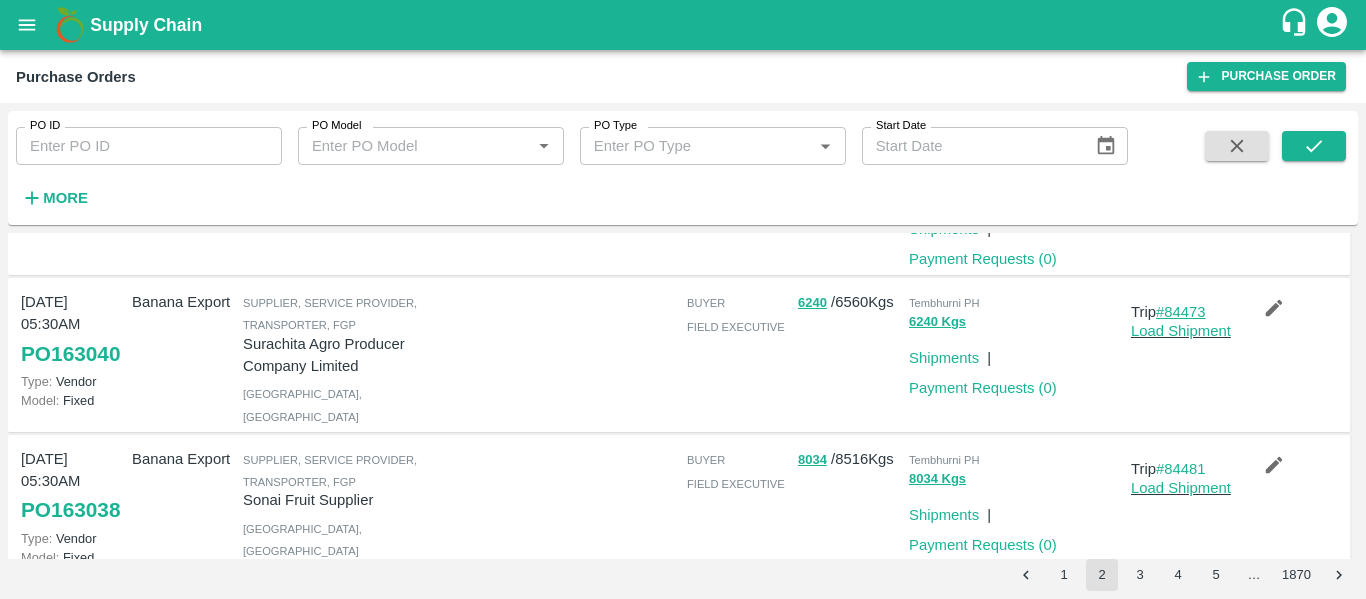 click on "#84473" at bounding box center [1181, 312] 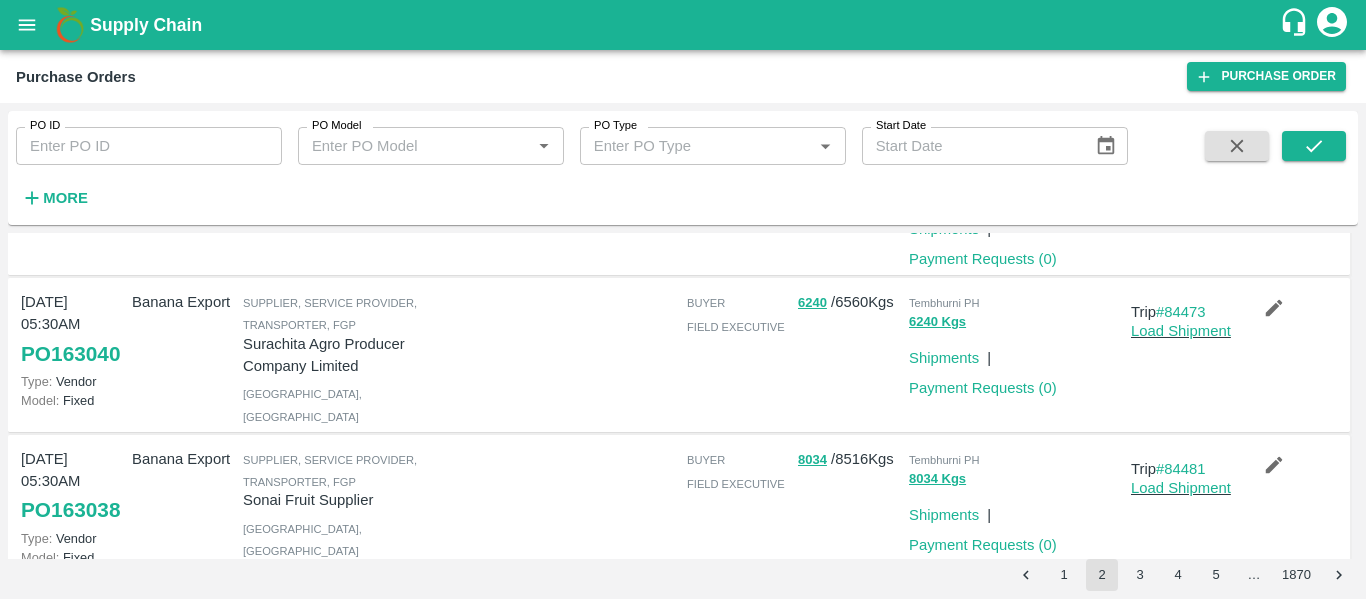 click at bounding box center [1274, 308] 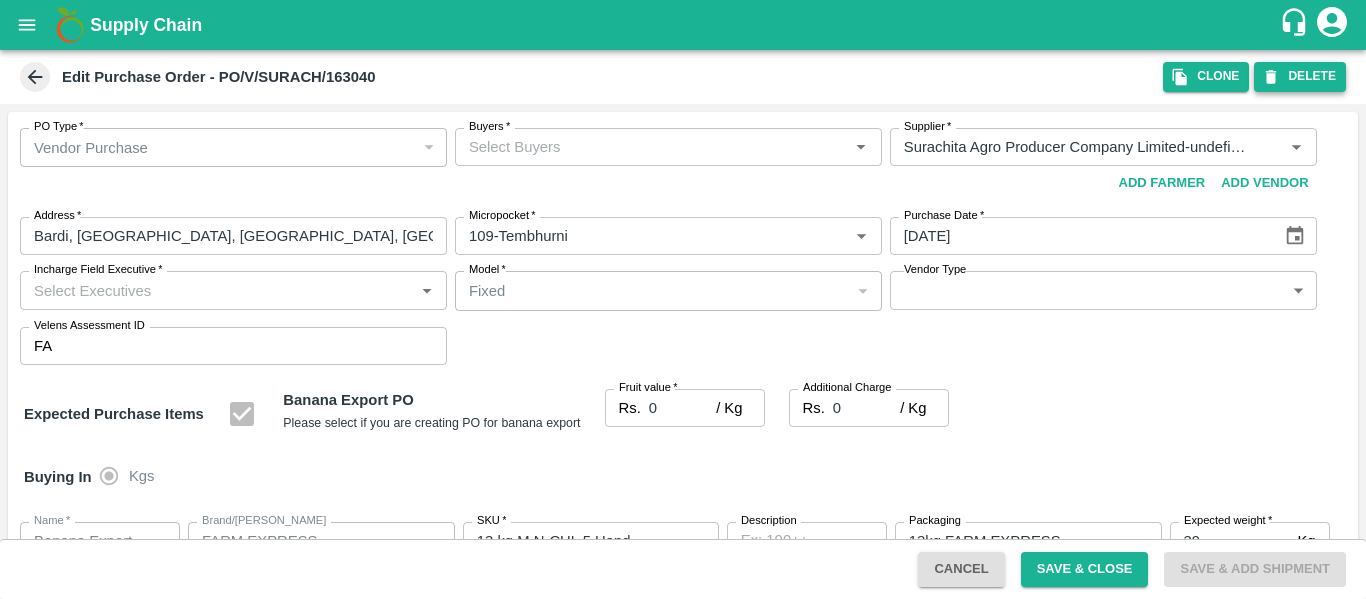 click on "DELETE" at bounding box center [1300, 76] 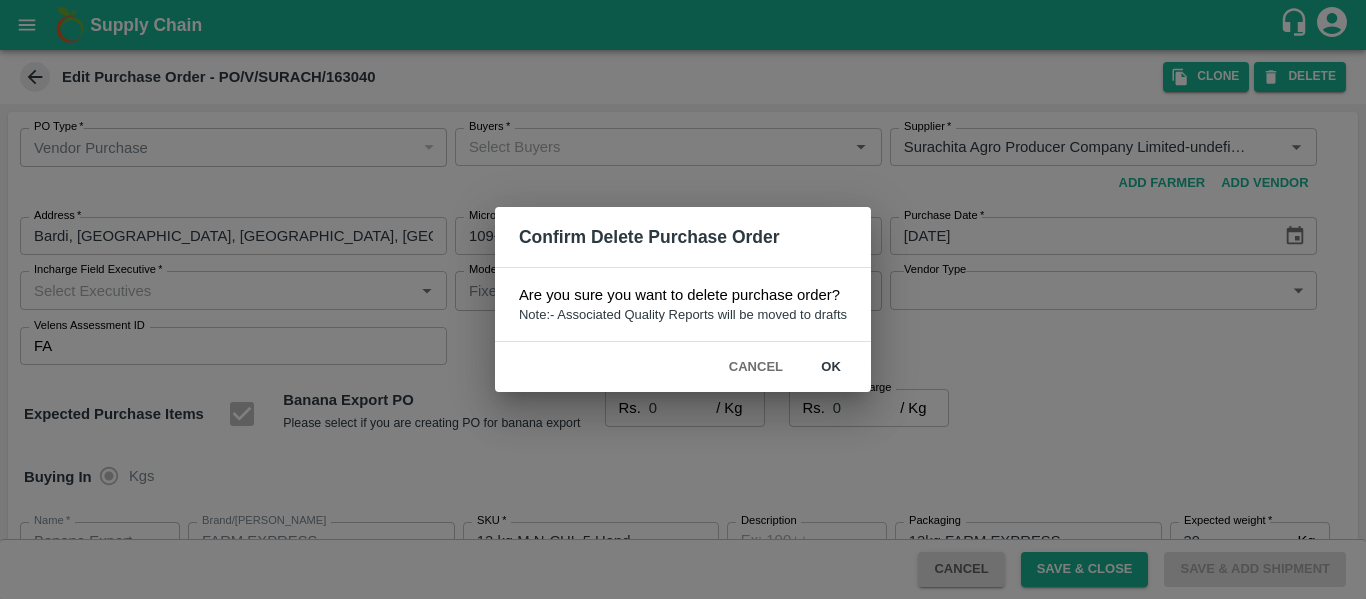 click on "ok" at bounding box center (831, 367) 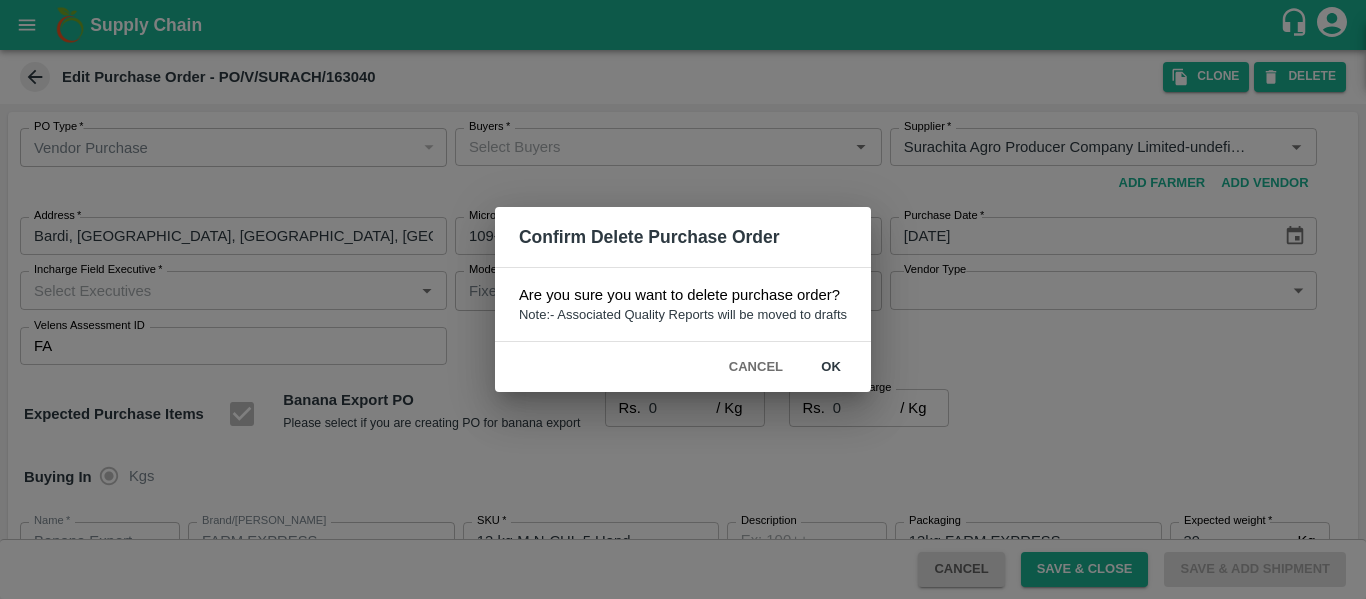 click on "Confirm Delete Purchase Order Are you sure you want to delete purchase order? Note:- Associated Quality Reports will be moved to drafts Cancel ok" at bounding box center [683, 299] 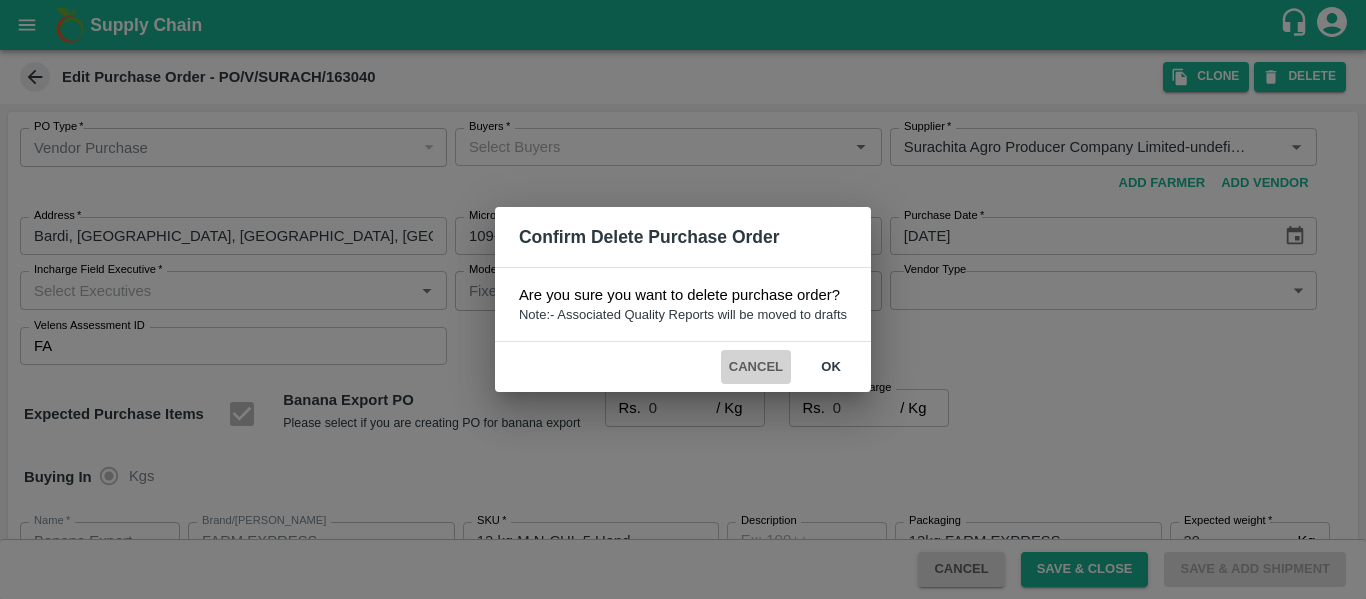 click on "Cancel" at bounding box center (756, 367) 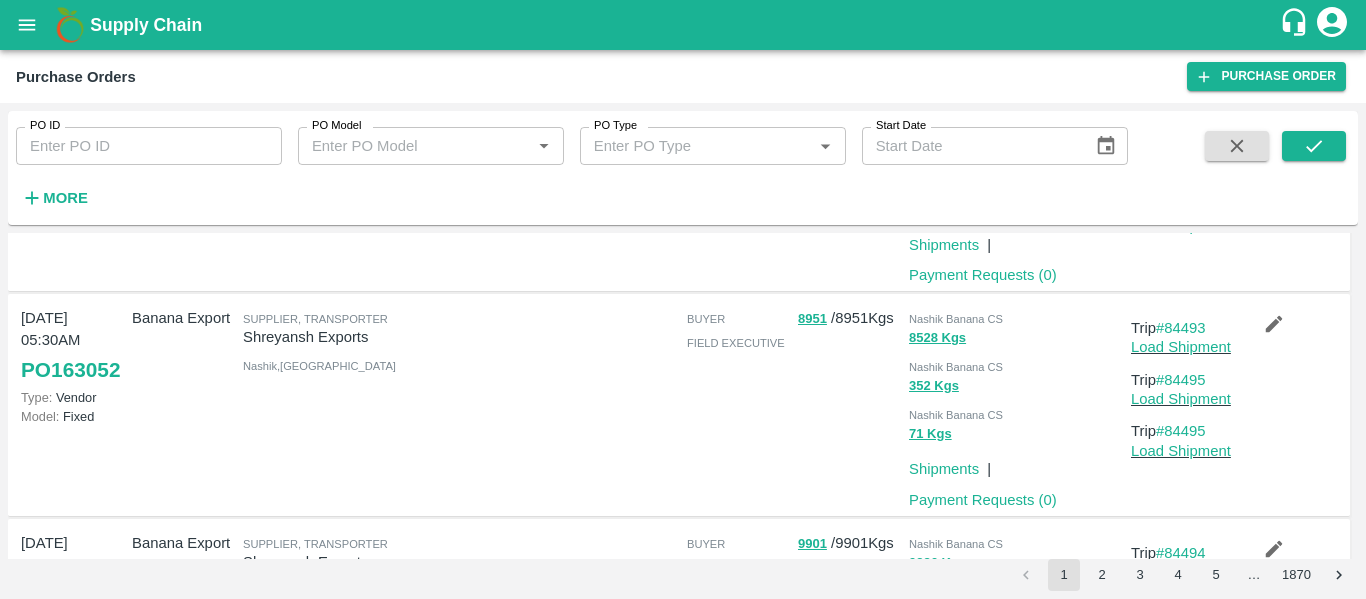 scroll, scrollTop: 1929, scrollLeft: 0, axis: vertical 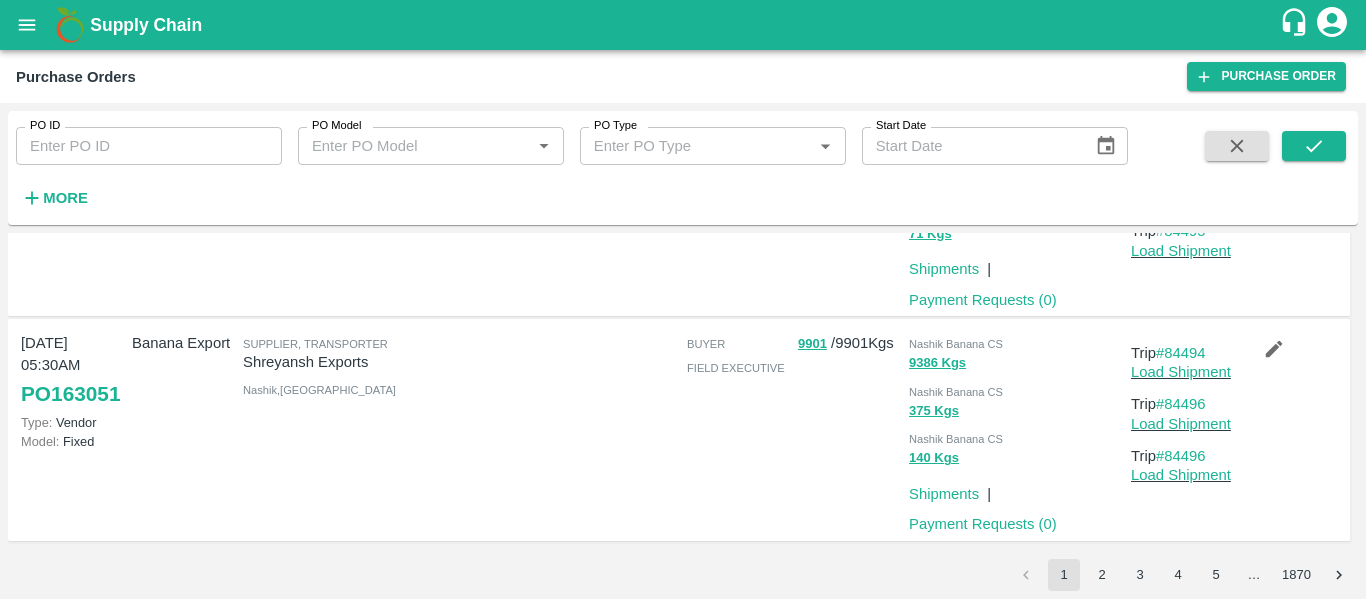 click on "2" at bounding box center (1102, 575) 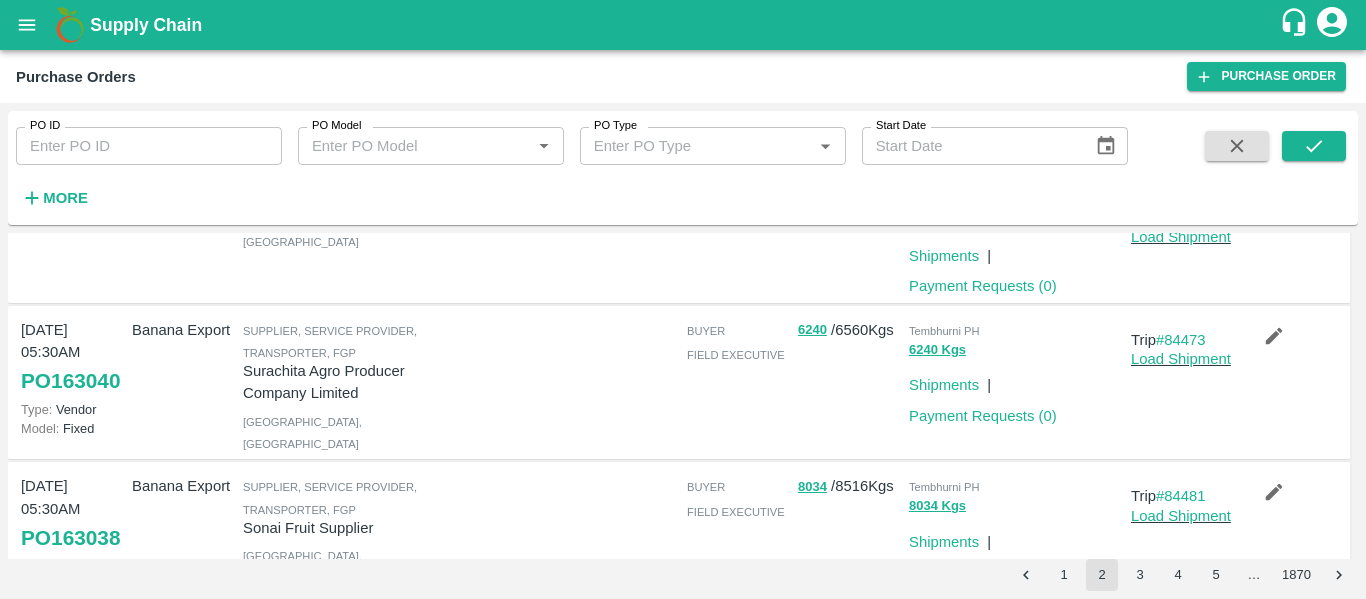 scroll, scrollTop: 1593, scrollLeft: 0, axis: vertical 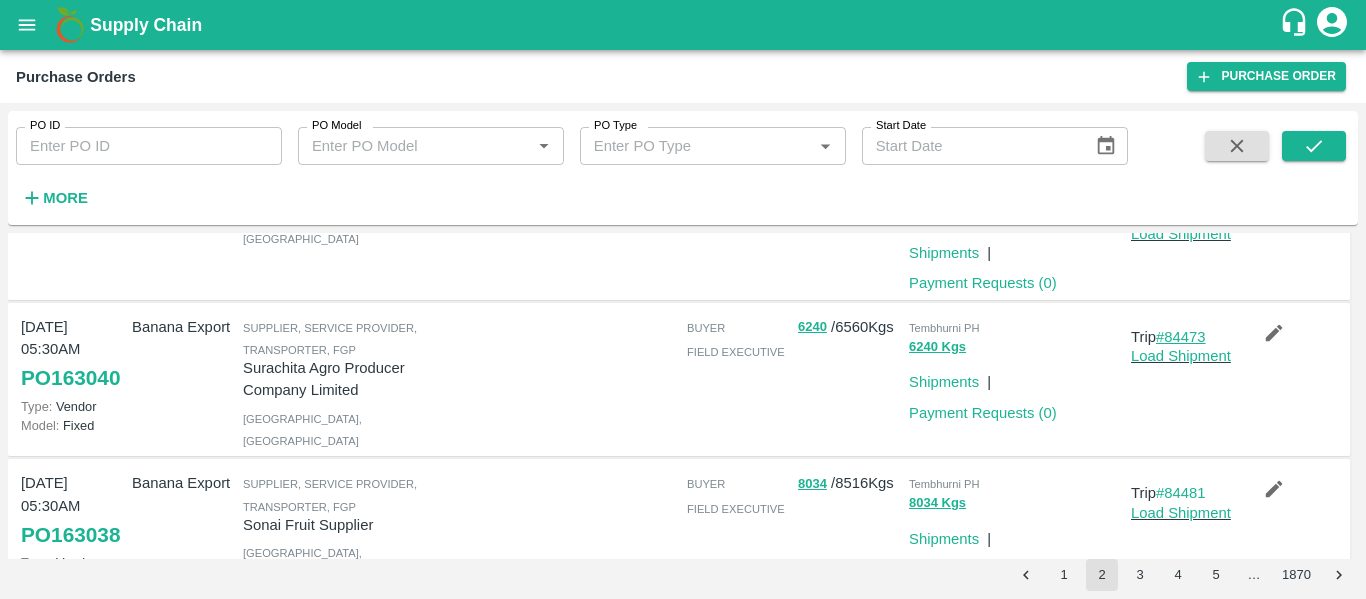 click on "#84473" at bounding box center (1181, 337) 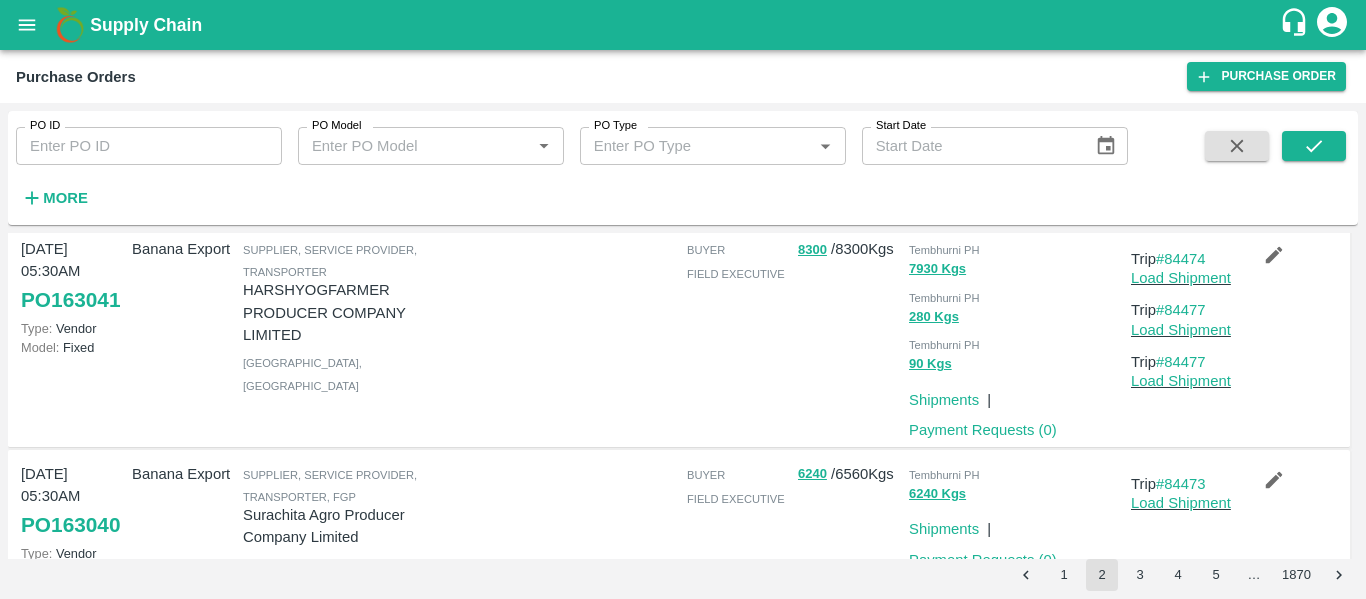 scroll, scrollTop: 1444, scrollLeft: 0, axis: vertical 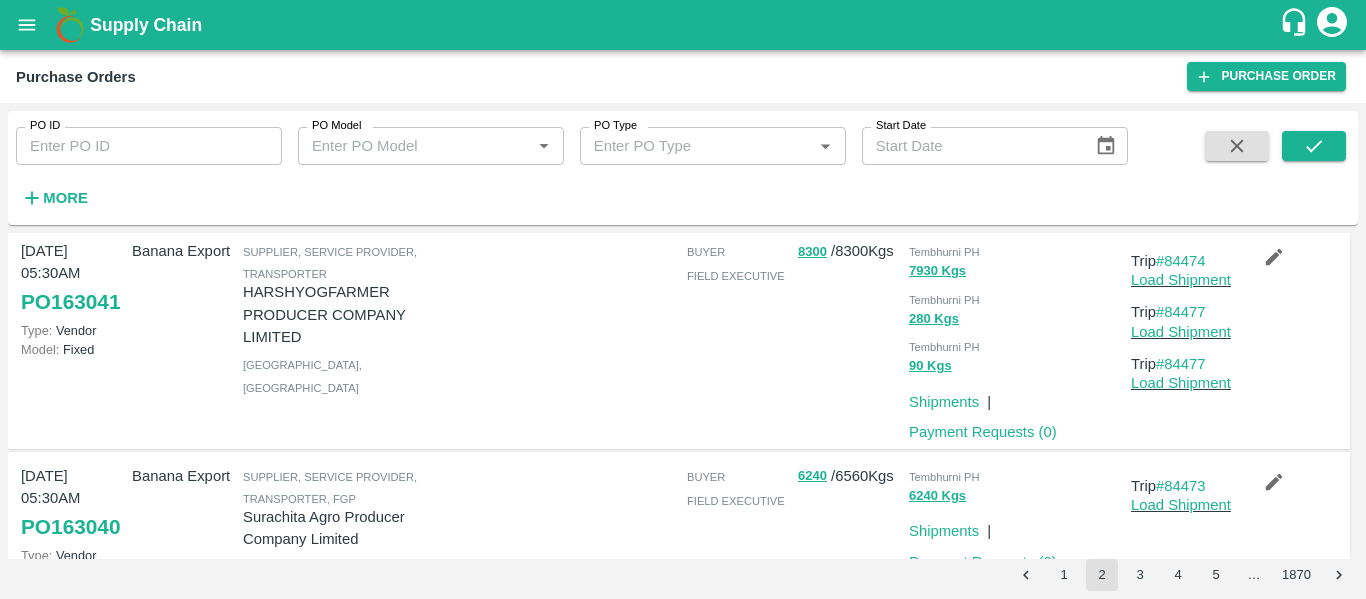 click at bounding box center (1274, 257) 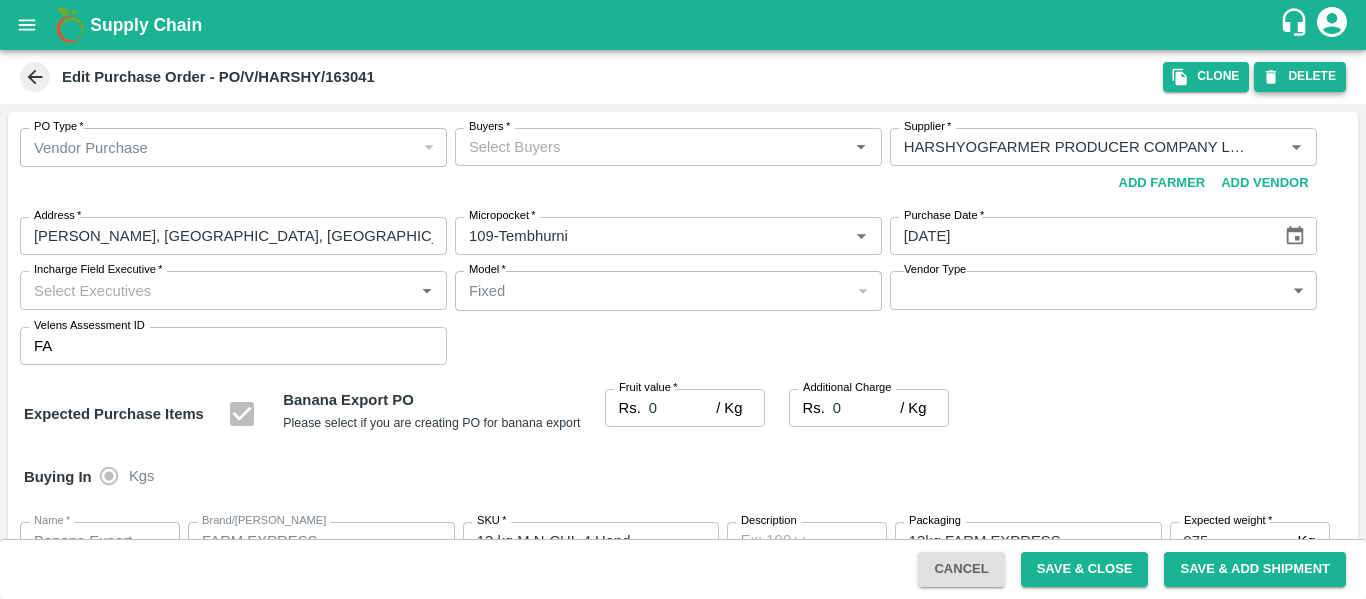 click on "DELETE" at bounding box center [1300, 76] 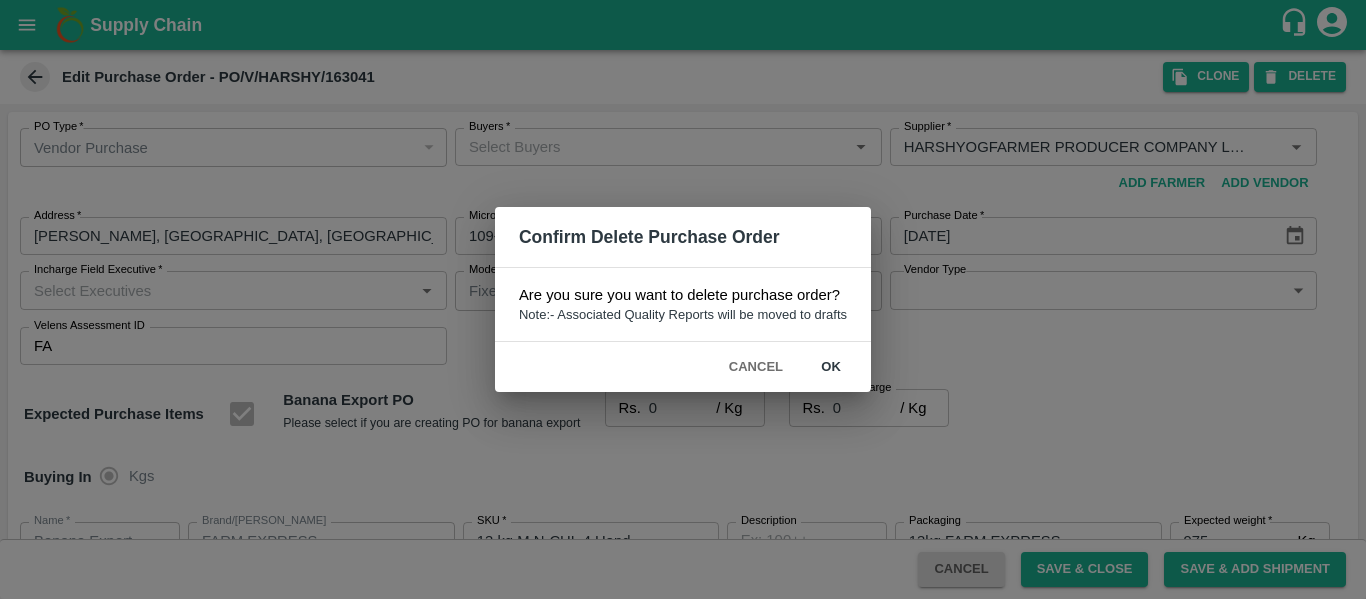 click on "ok" at bounding box center [831, 367] 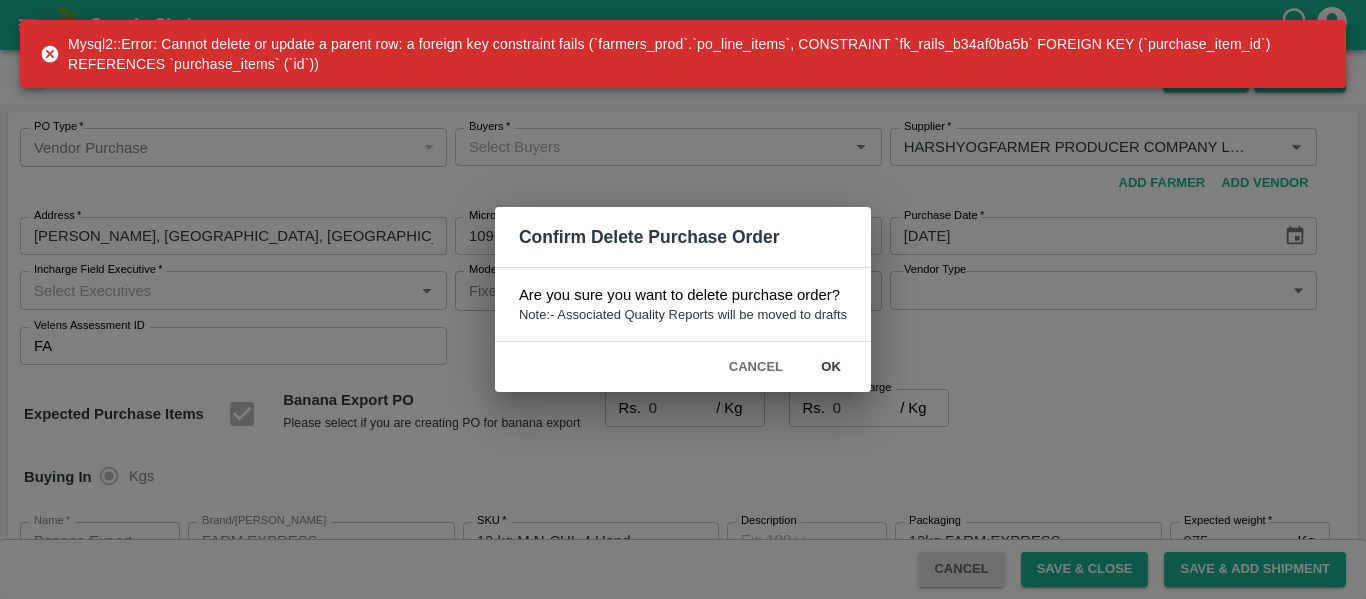 click on "Confirm Delete Purchase Order Are you sure you want to delete purchase order? Note:- Associated Quality Reports will be moved to drafts Cancel ok" at bounding box center [683, 299] 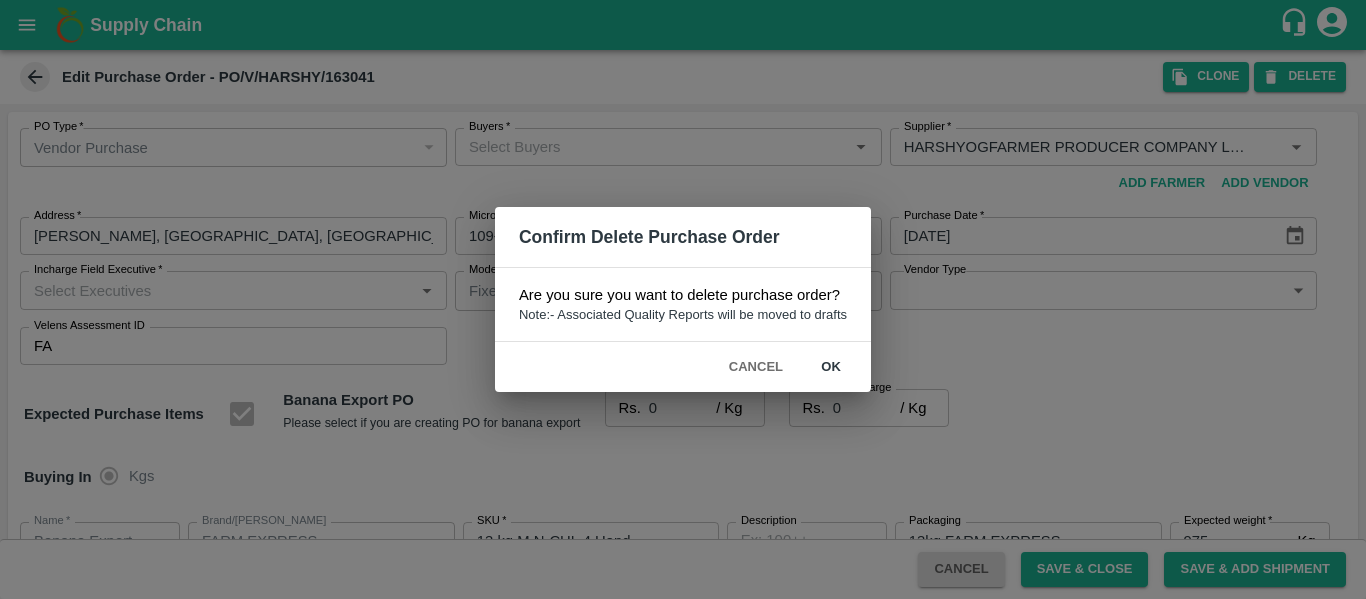 click on "Cancel" at bounding box center [756, 367] 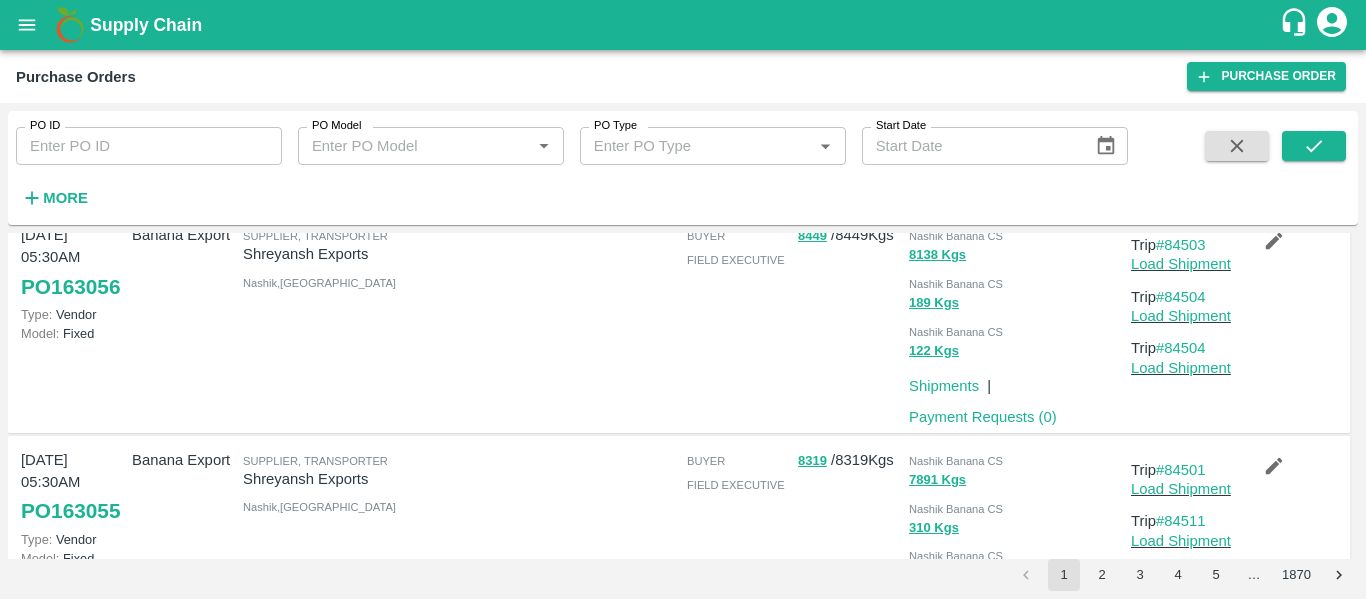 scroll, scrollTop: 0, scrollLeft: 0, axis: both 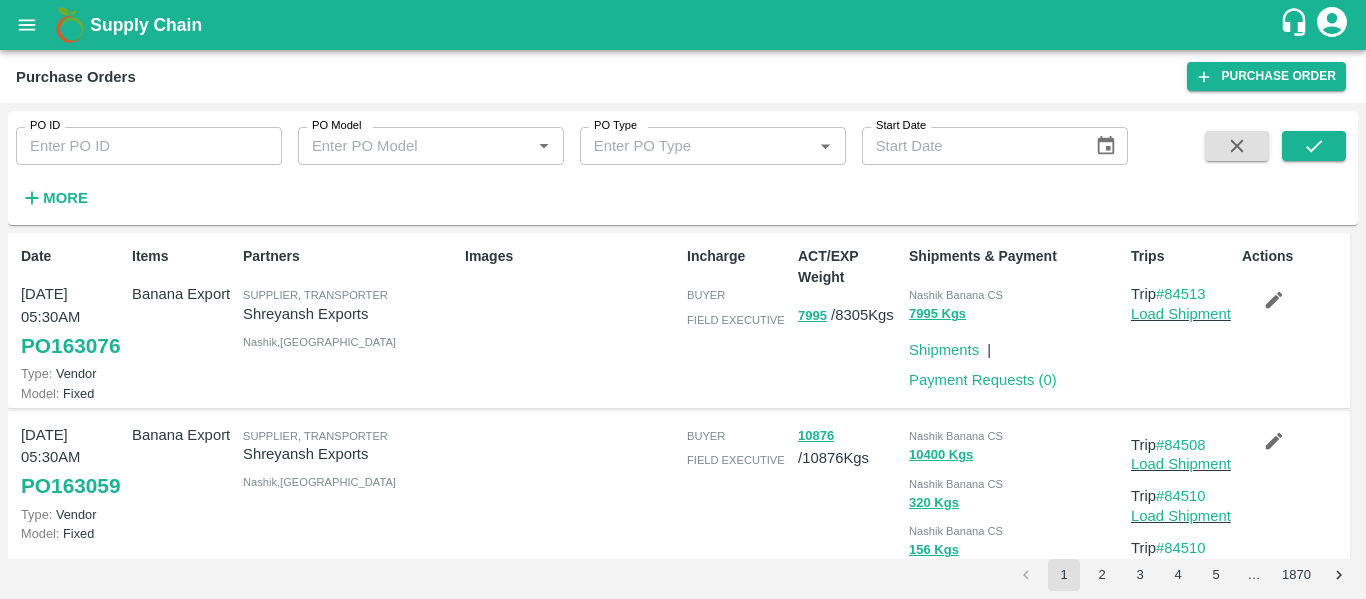 click at bounding box center (27, 25) 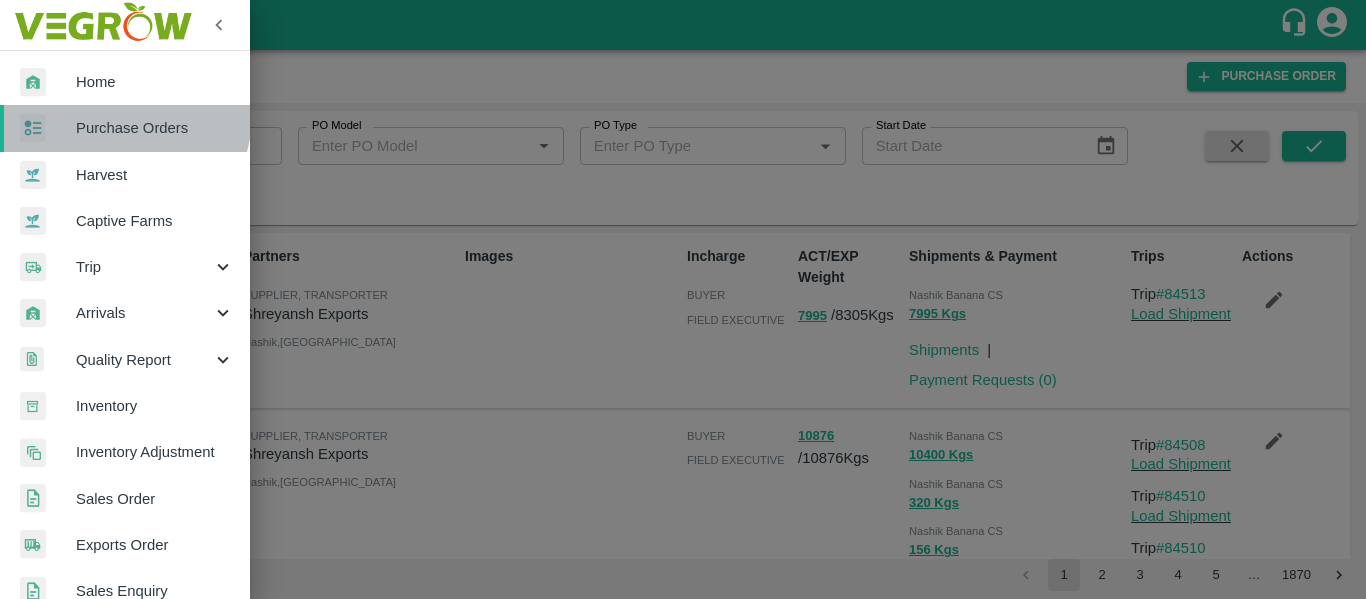 click on "Purchase Orders" at bounding box center [125, 128] 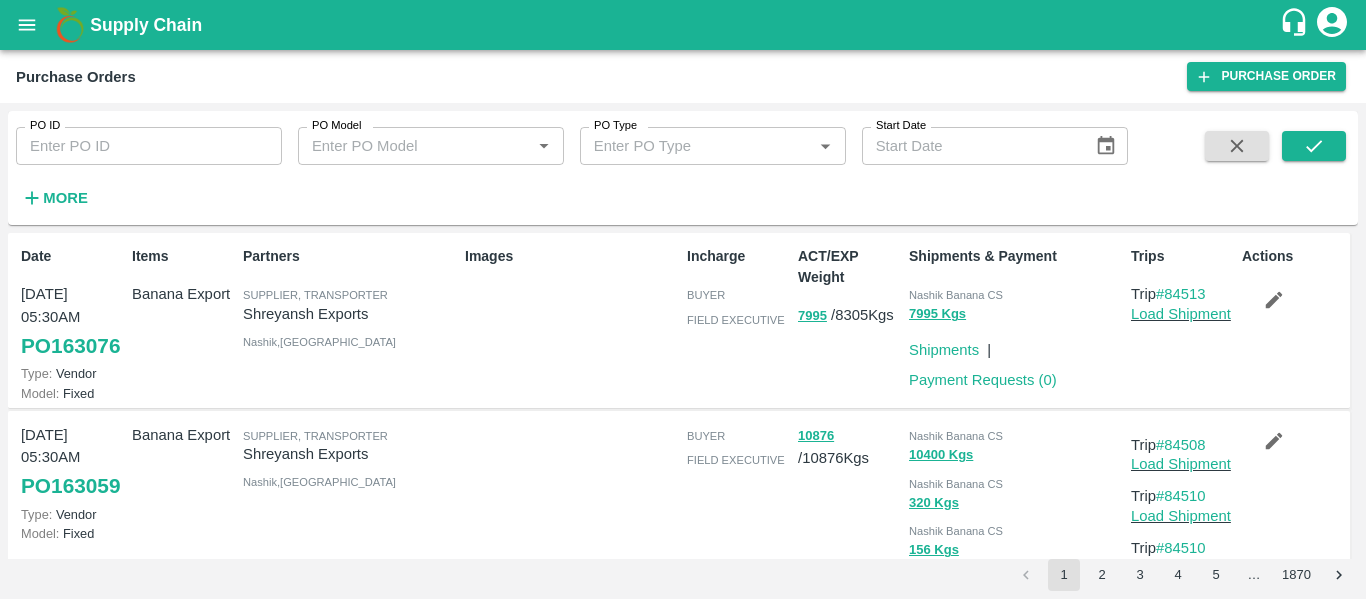 click 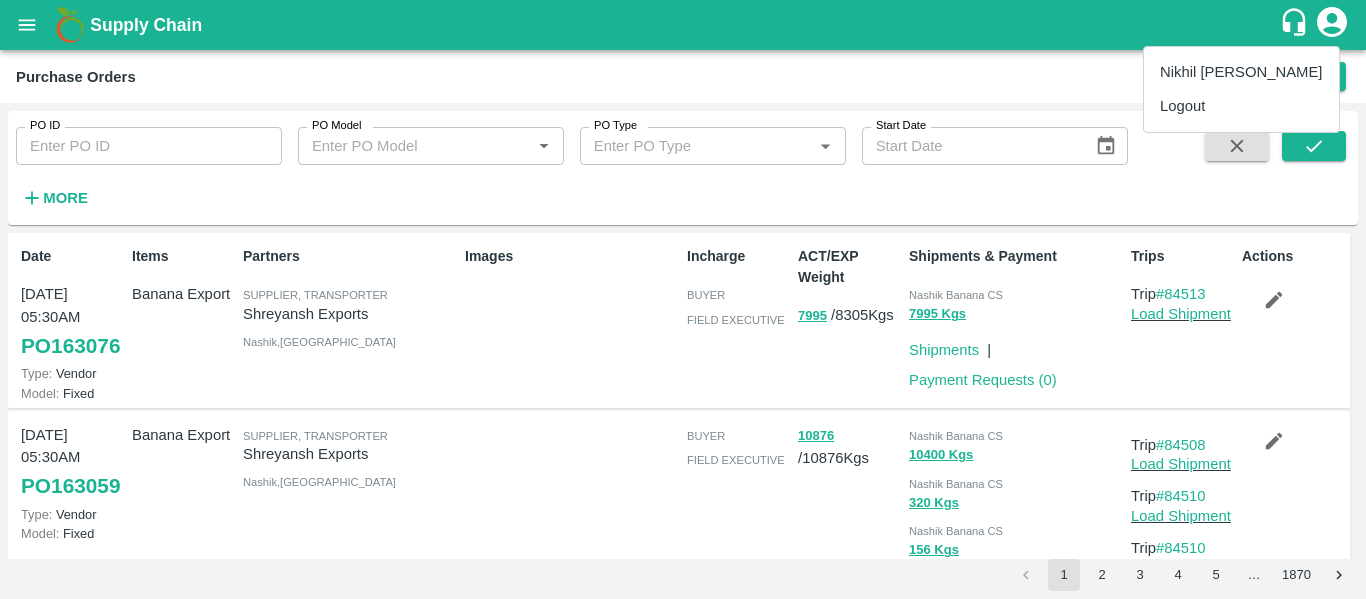 click at bounding box center [683, 299] 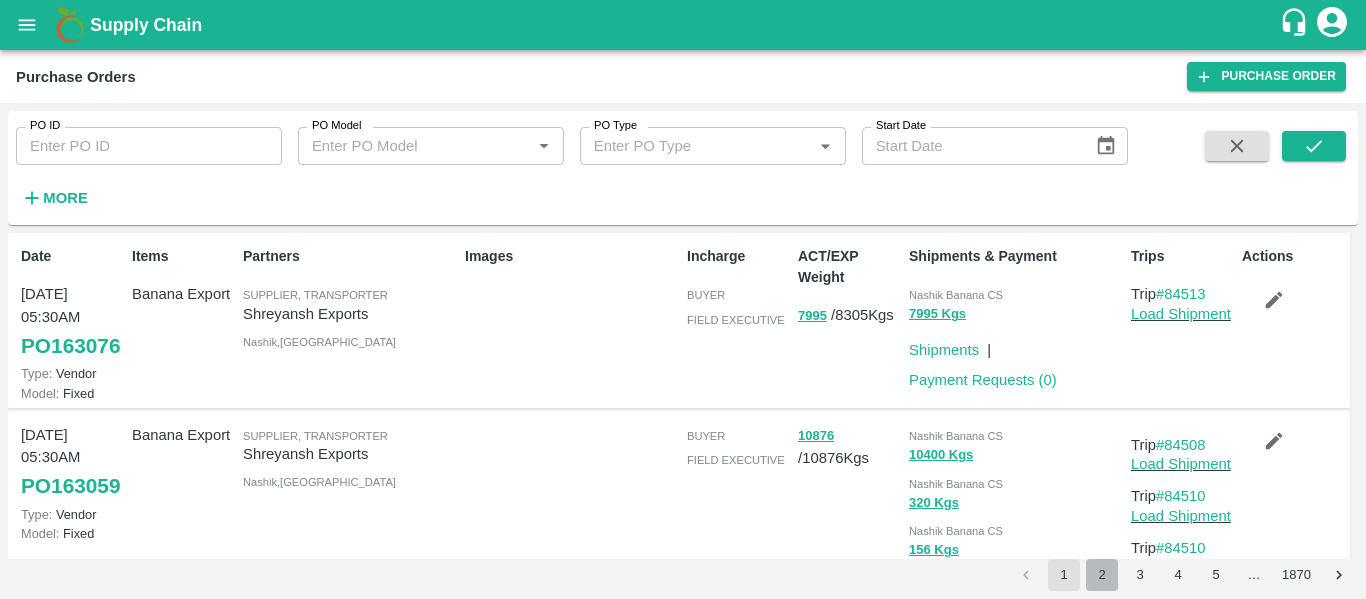 click on "2" at bounding box center [1102, 575] 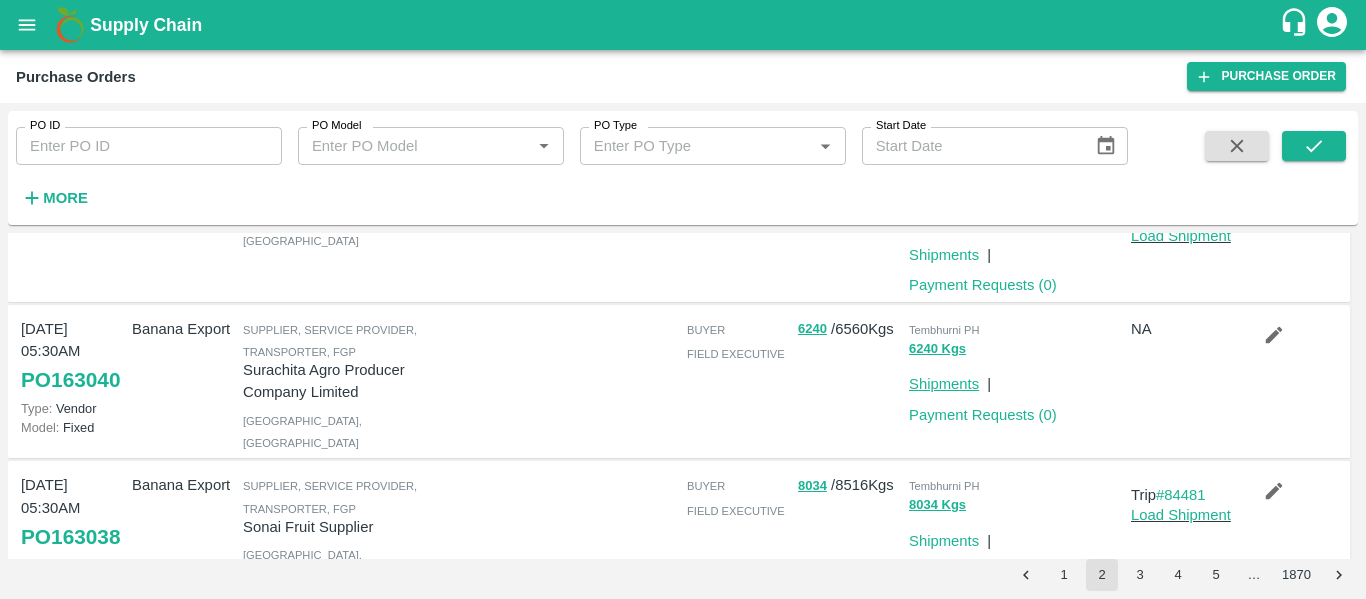 scroll, scrollTop: 1590, scrollLeft: 0, axis: vertical 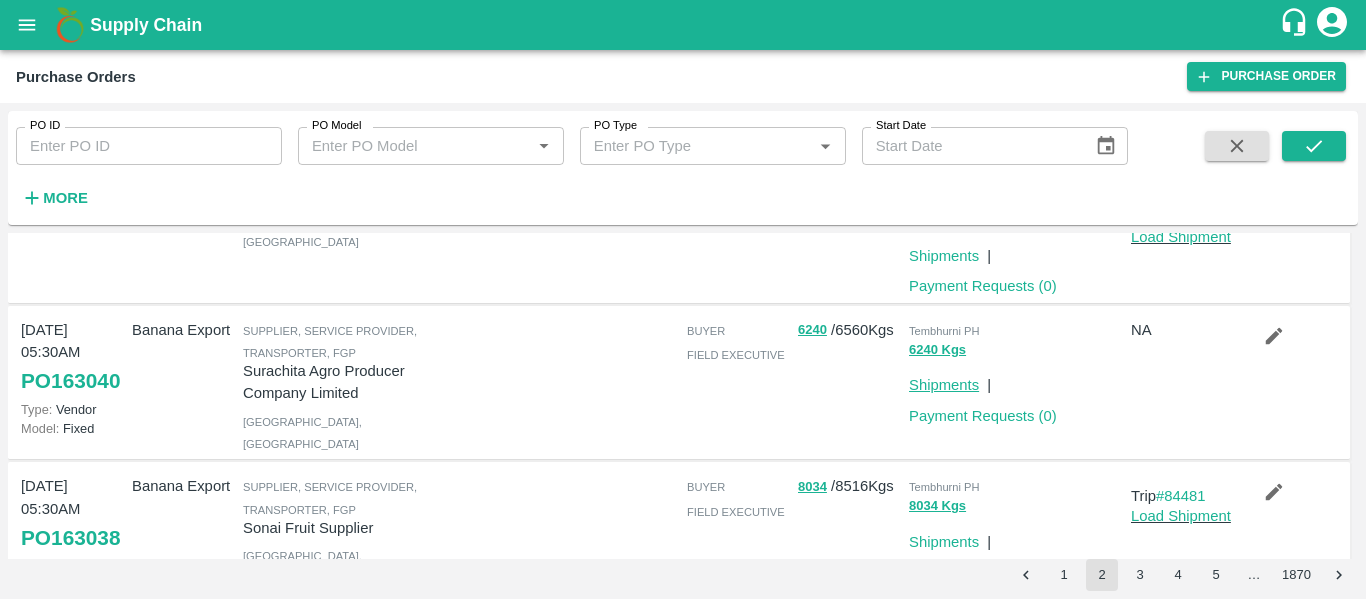 click on "Shipments" at bounding box center [944, 385] 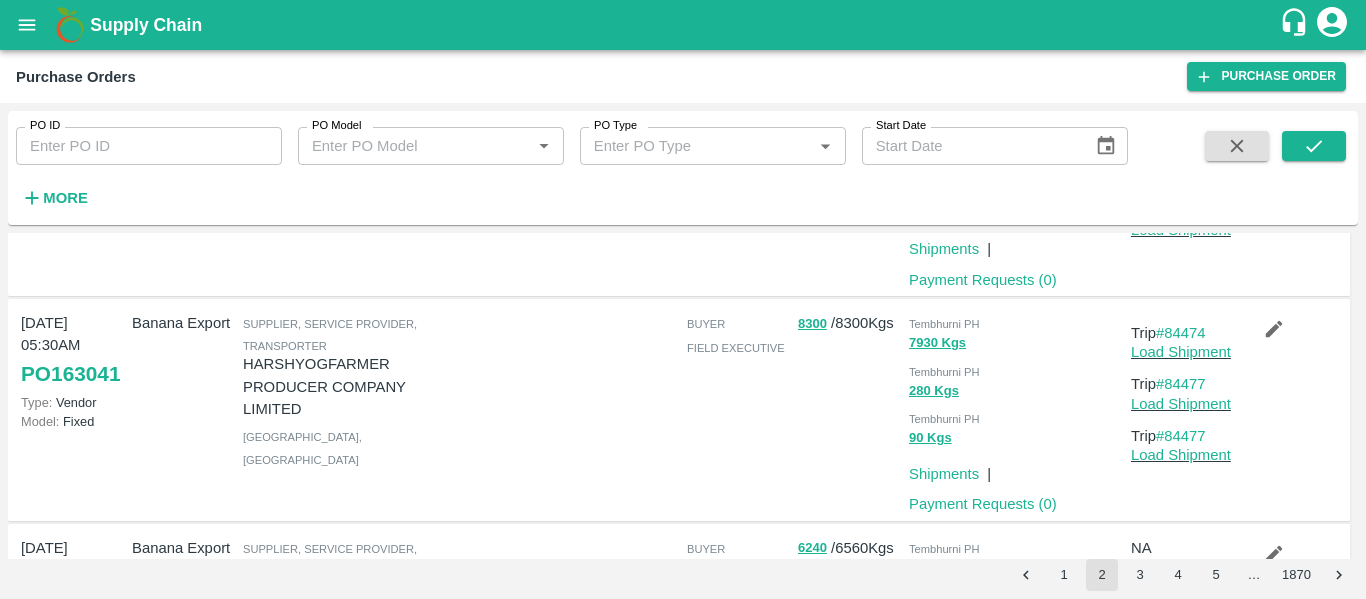 scroll, scrollTop: 1371, scrollLeft: 0, axis: vertical 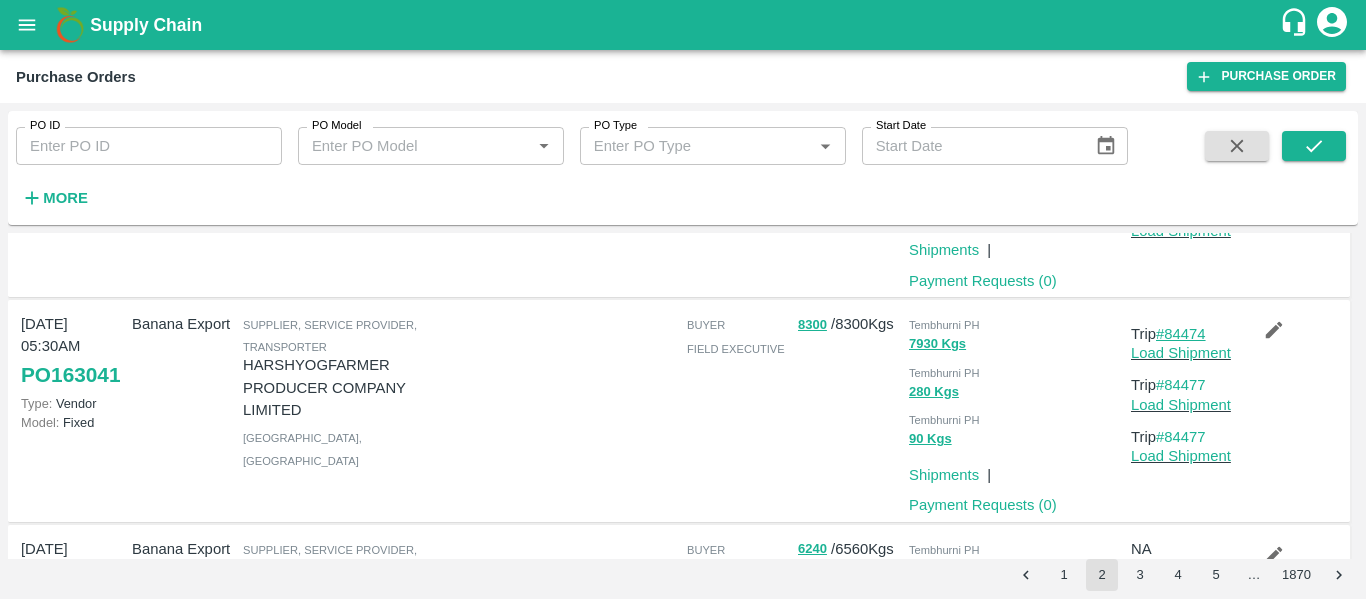 drag, startPoint x: 1223, startPoint y: 333, endPoint x: 1168, endPoint y: 333, distance: 55 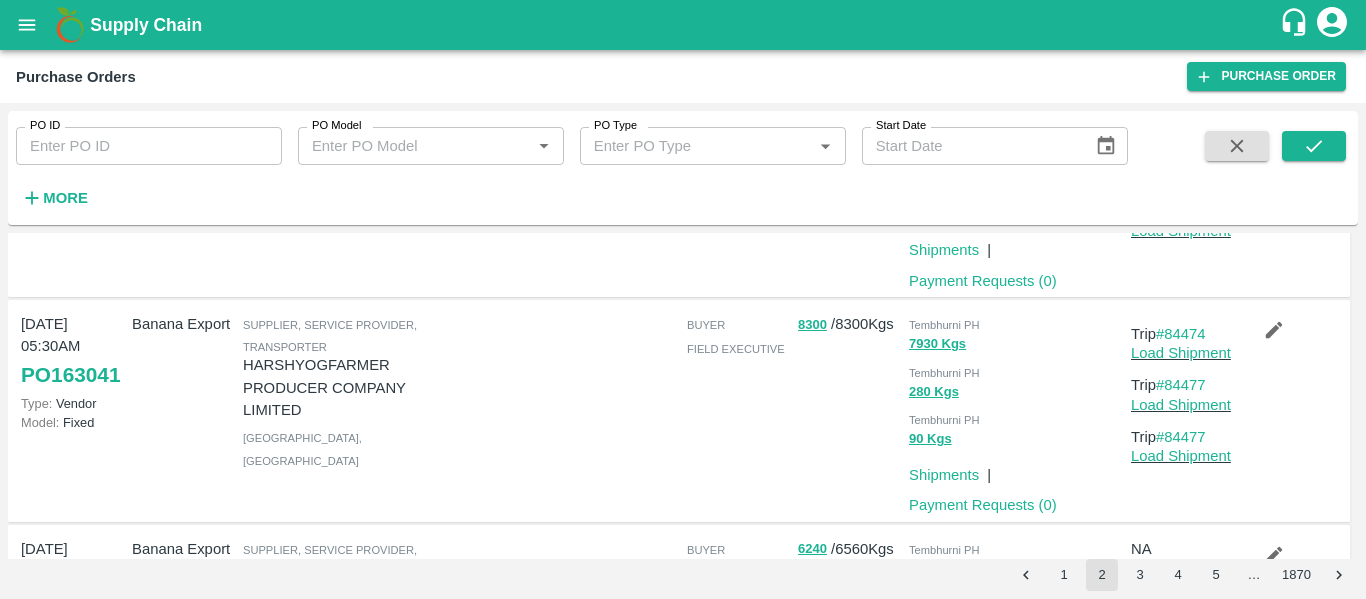 click 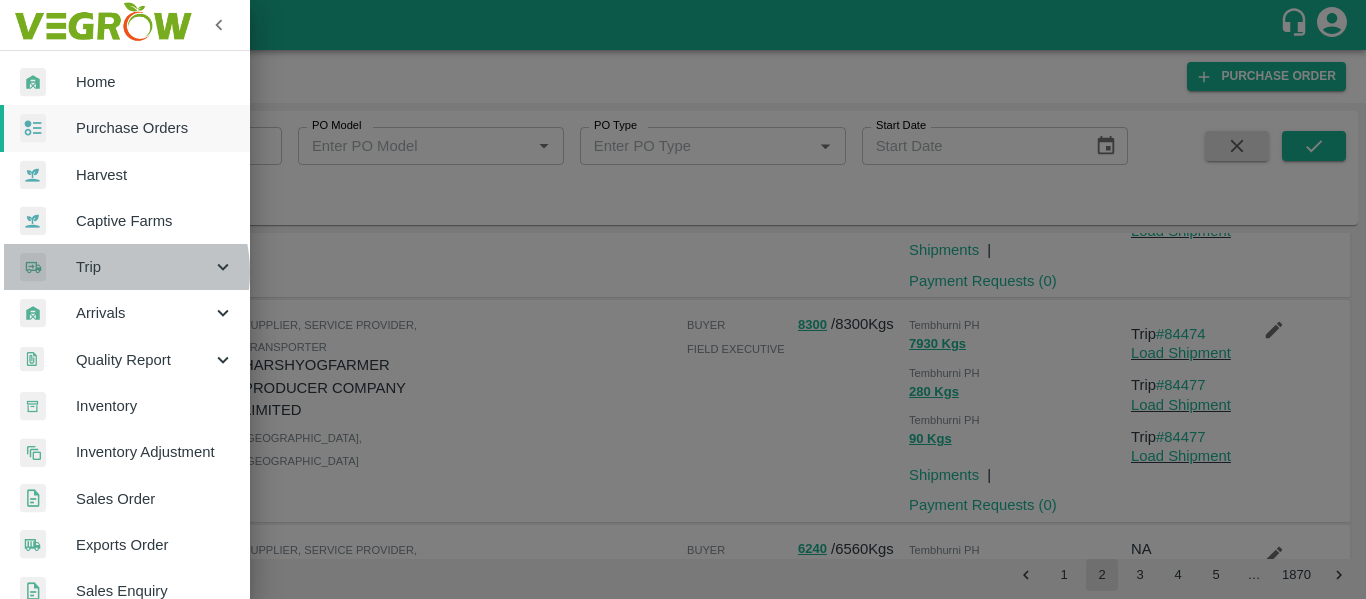 click on "Trip" at bounding box center (144, 267) 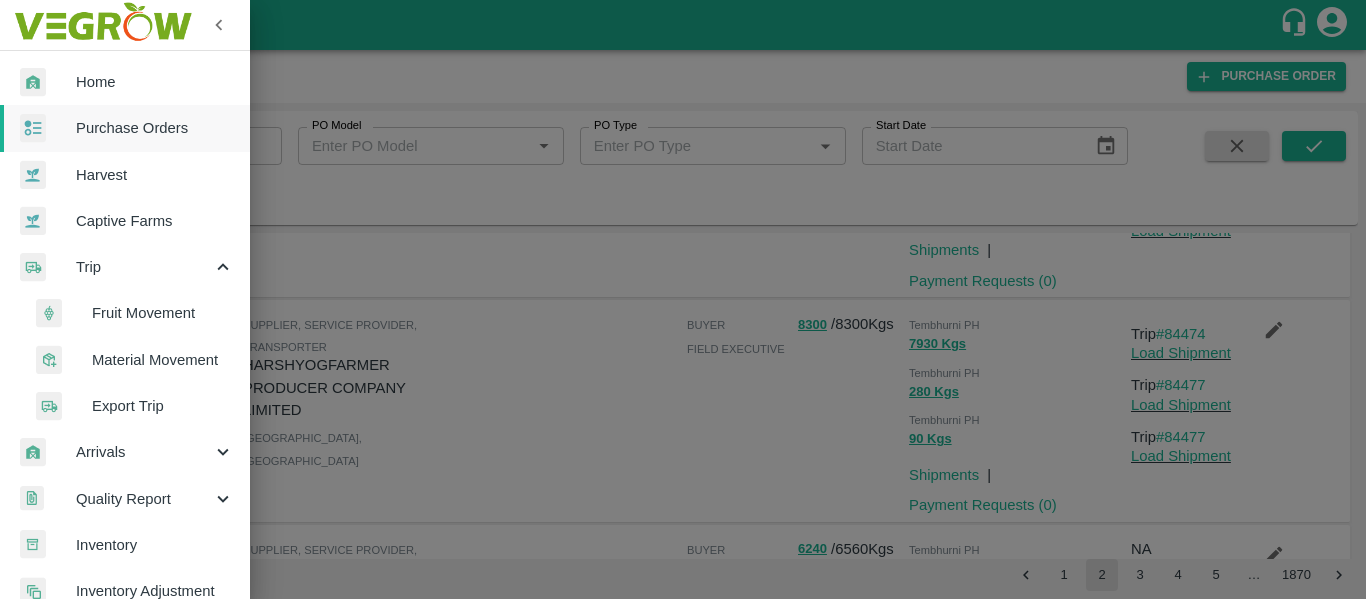 click on "Fruit Movement" at bounding box center (163, 313) 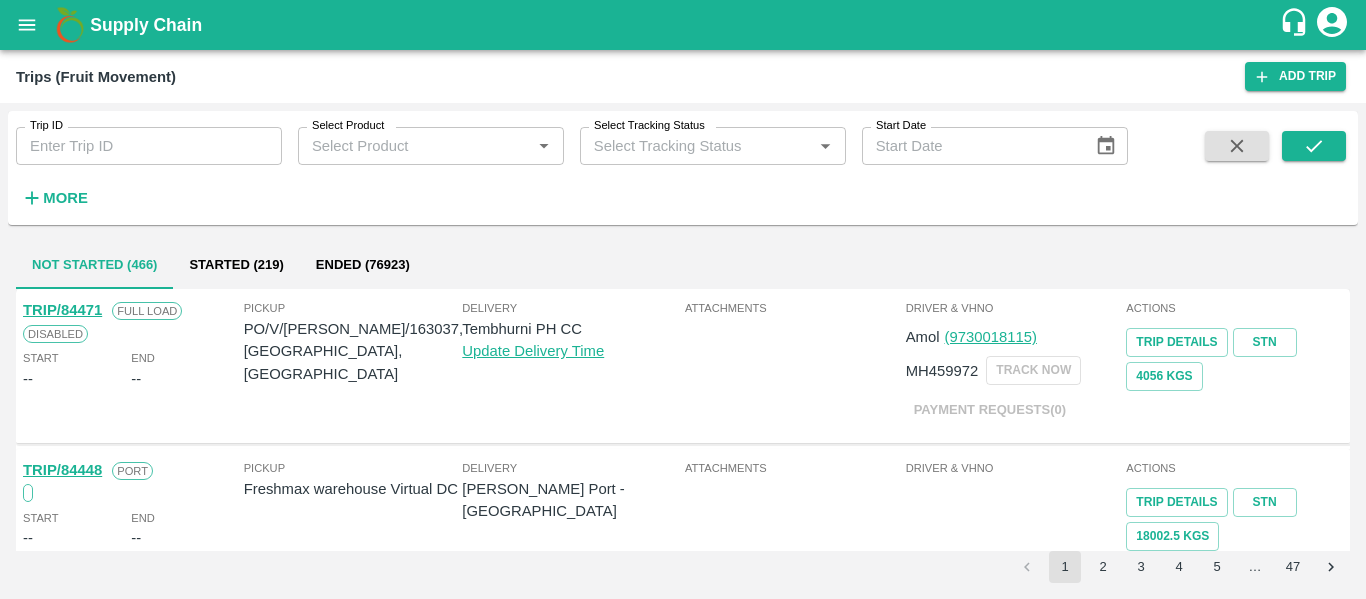 click on "Trip ID" at bounding box center (149, 146) 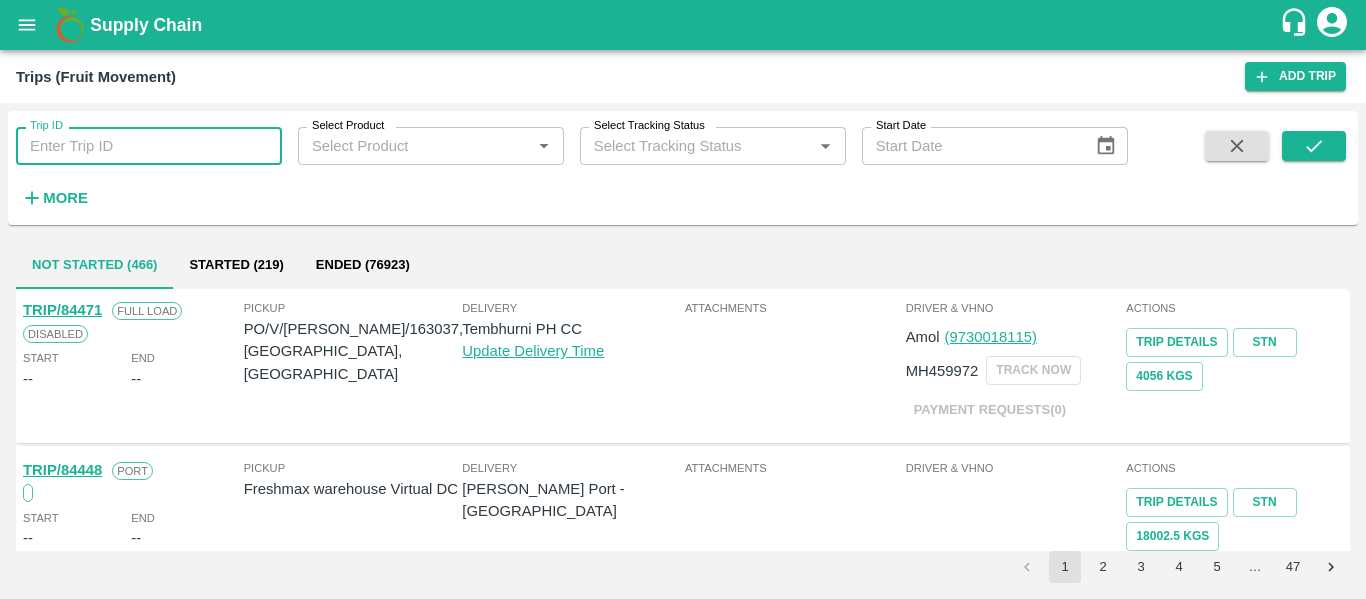 paste on "84474" 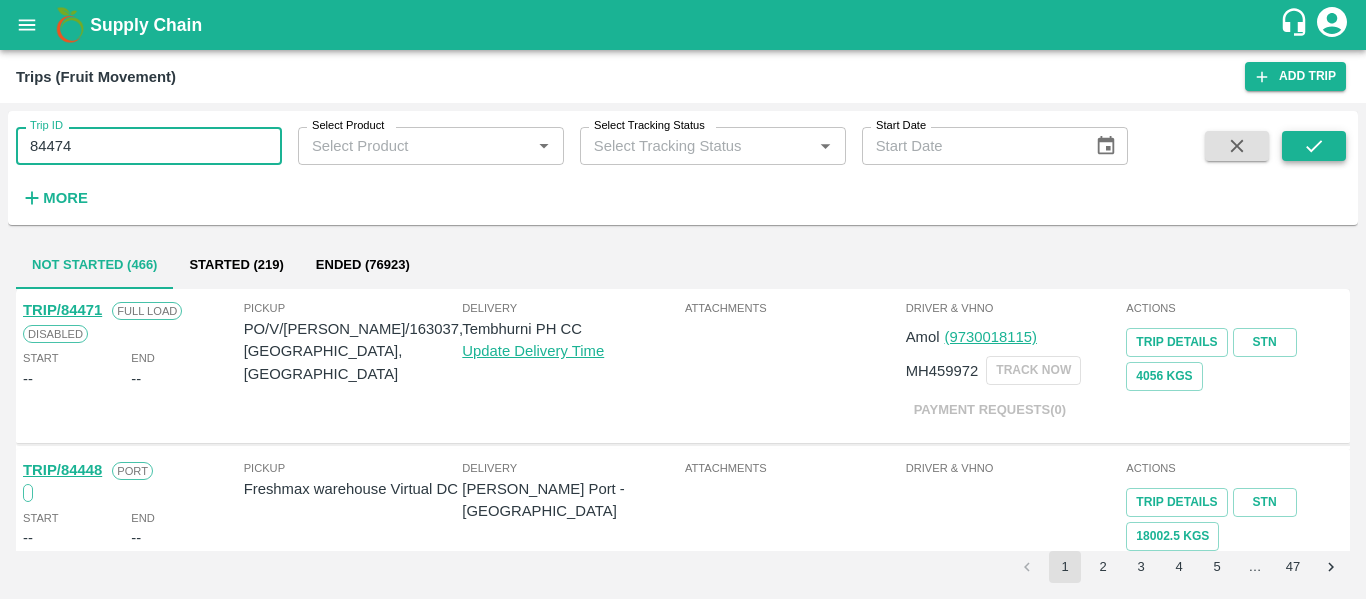type on "84474" 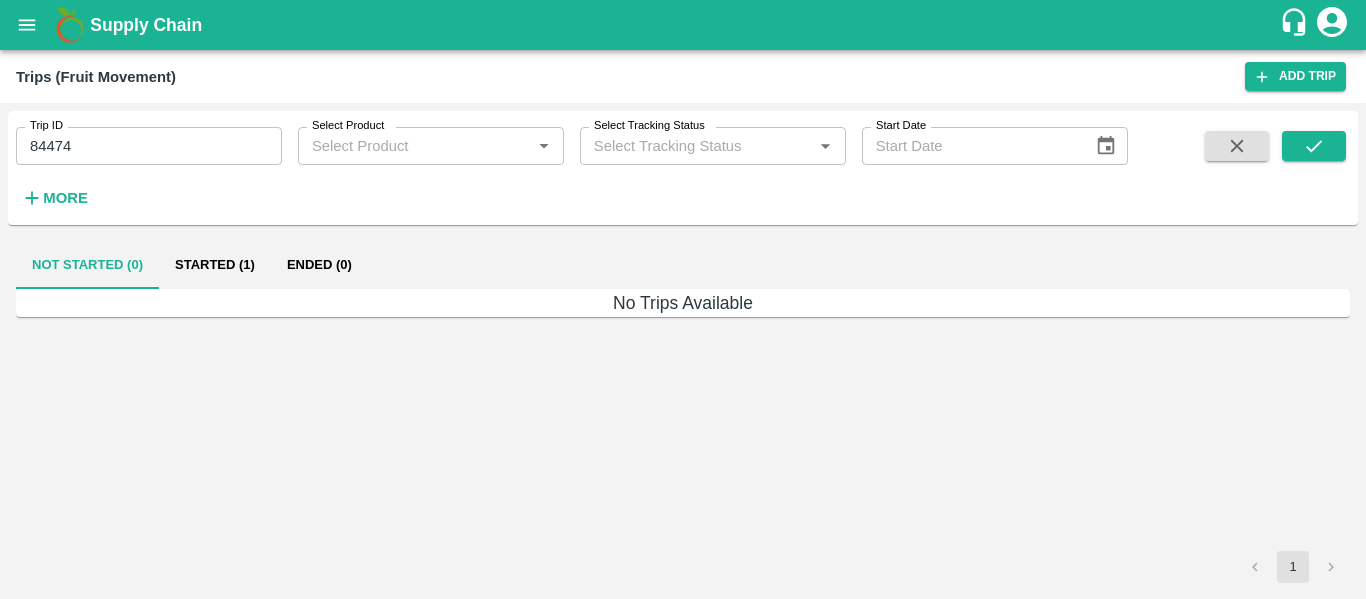 click on "Started (1)" at bounding box center [215, 265] 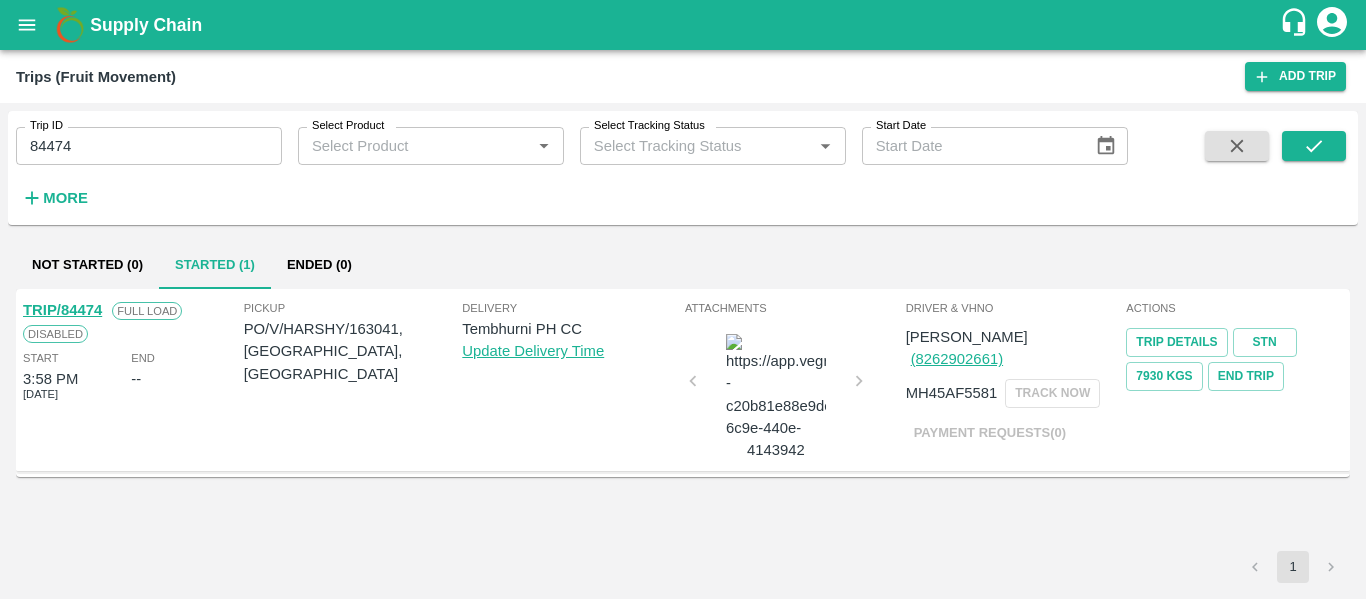 click on "TRIP/84474" at bounding box center (62, 310) 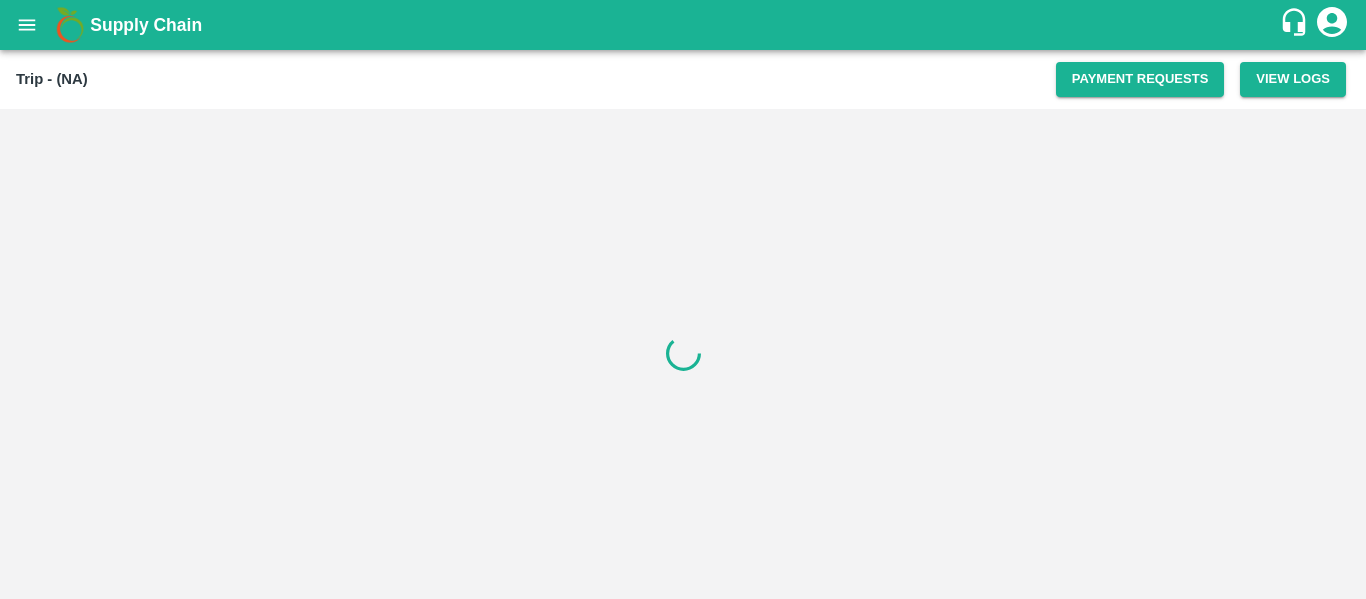 scroll, scrollTop: 0, scrollLeft: 0, axis: both 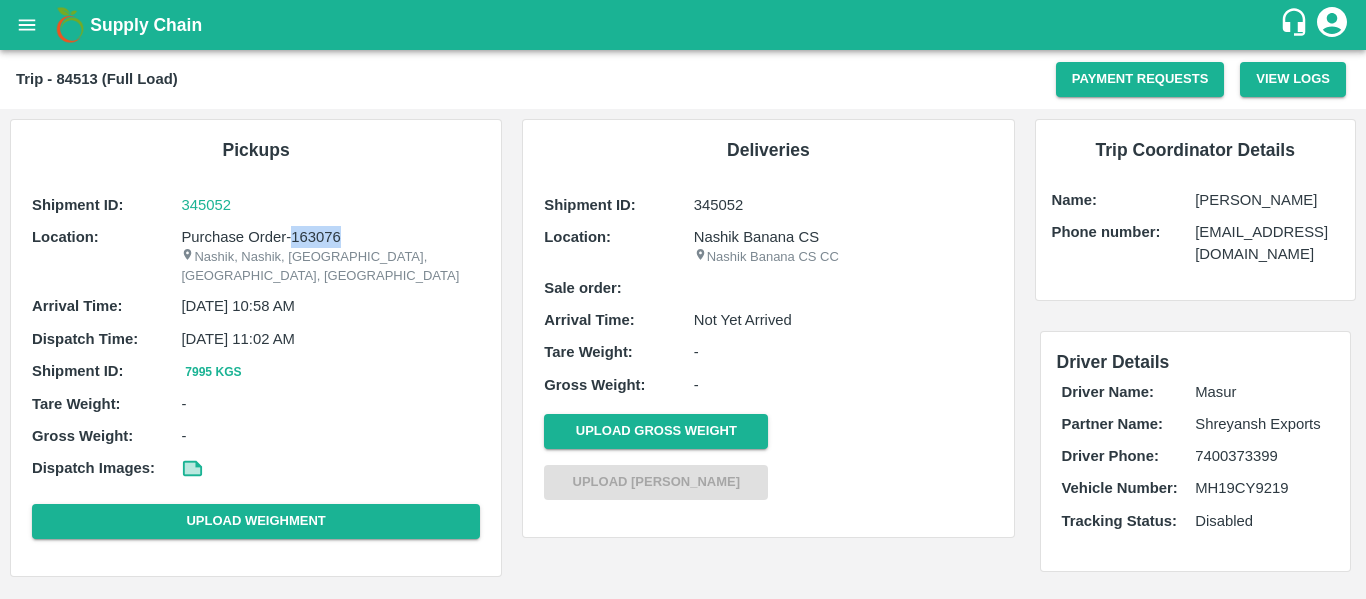 drag, startPoint x: 346, startPoint y: 237, endPoint x: 292, endPoint y: 237, distance: 54 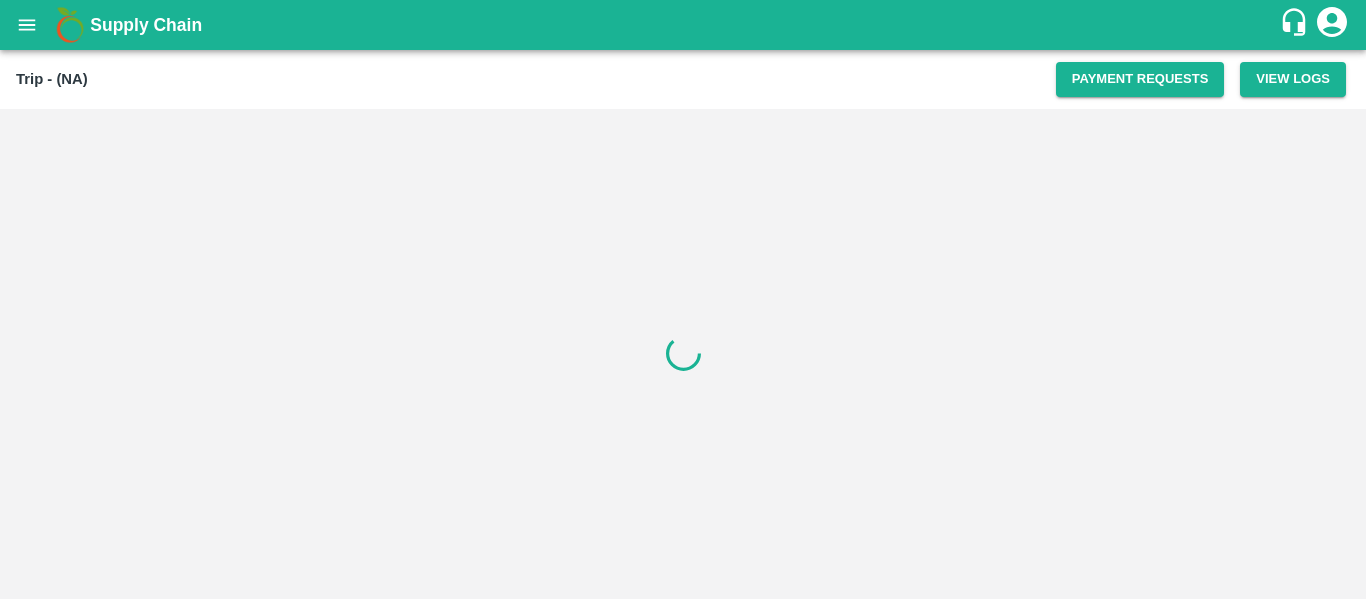 scroll, scrollTop: 0, scrollLeft: 0, axis: both 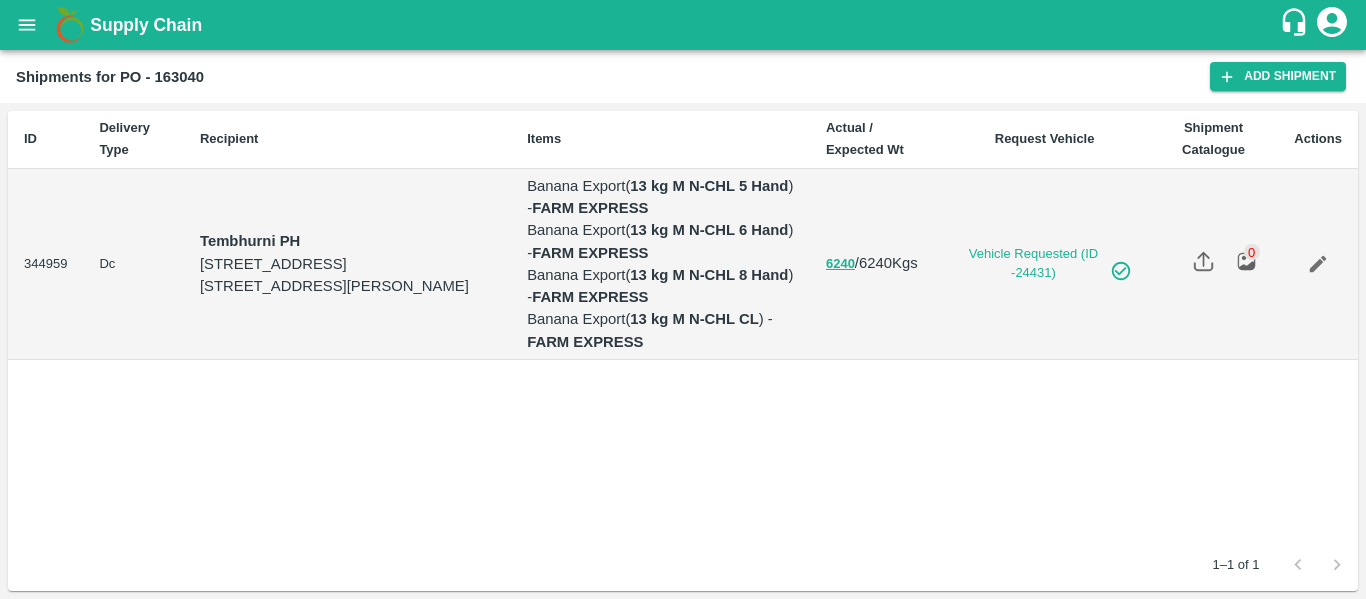 click 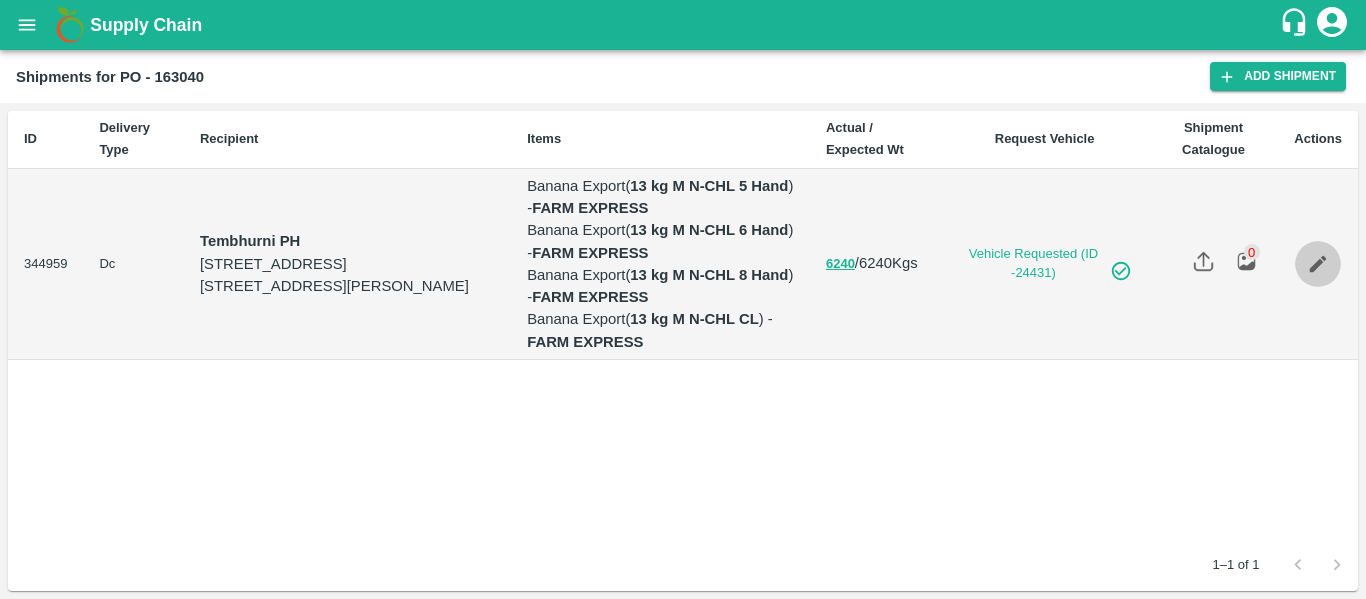 click 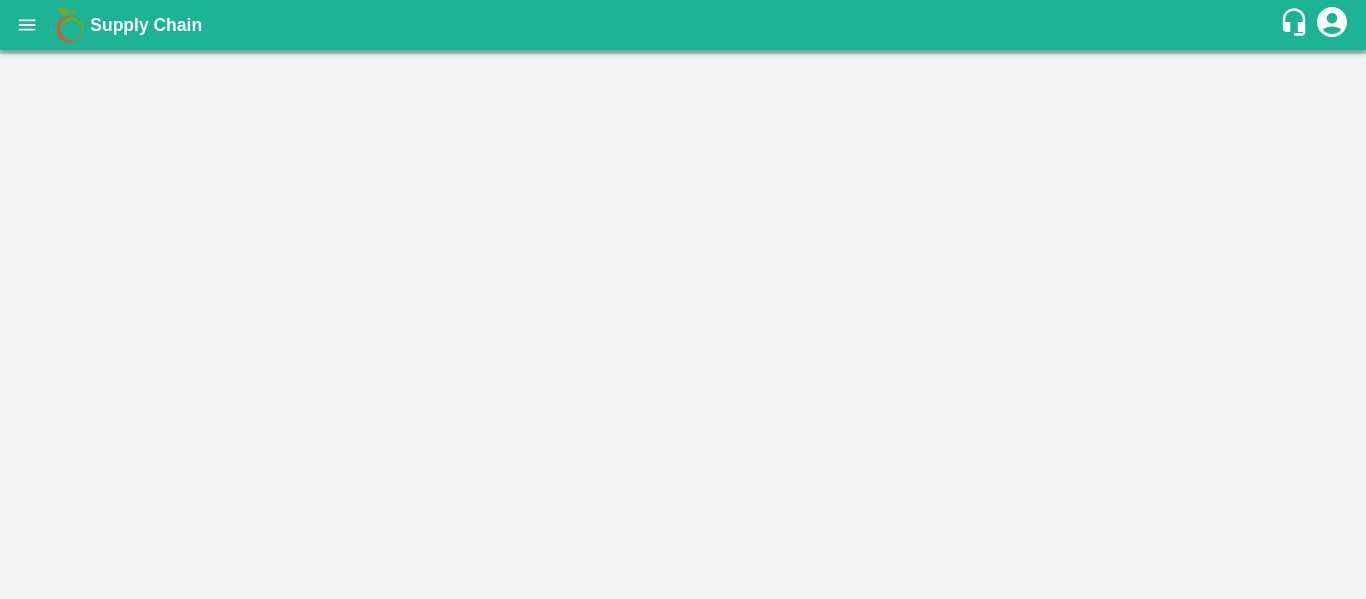 scroll, scrollTop: 0, scrollLeft: 0, axis: both 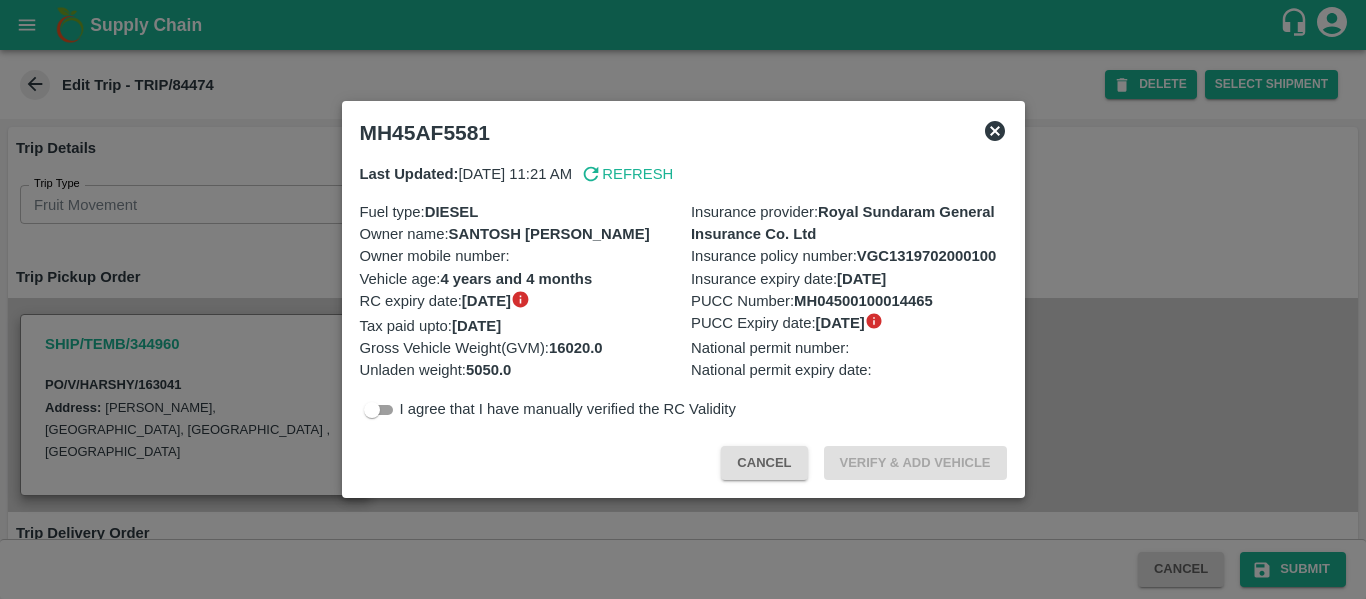 click 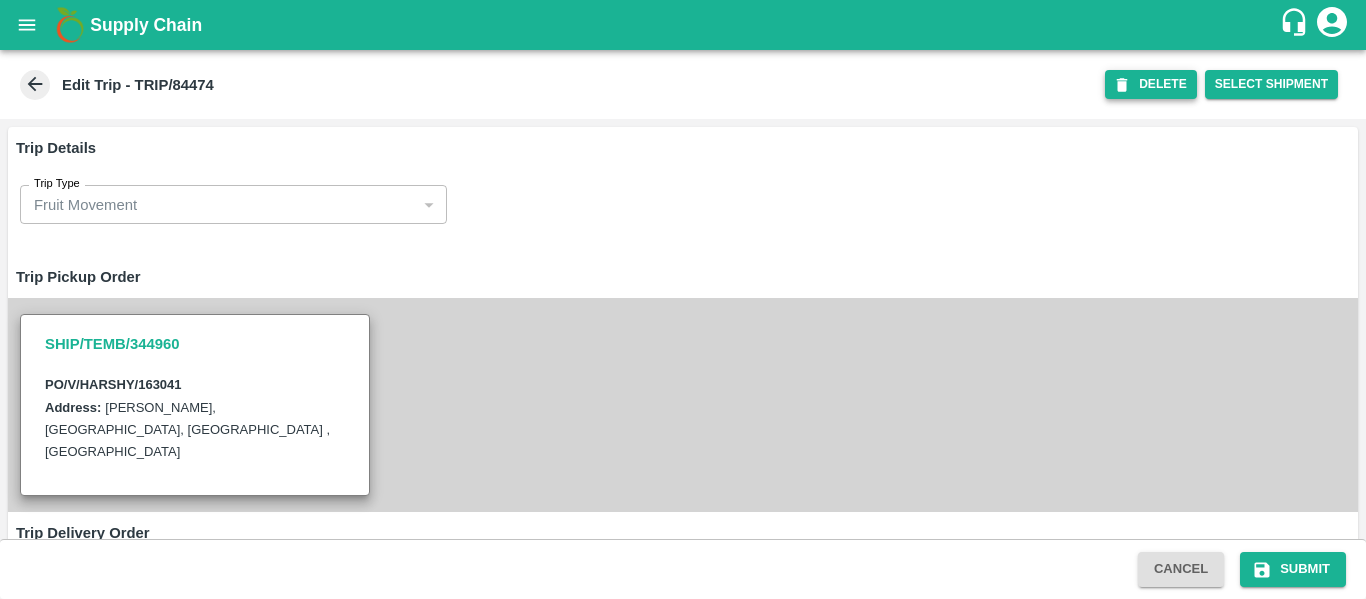 click on "DELETE" at bounding box center (1151, 84) 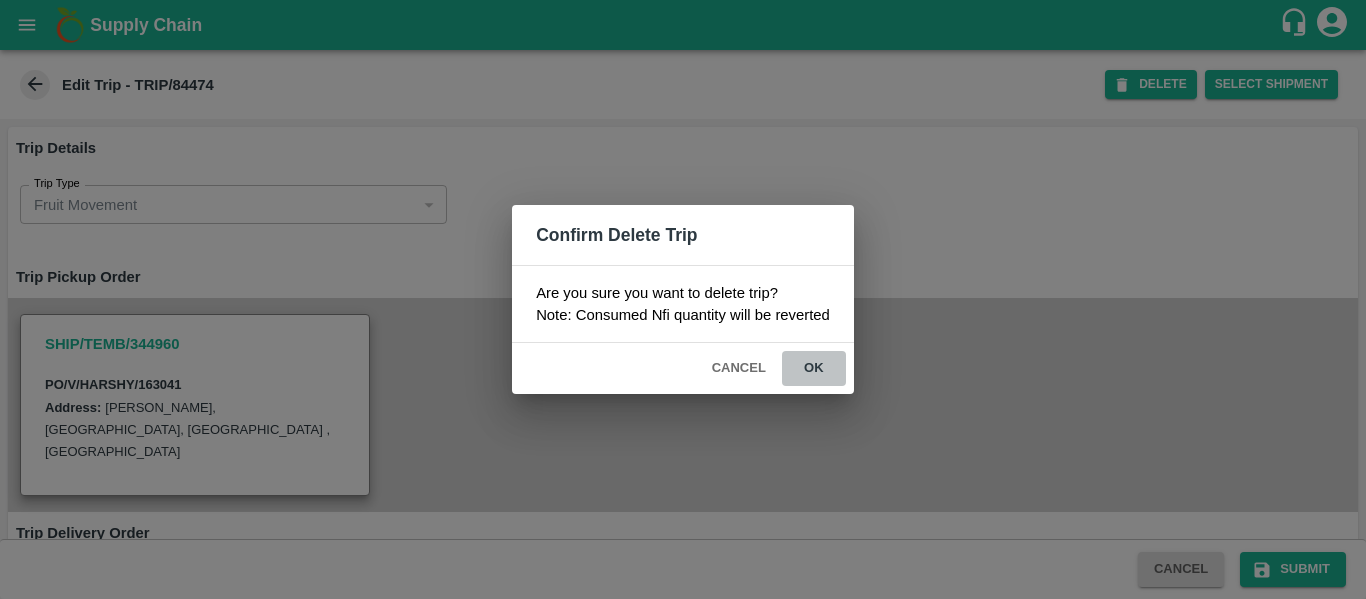 click on "ok" at bounding box center (814, 368) 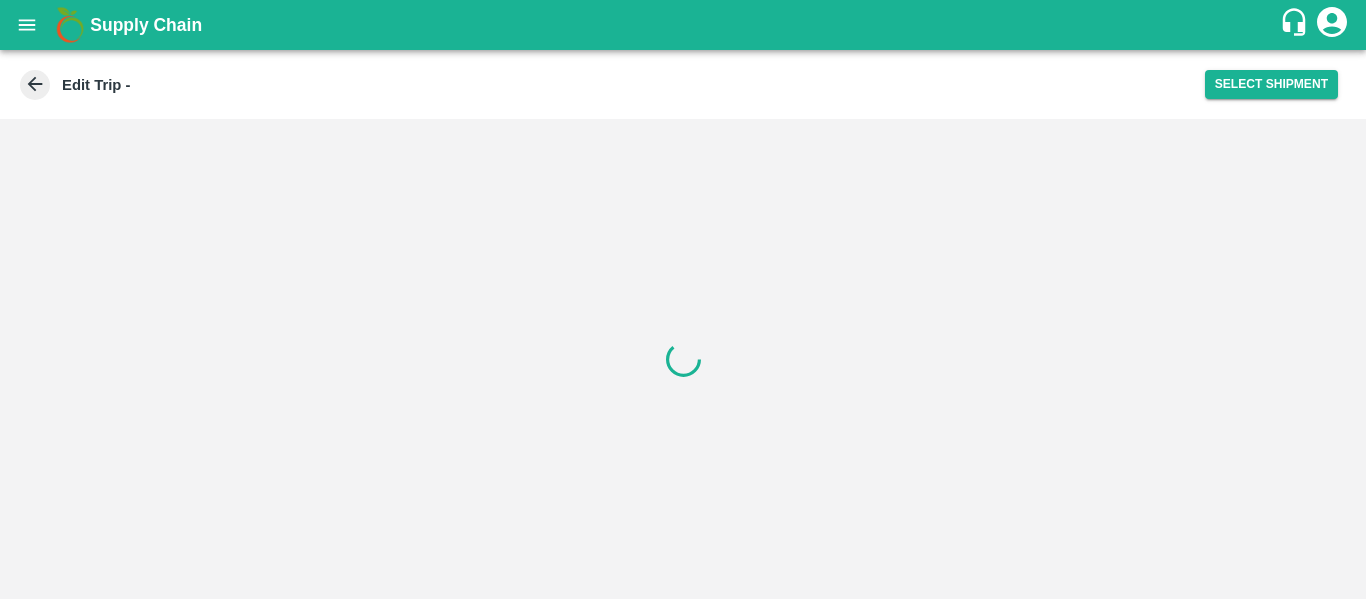 click 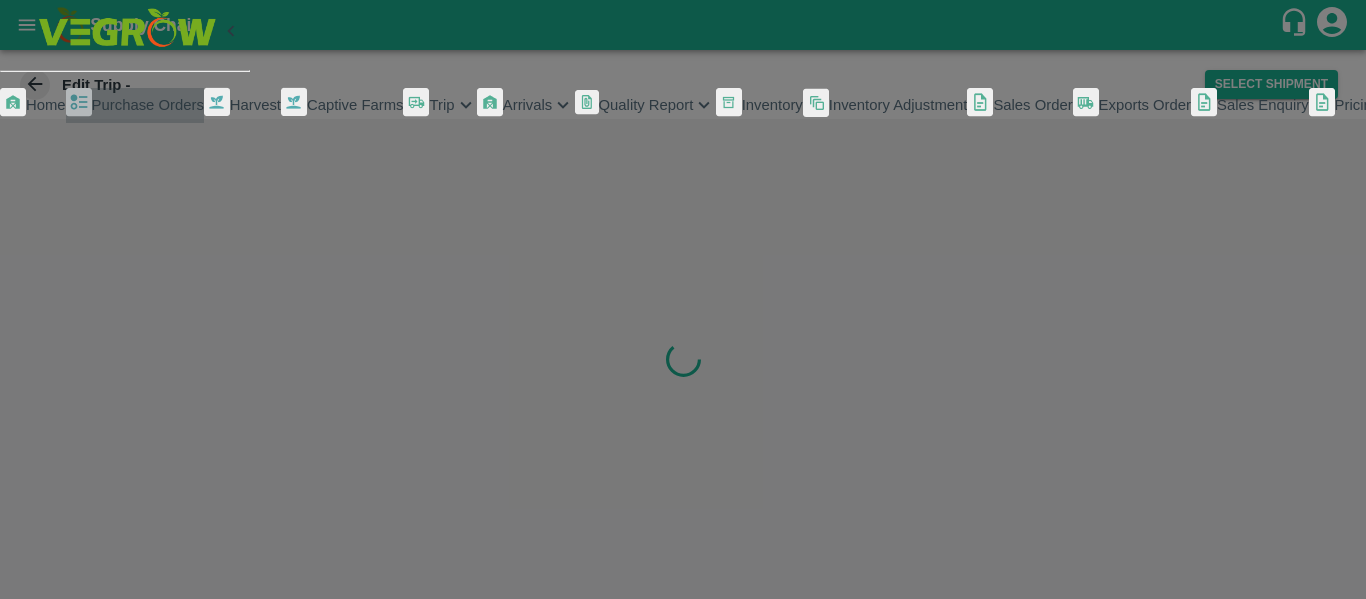 click on "Purchase Orders" at bounding box center [135, 105] 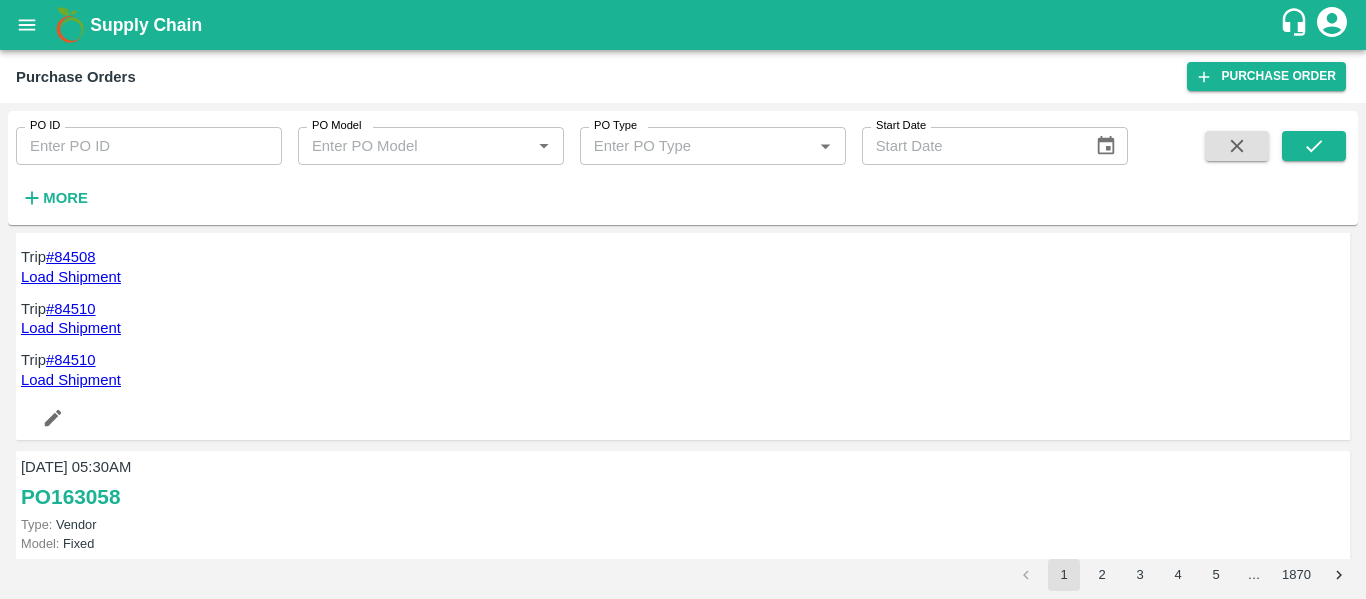 scroll, scrollTop: 1929, scrollLeft: 0, axis: vertical 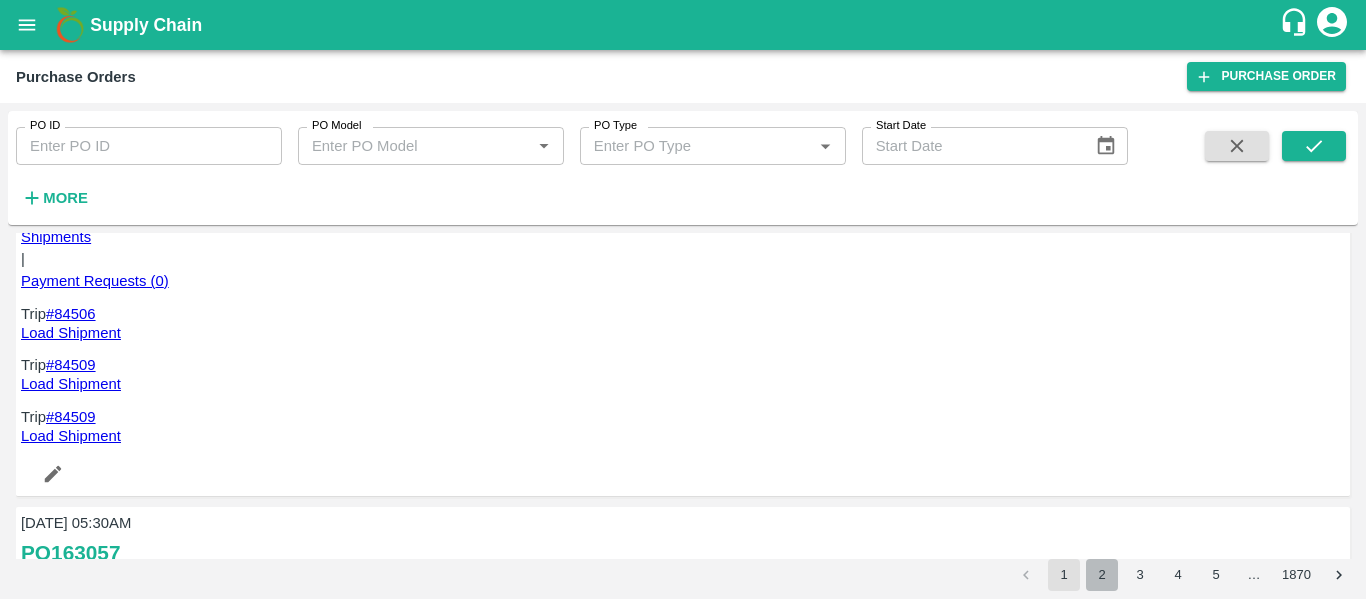 click on "2" at bounding box center (1102, 575) 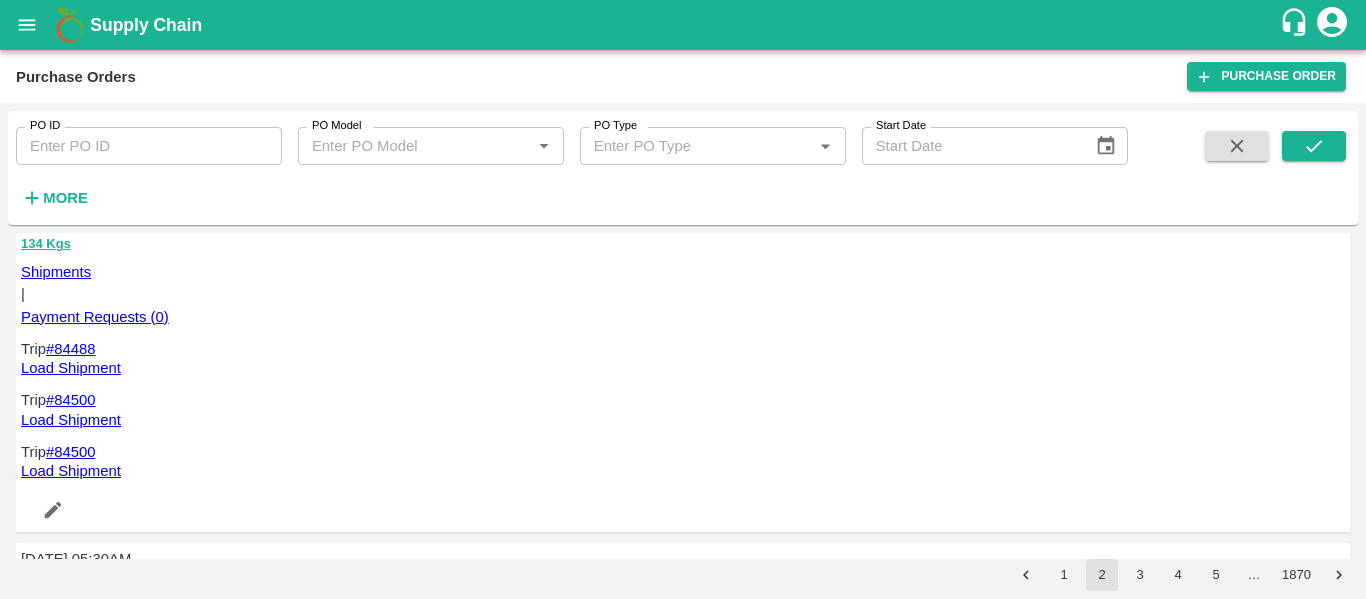 scroll, scrollTop: 1397, scrollLeft: 0, axis: vertical 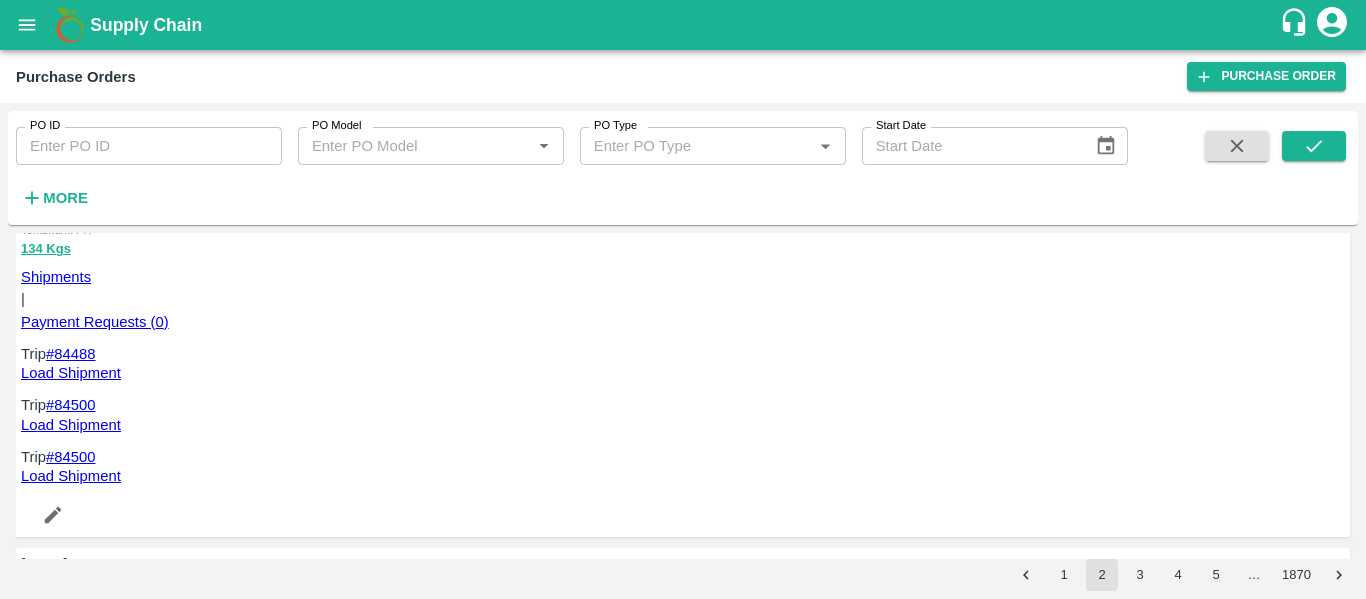 drag, startPoint x: 1215, startPoint y: 308, endPoint x: 1167, endPoint y: 308, distance: 48 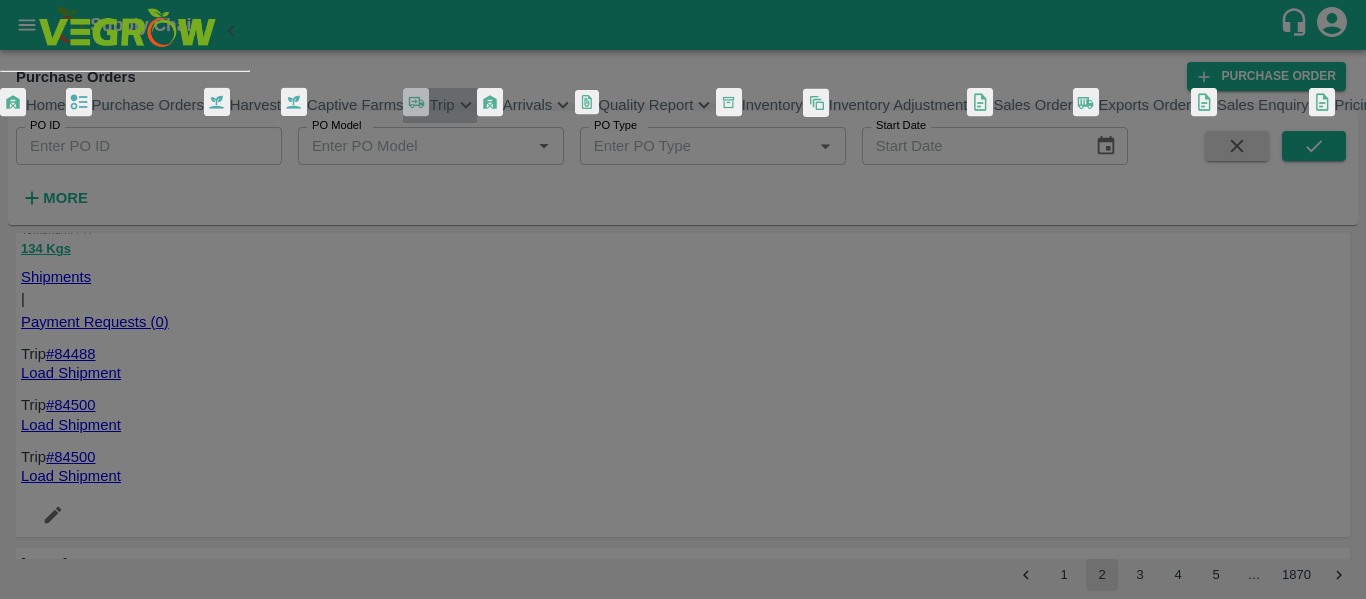click on "Trip" at bounding box center [441, 105] 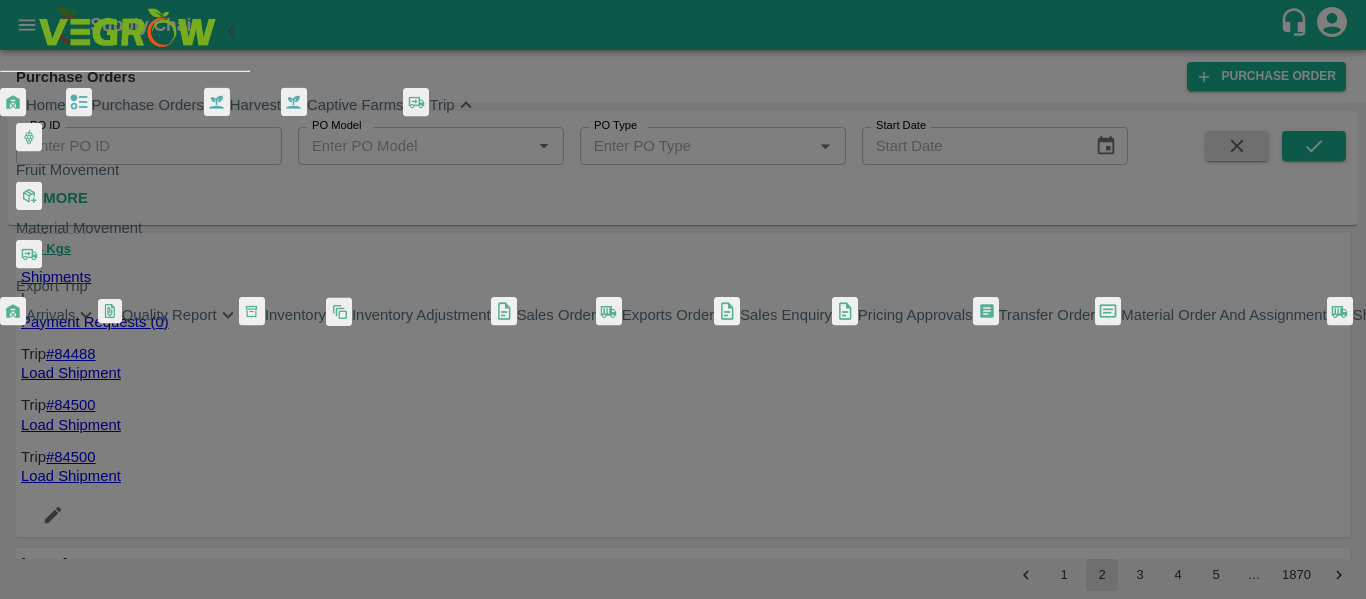 click on "Fruit Movement" at bounding box center [133, 152] 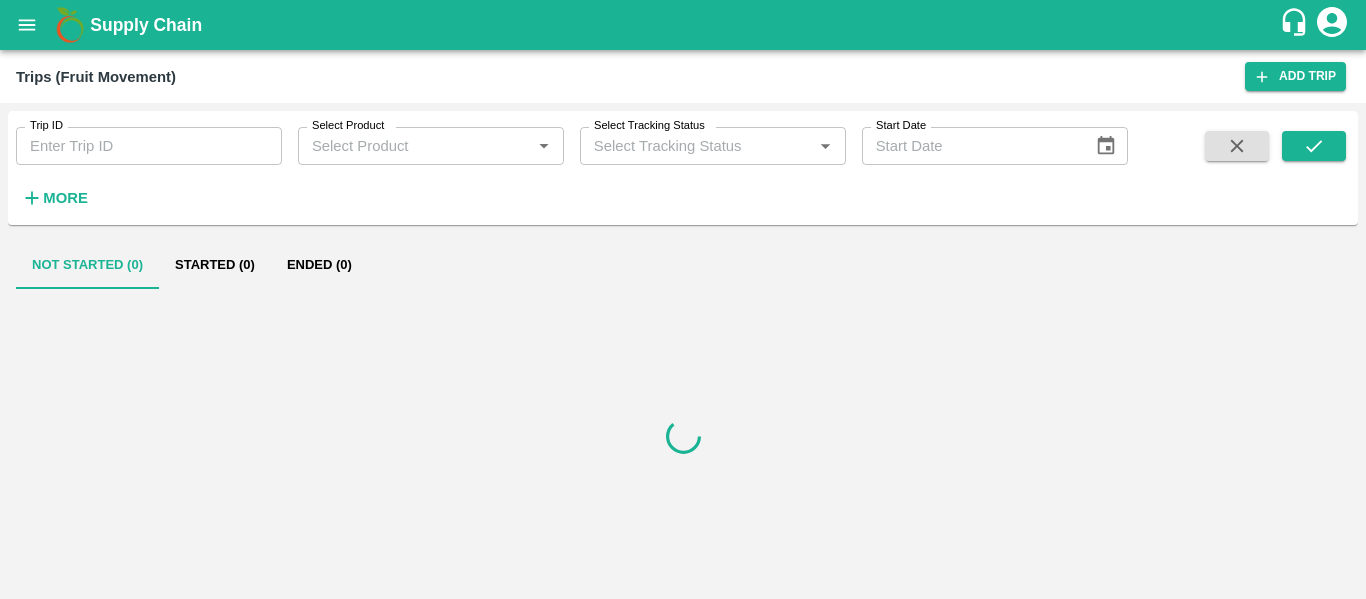 click on "Trip ID" at bounding box center [149, 146] 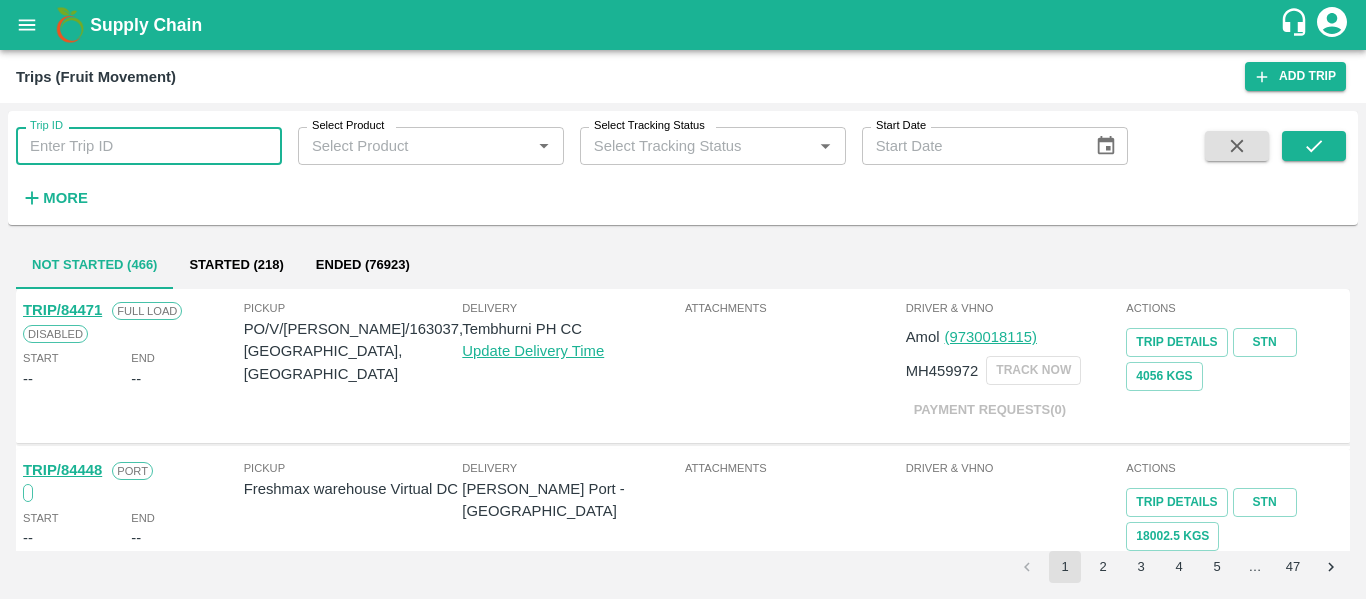 paste on "84477" 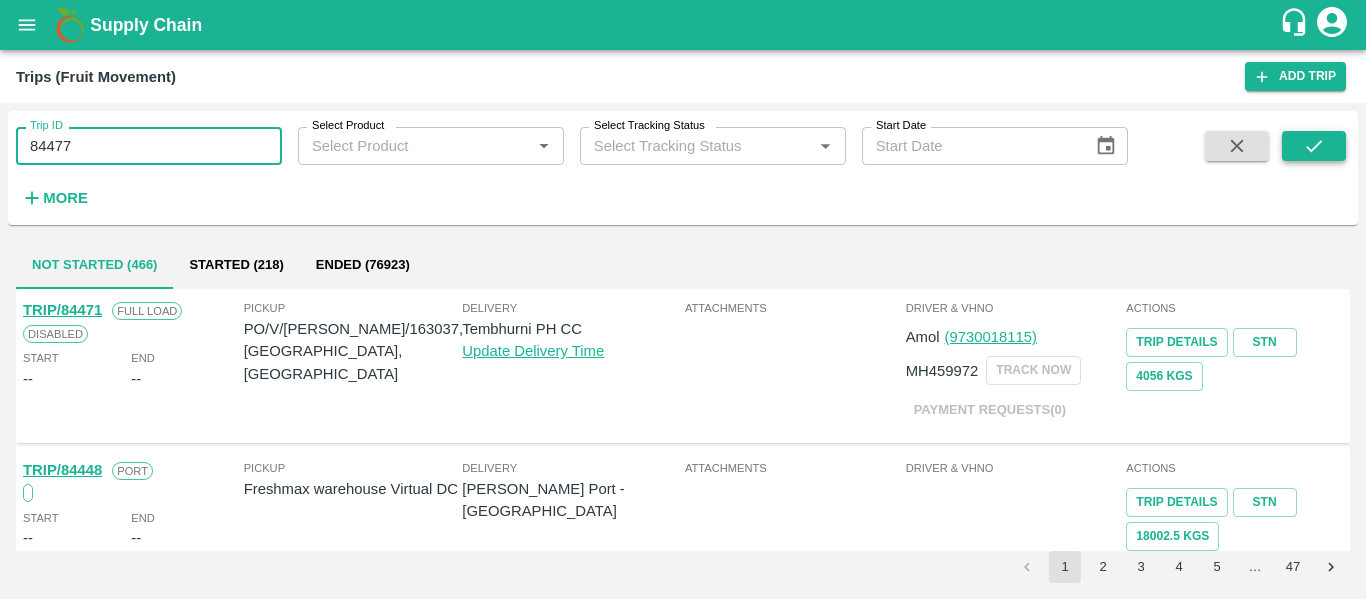 type on "84477" 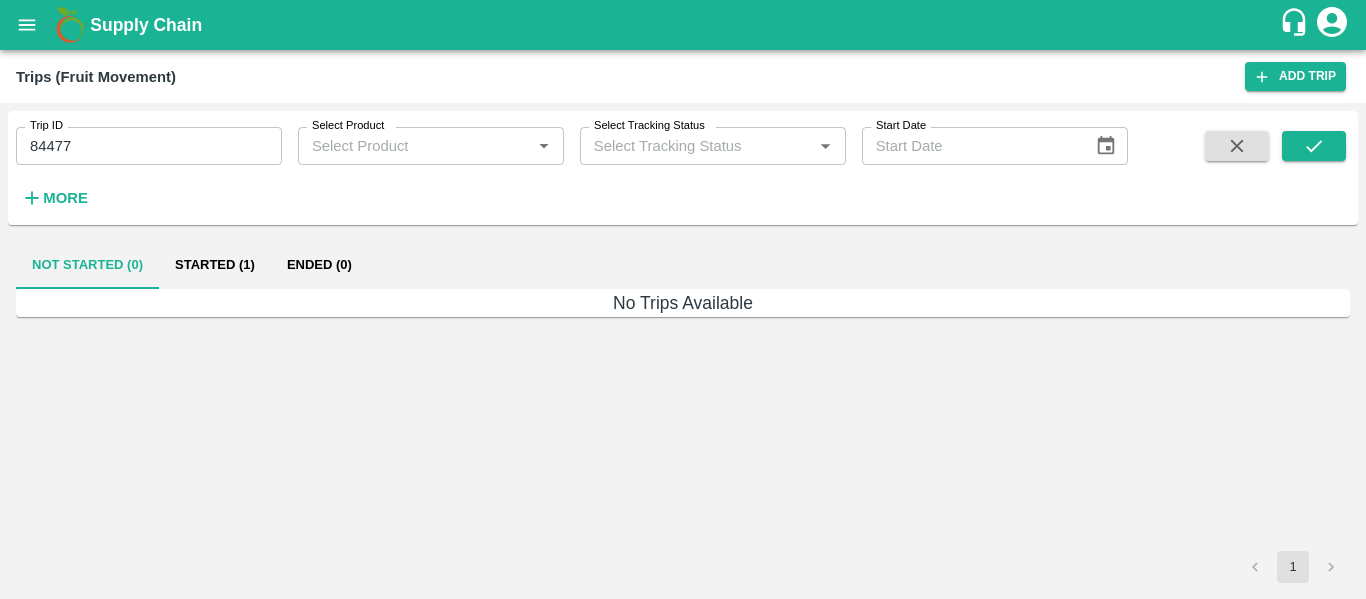 click on "Started (1)" at bounding box center [215, 265] 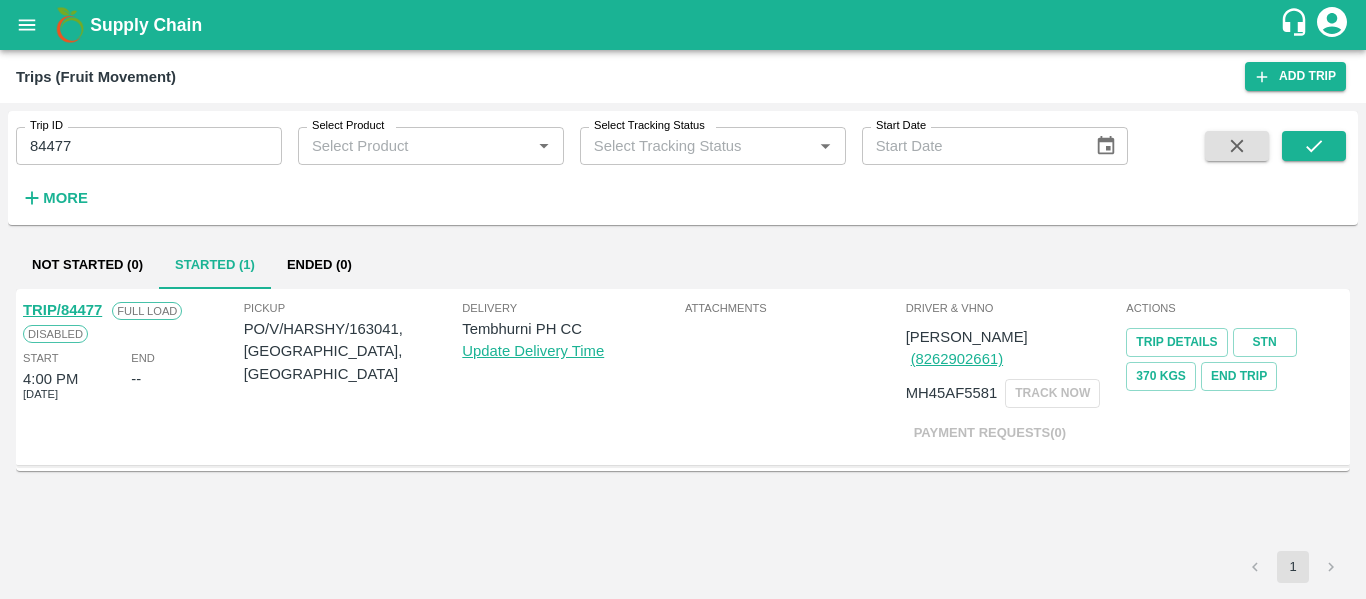 click on "TRIP/84477" at bounding box center [62, 310] 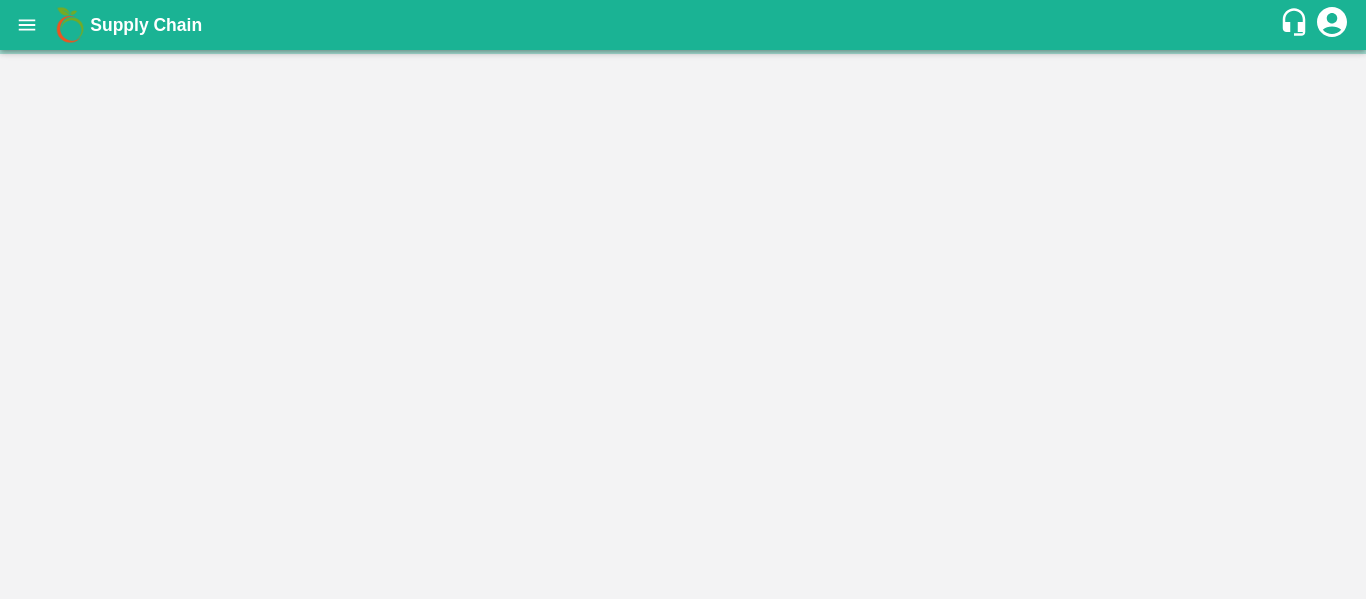 scroll, scrollTop: 0, scrollLeft: 0, axis: both 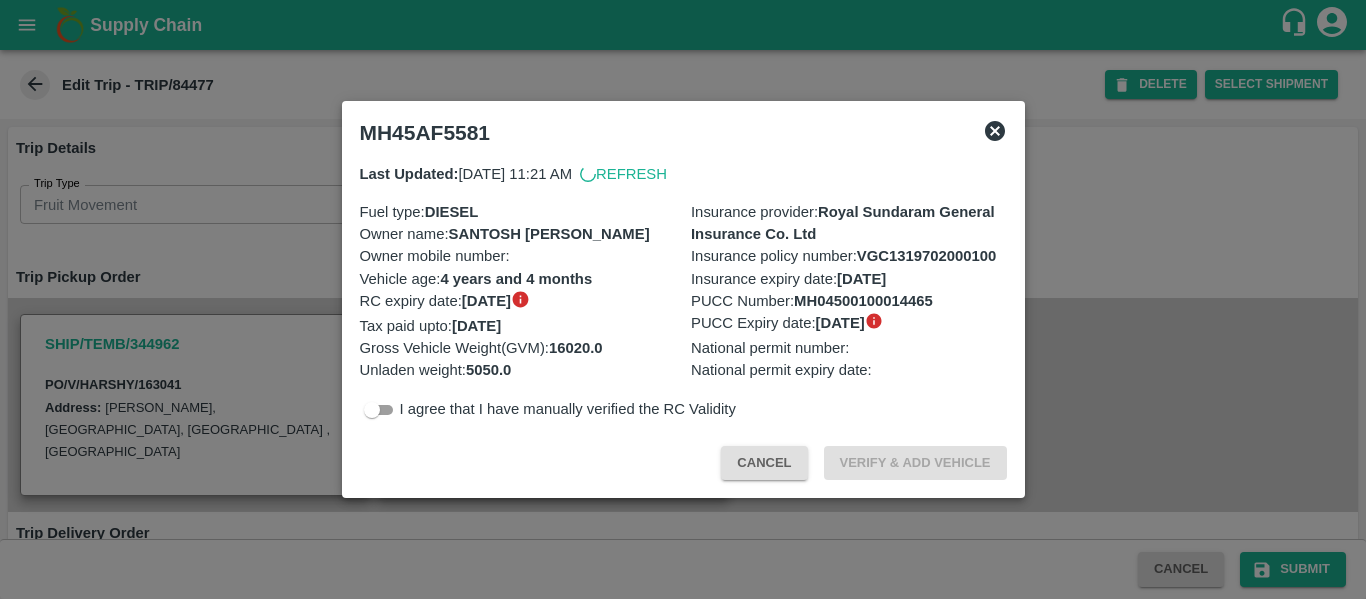 click at bounding box center (683, 299) 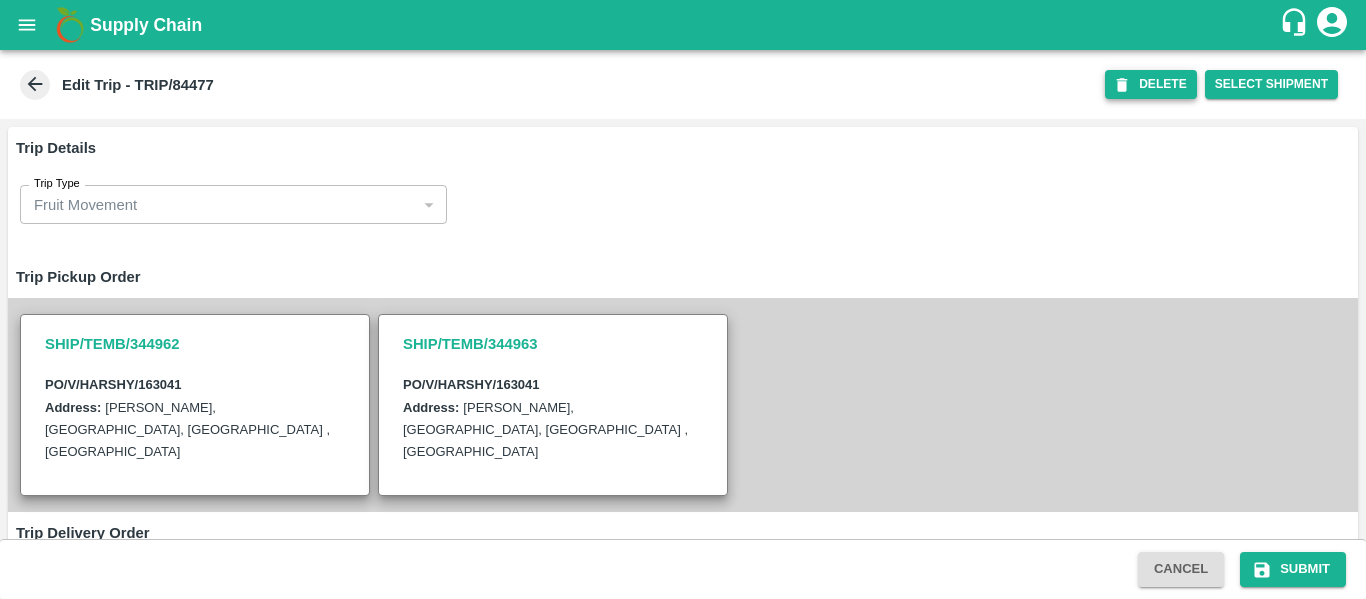 click on "DELETE" at bounding box center [1151, 84] 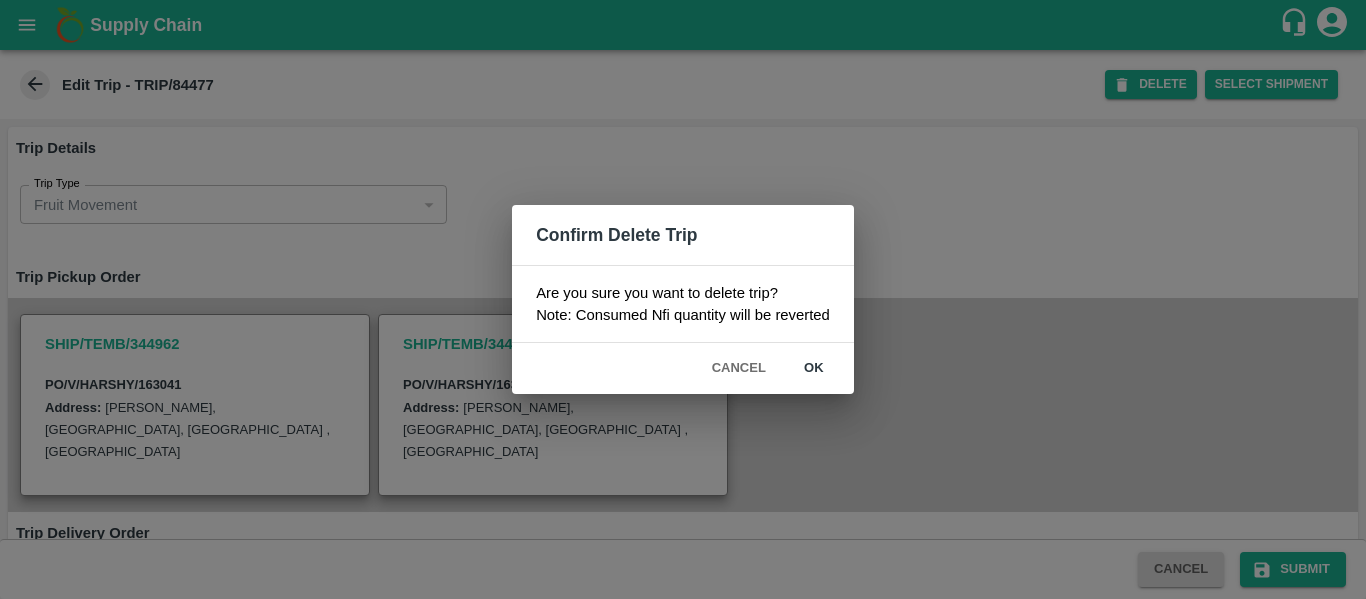 click on "ok" at bounding box center [814, 368] 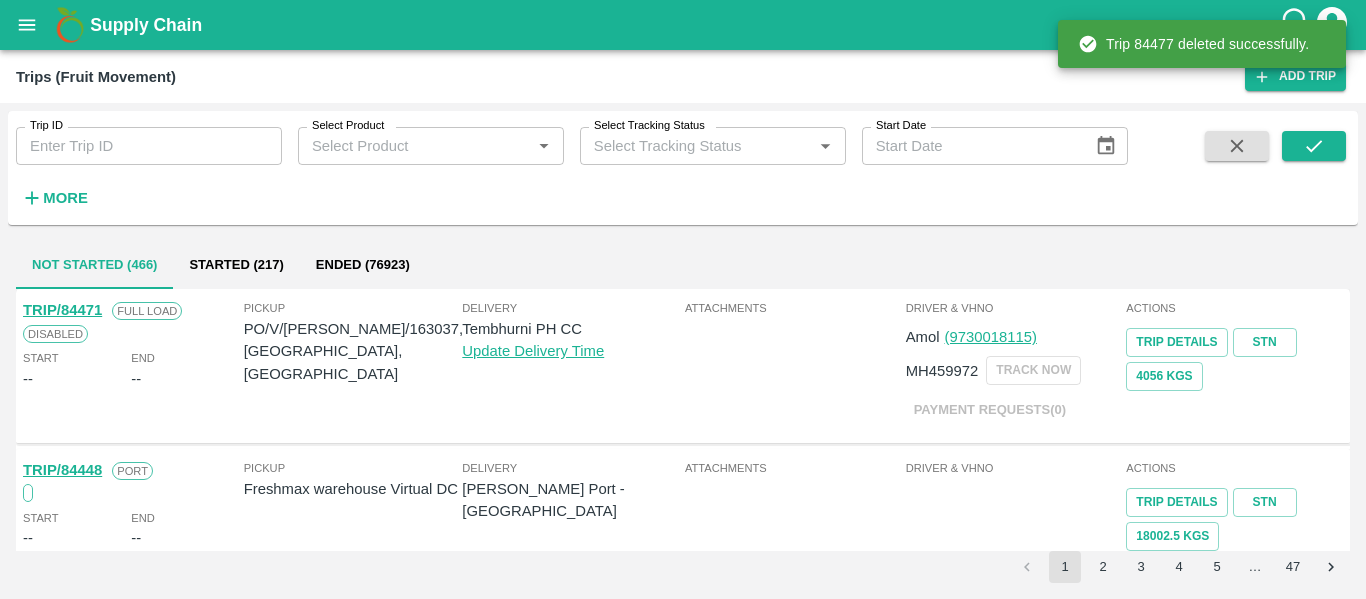 click 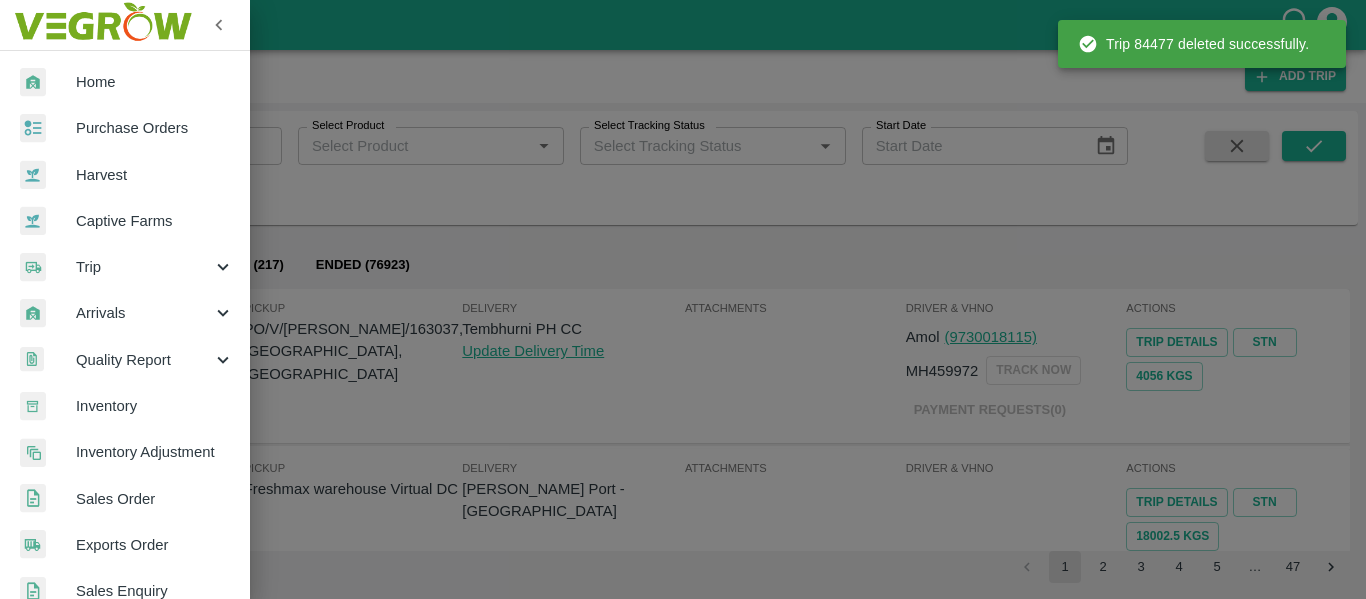 click on "Purchase Orders" at bounding box center [155, 128] 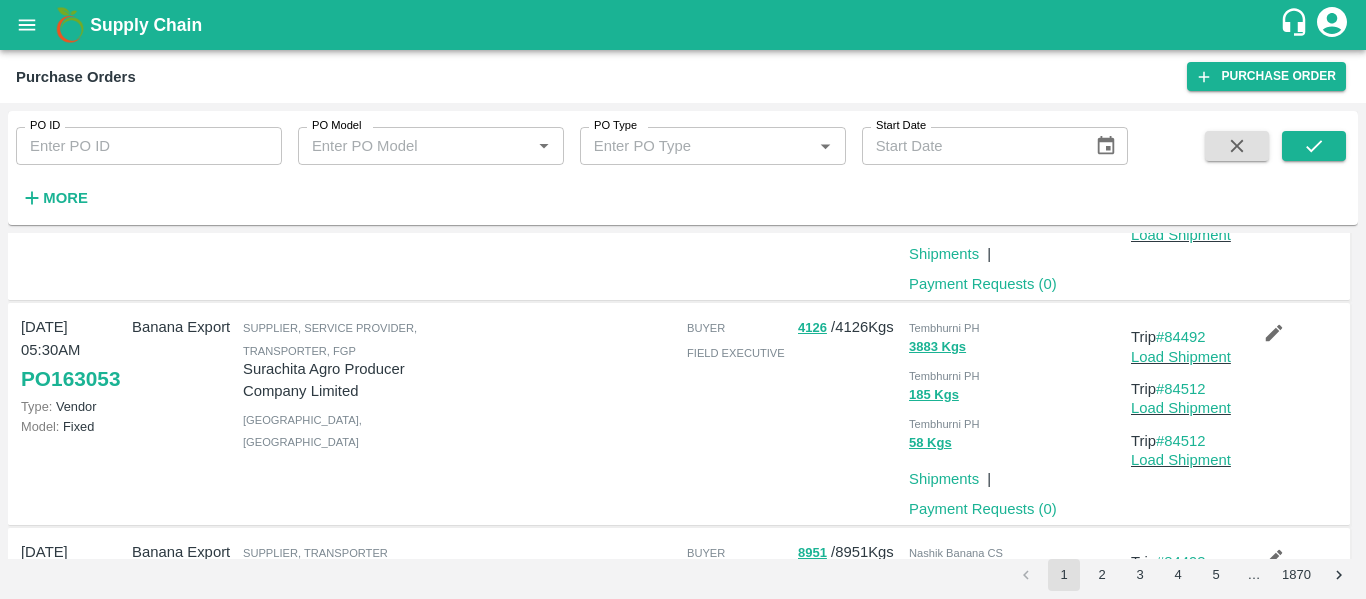 scroll, scrollTop: 1457, scrollLeft: 0, axis: vertical 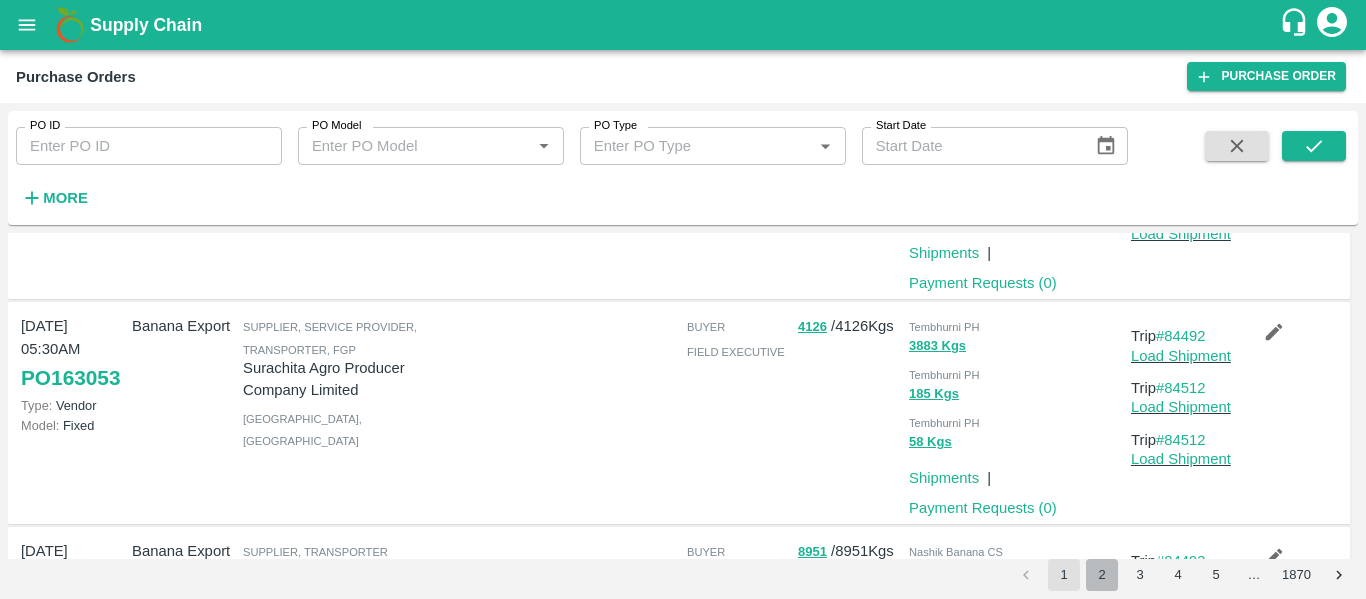 click on "2" at bounding box center (1102, 575) 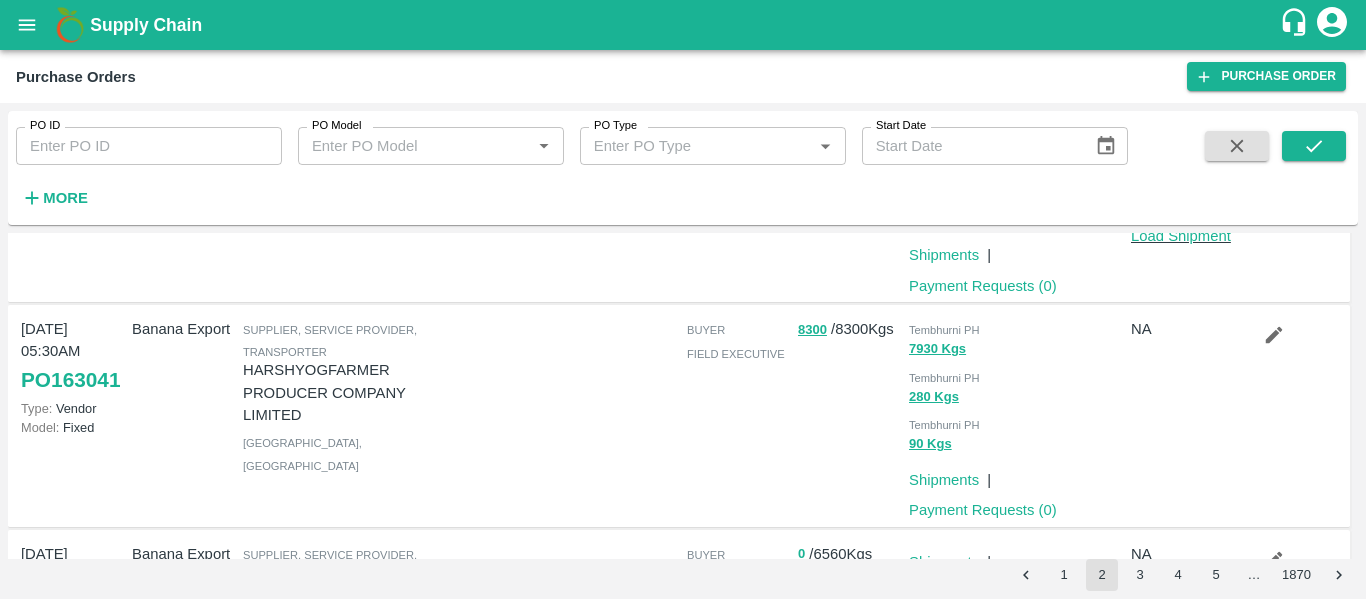 scroll, scrollTop: 1359, scrollLeft: 0, axis: vertical 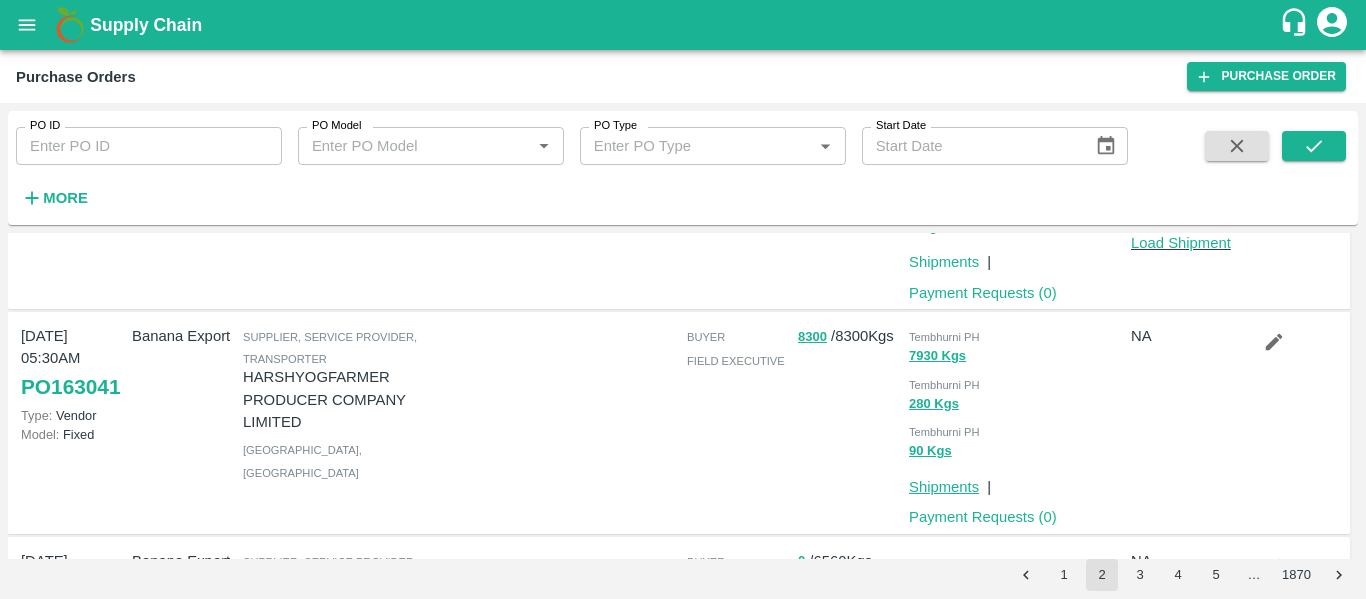 click on "Shipments" at bounding box center [944, 487] 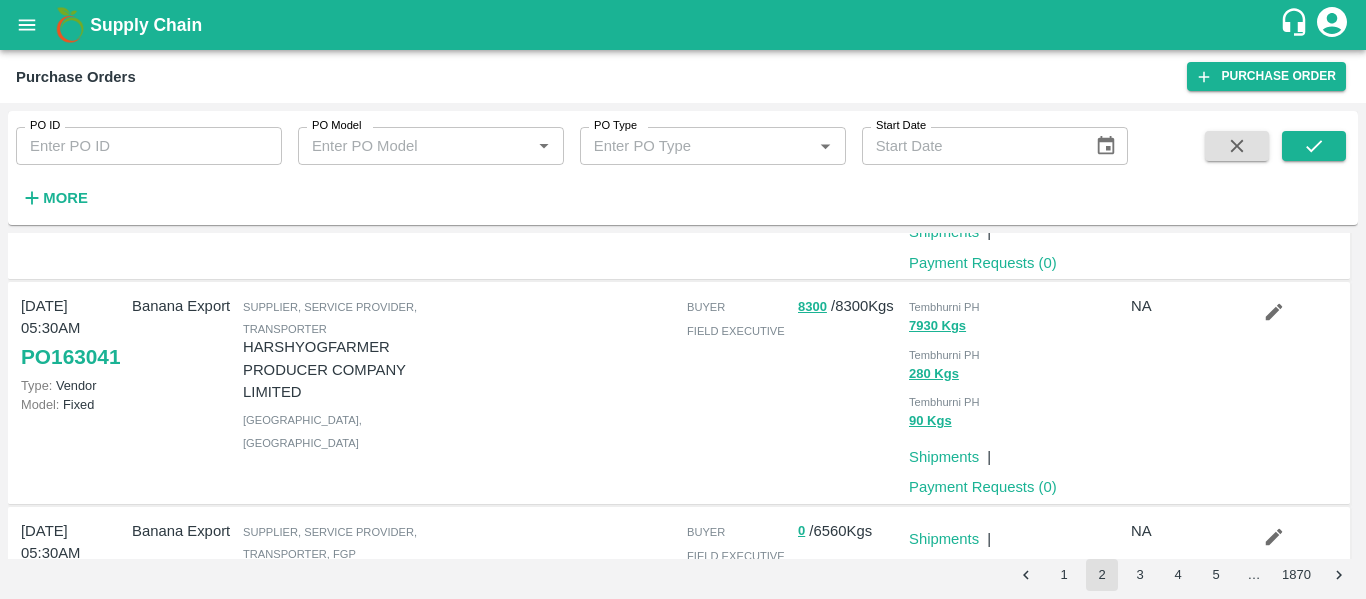 scroll, scrollTop: 1388, scrollLeft: 0, axis: vertical 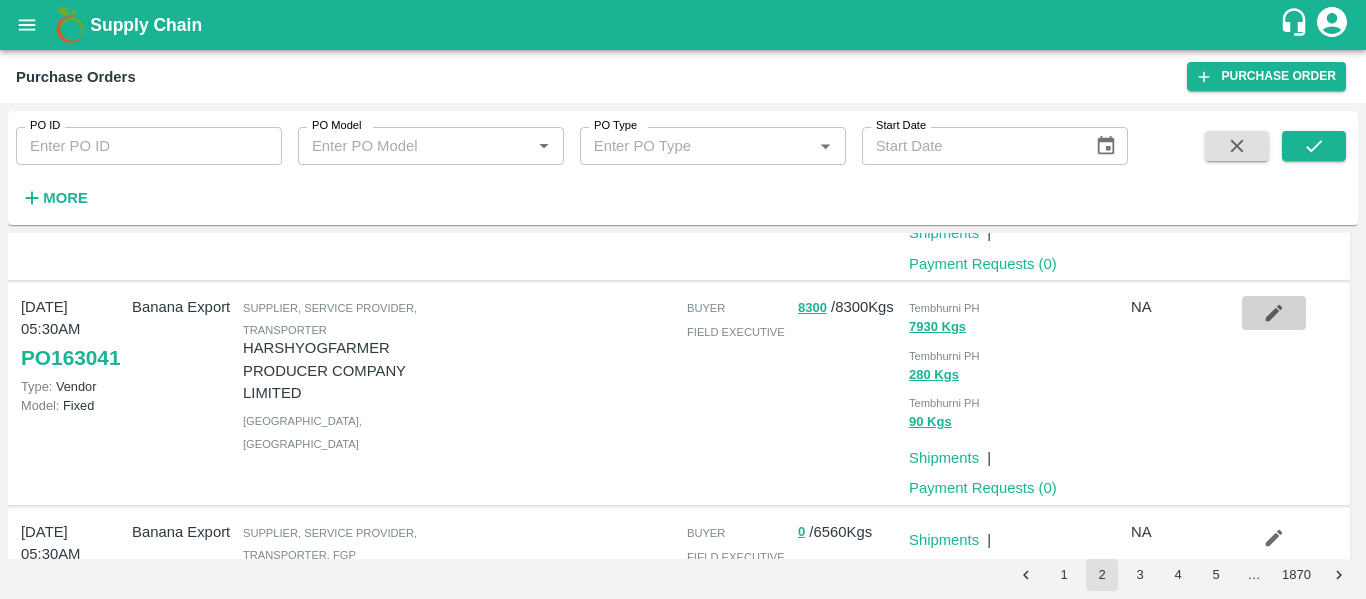 click 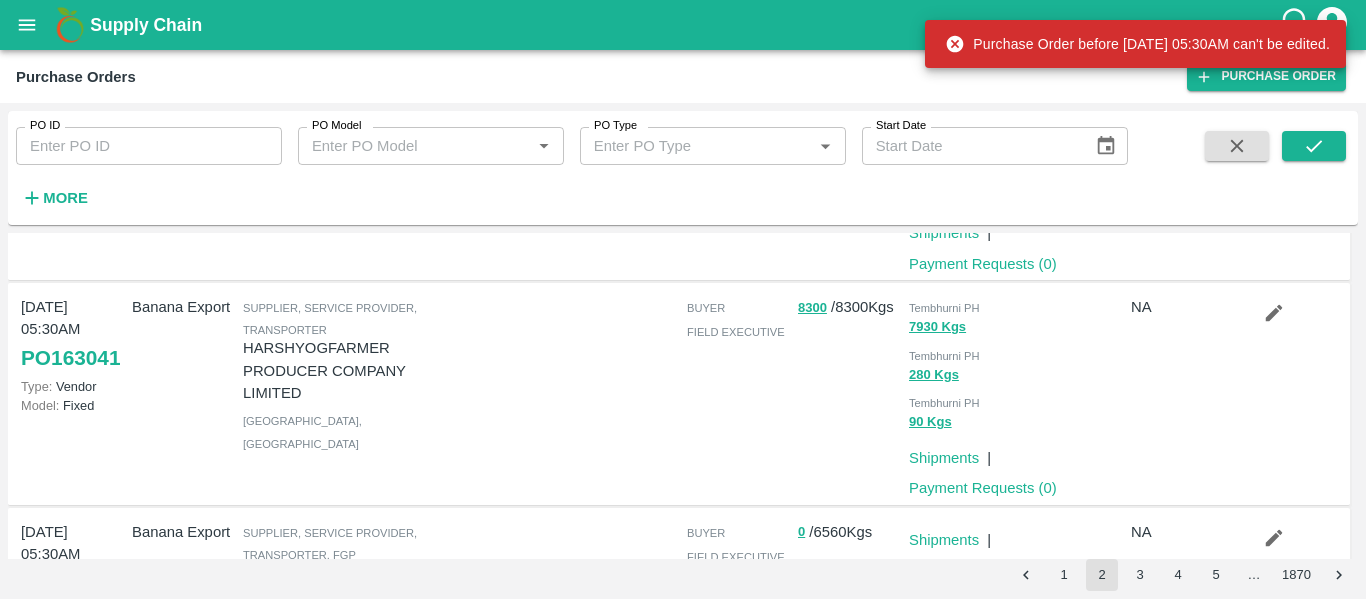 click 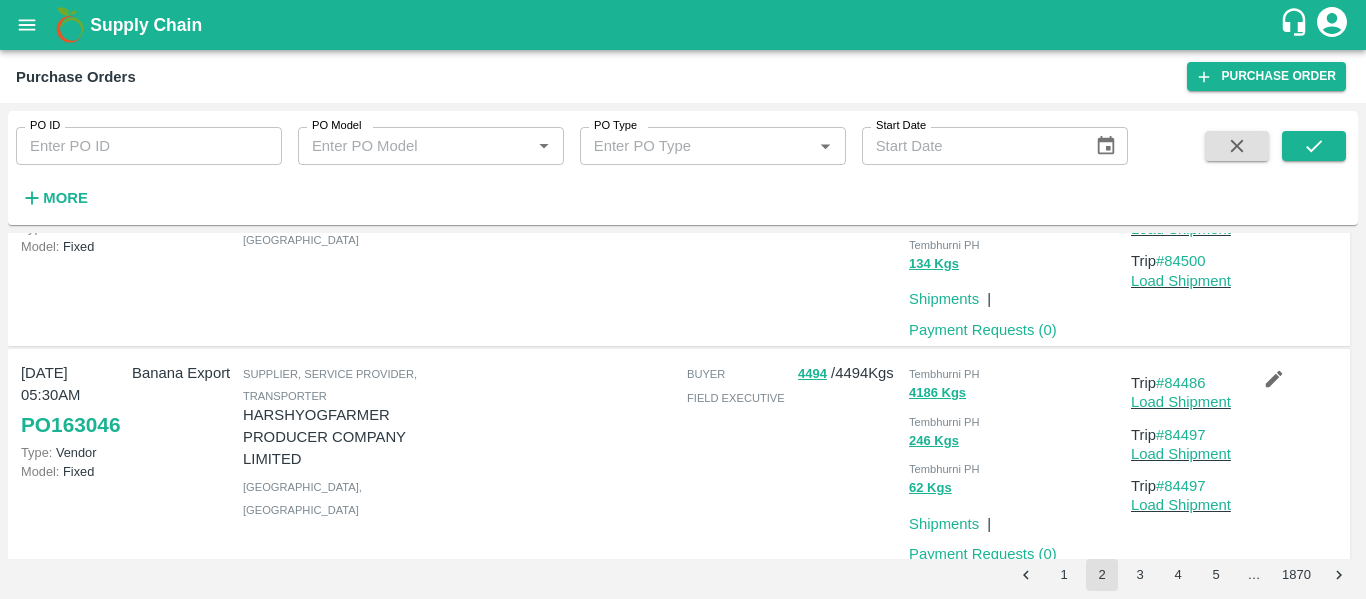 scroll, scrollTop: 0, scrollLeft: 0, axis: both 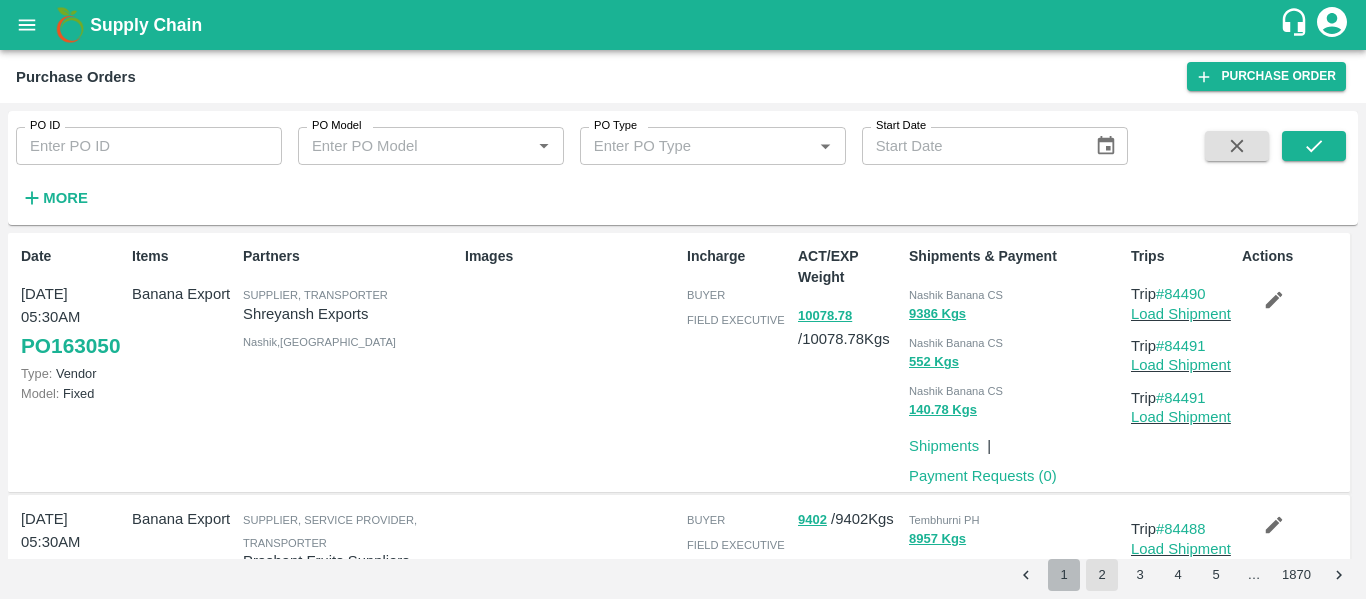 click on "1" at bounding box center [1064, 575] 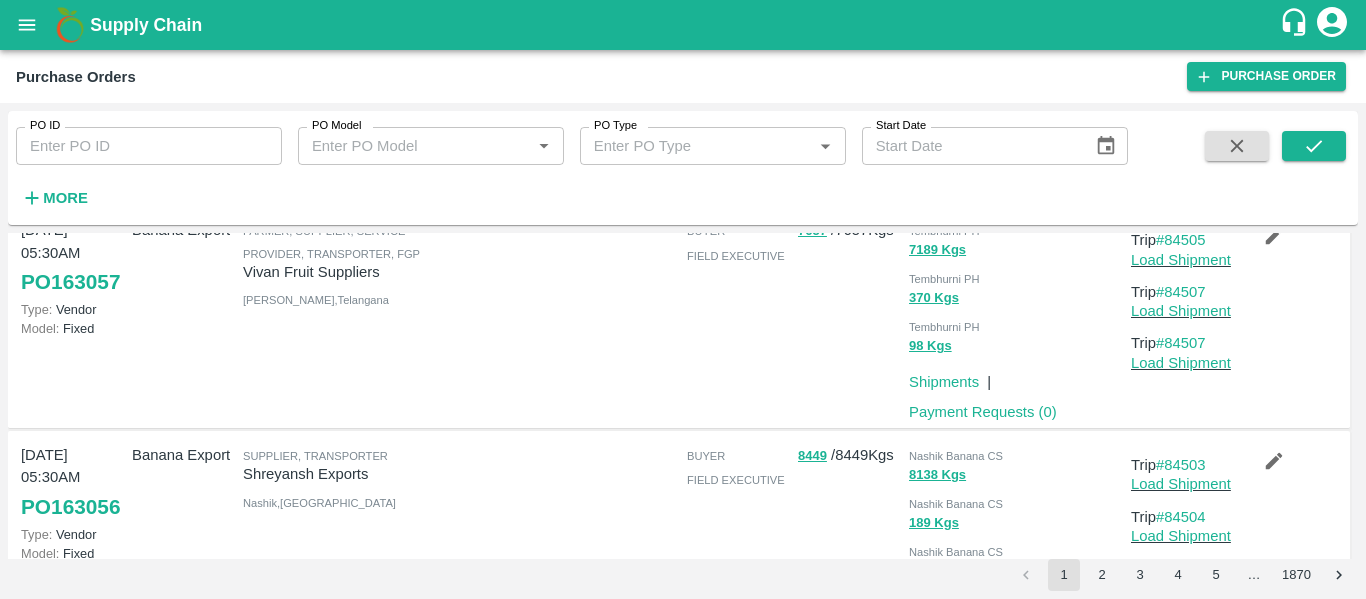 scroll, scrollTop: 653, scrollLeft: 0, axis: vertical 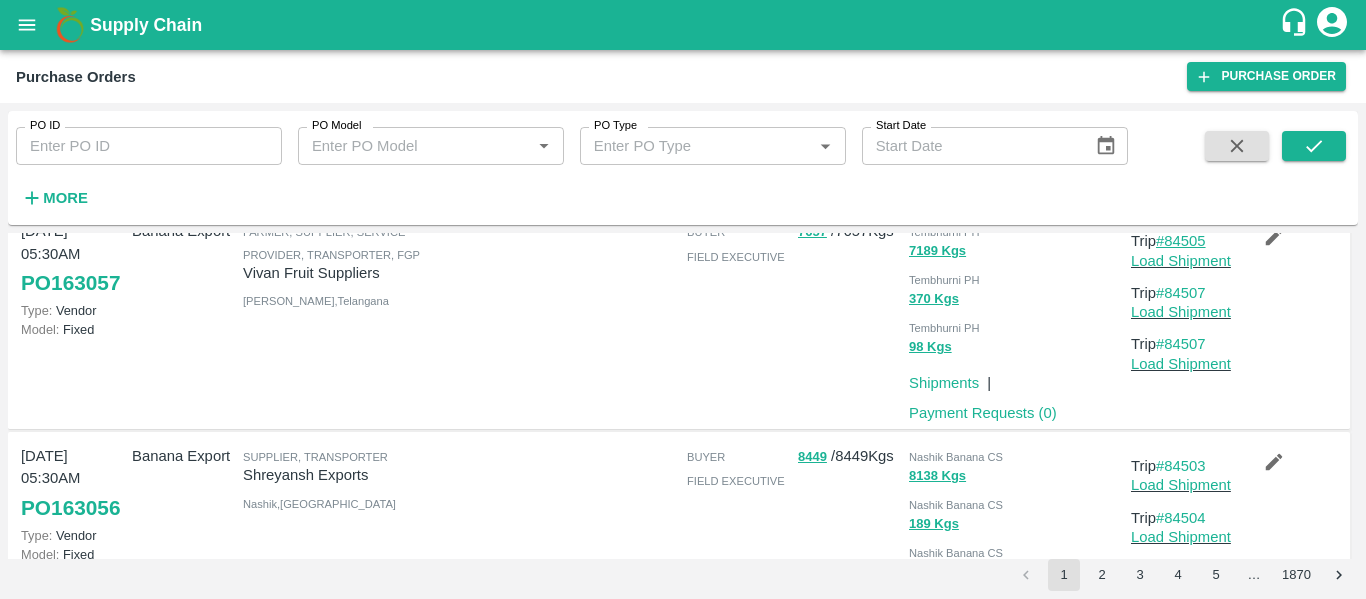 click on "#84505" at bounding box center (1181, 241) 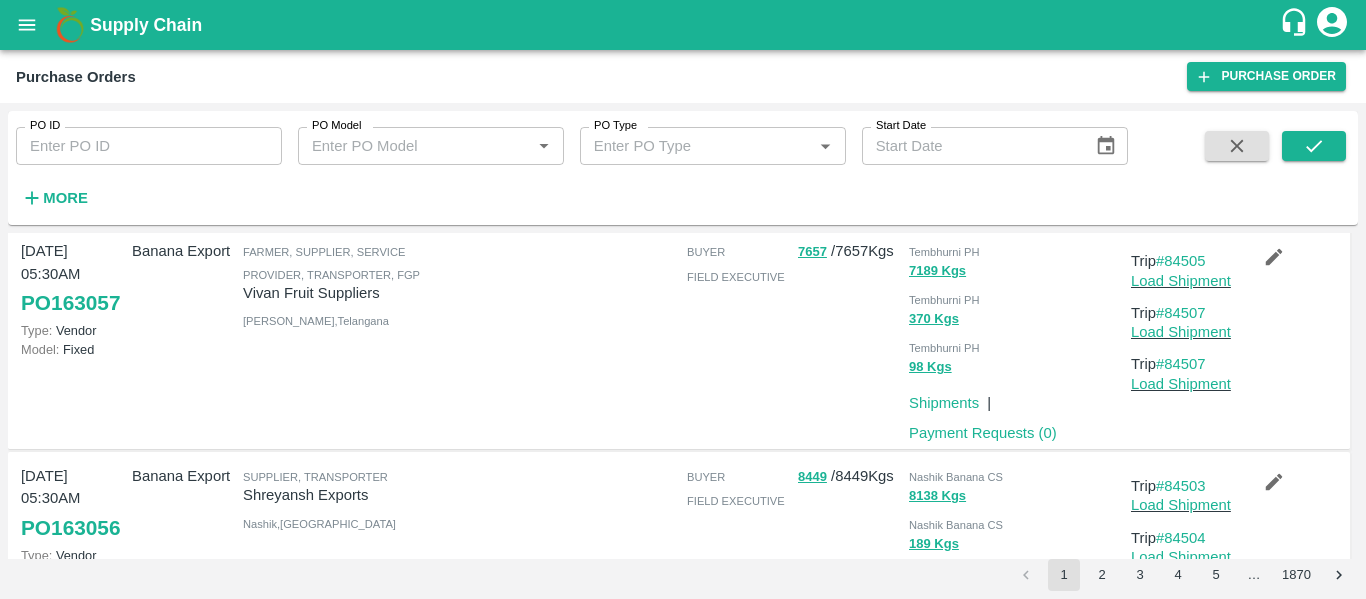 scroll, scrollTop: 632, scrollLeft: 0, axis: vertical 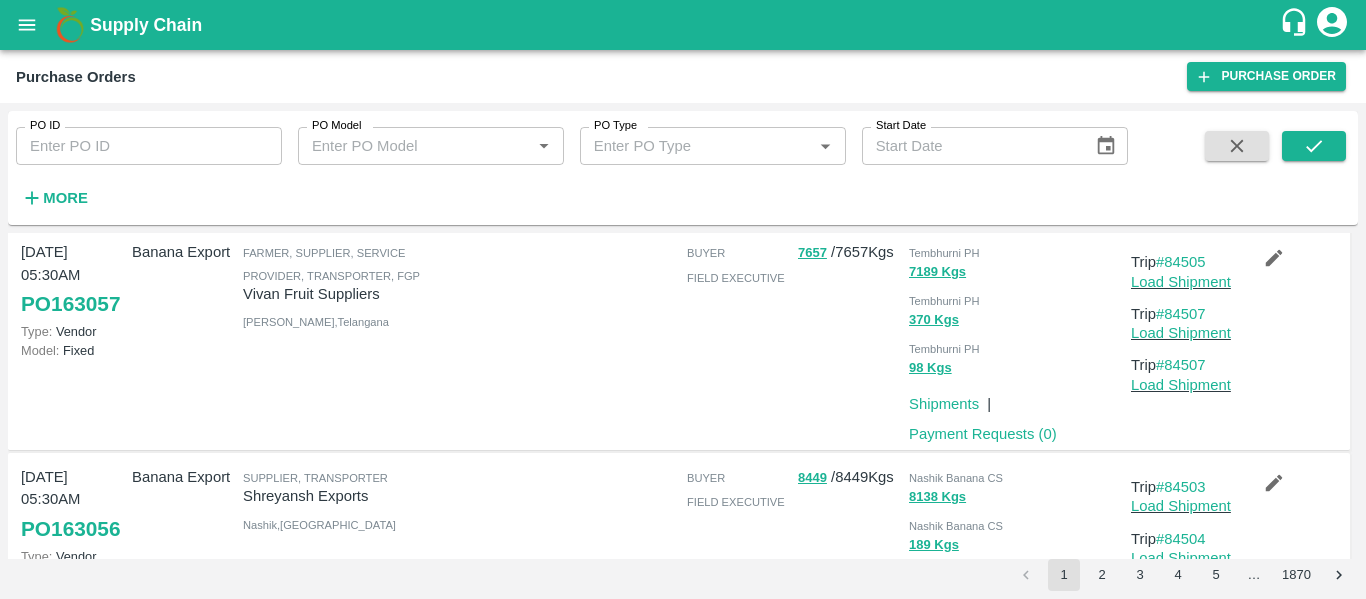click at bounding box center (1274, 258) 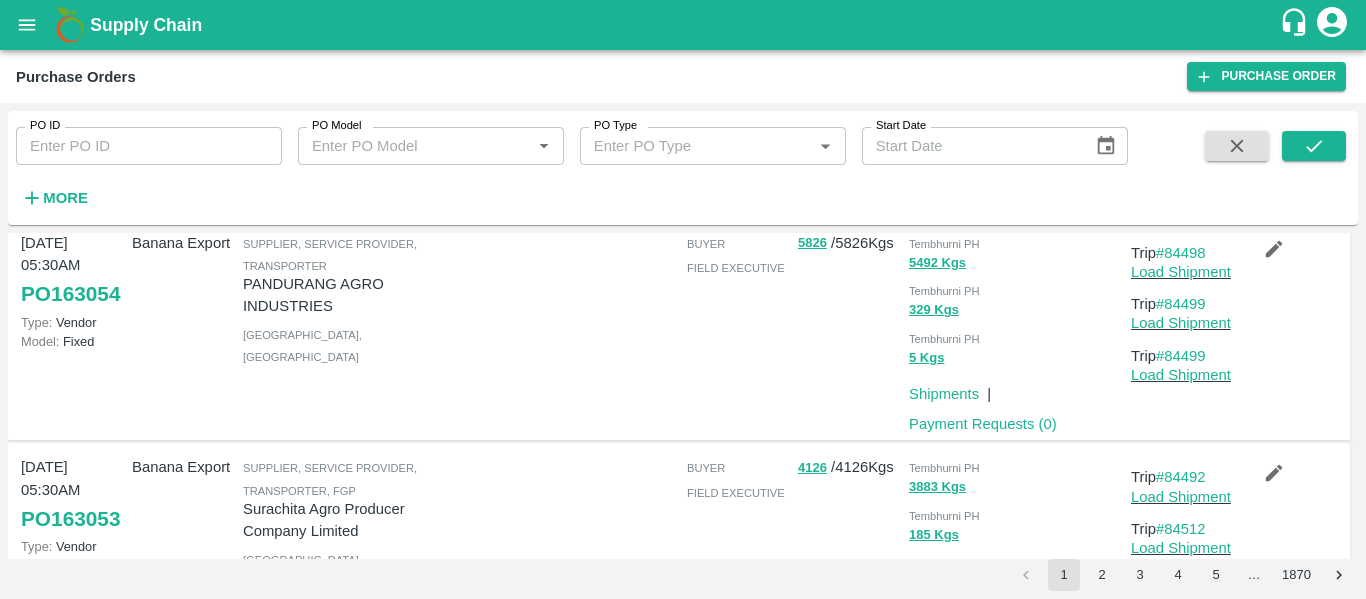 scroll, scrollTop: 1318, scrollLeft: 0, axis: vertical 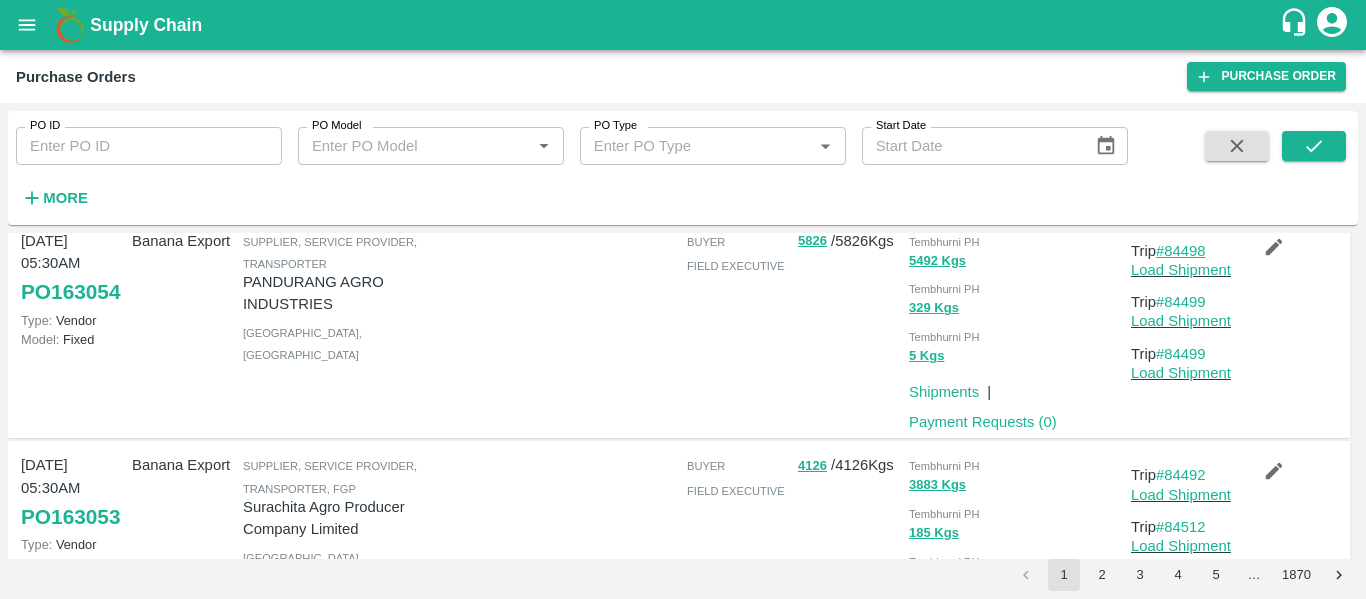 click on "#84498" at bounding box center (1181, 251) 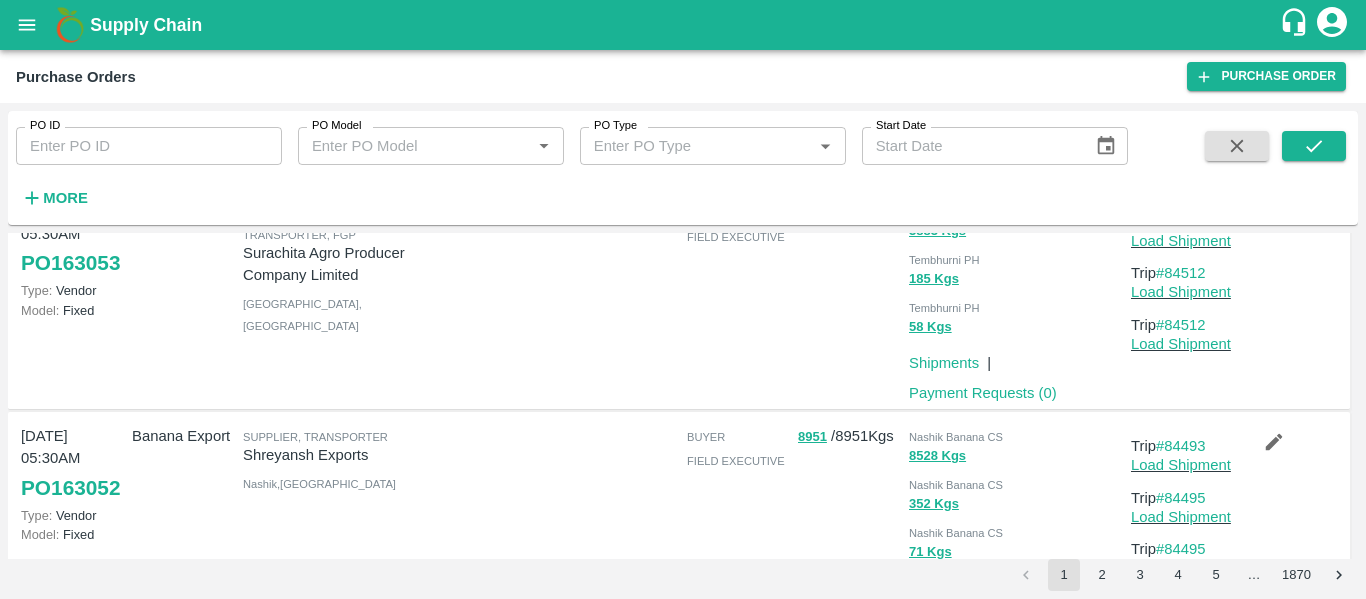 scroll, scrollTop: 1573, scrollLeft: 0, axis: vertical 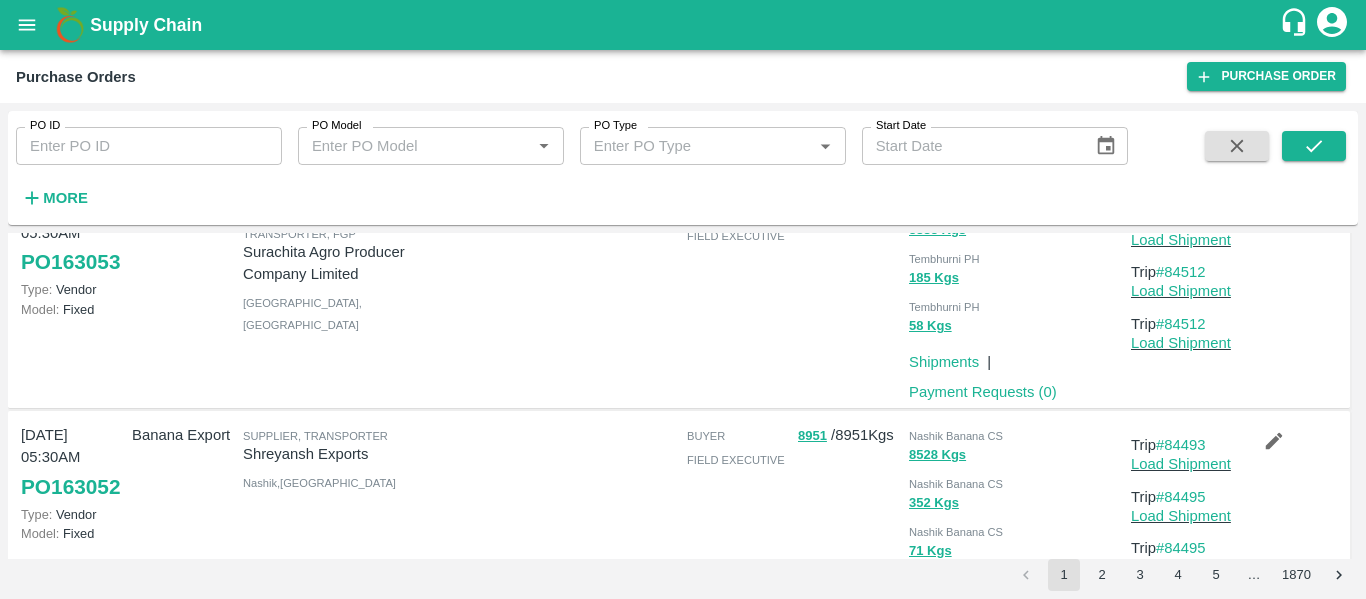 click on "#84492" at bounding box center (1181, 220) 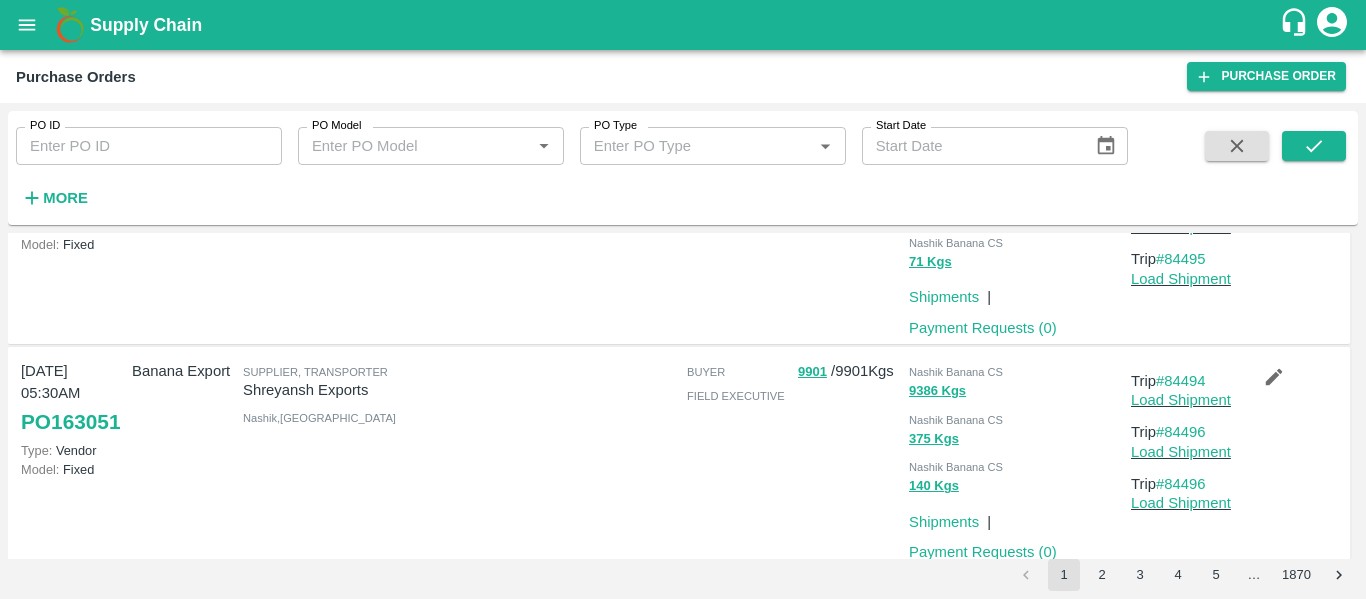 scroll, scrollTop: 1929, scrollLeft: 0, axis: vertical 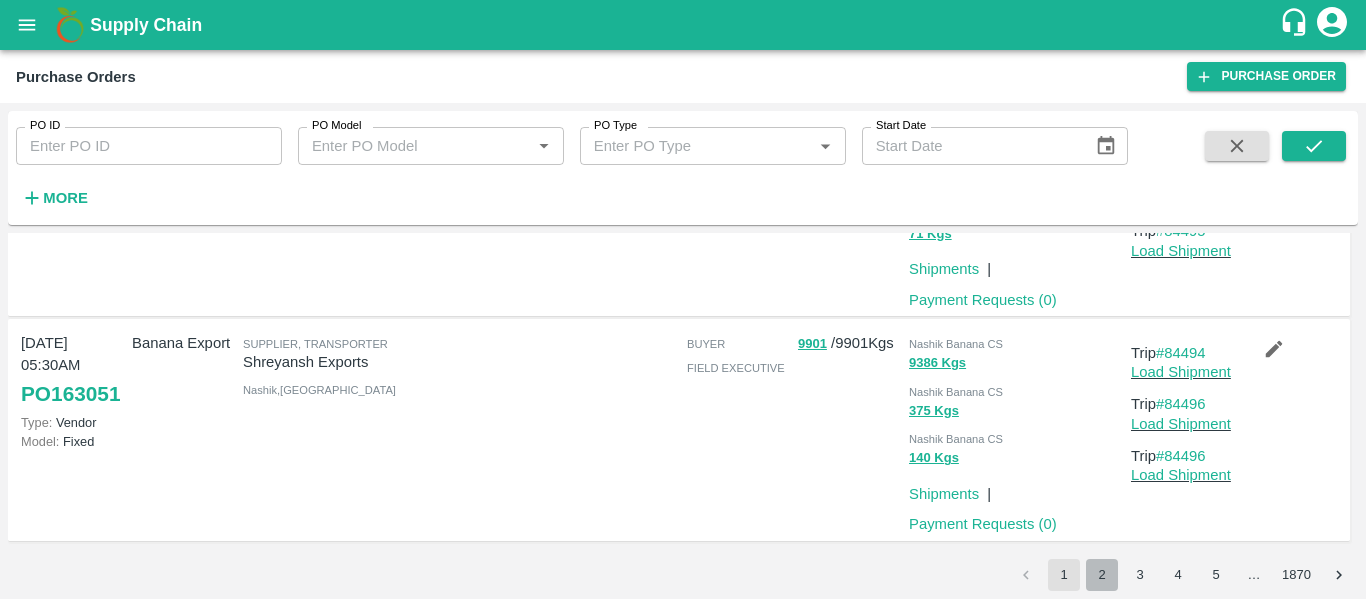 click on "2" at bounding box center [1102, 575] 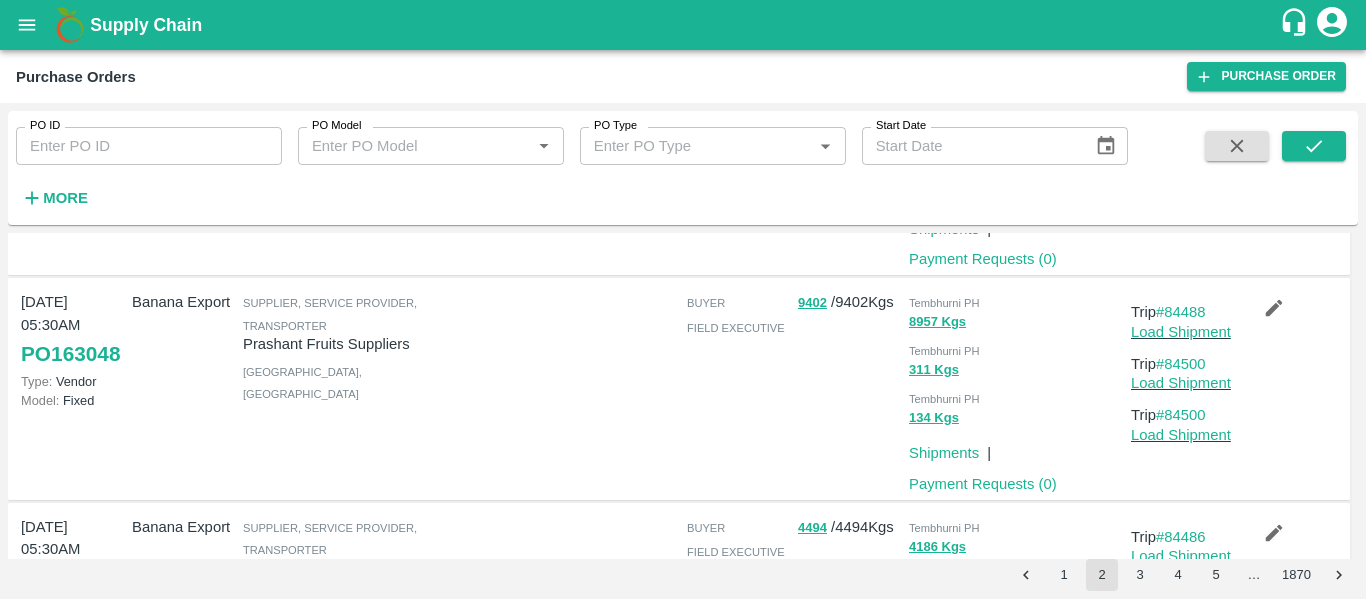 scroll, scrollTop: 218, scrollLeft: 0, axis: vertical 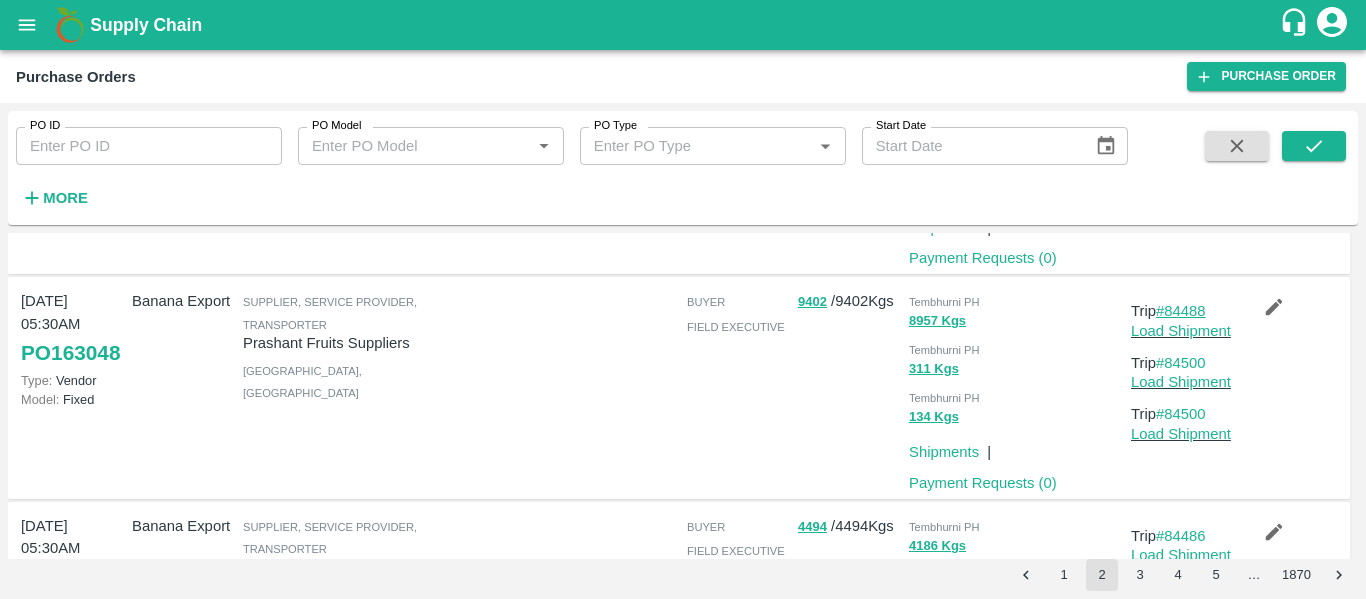 click on "#84488" at bounding box center [1181, 311] 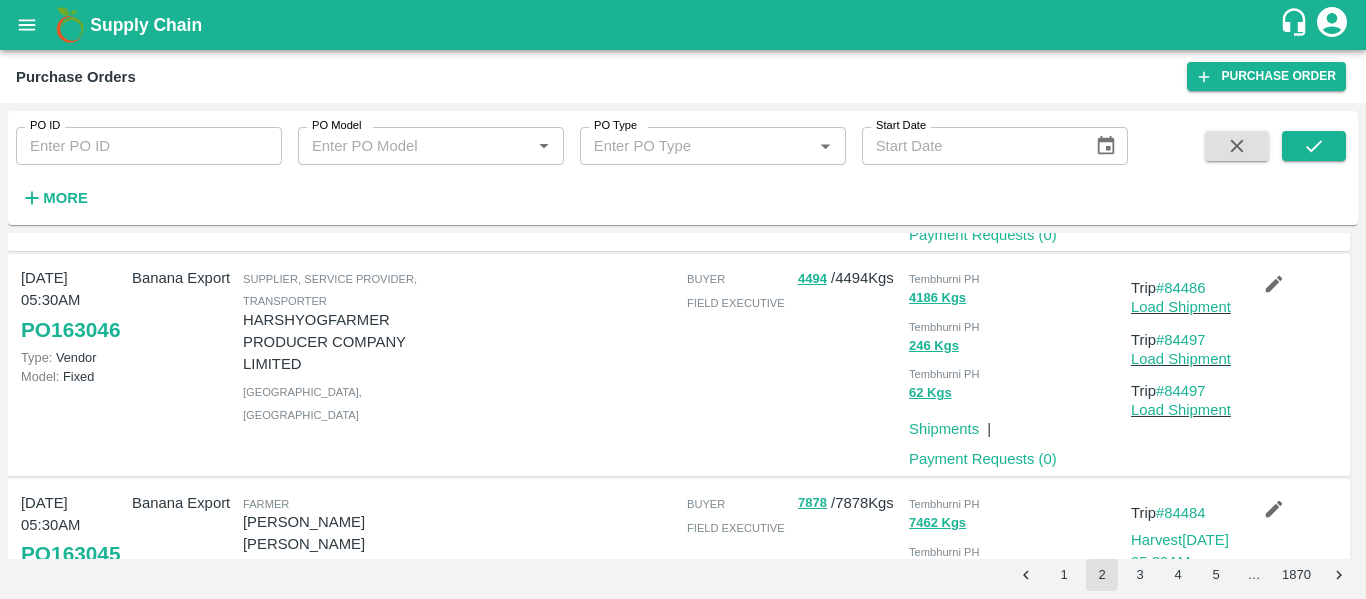 scroll, scrollTop: 467, scrollLeft: 0, axis: vertical 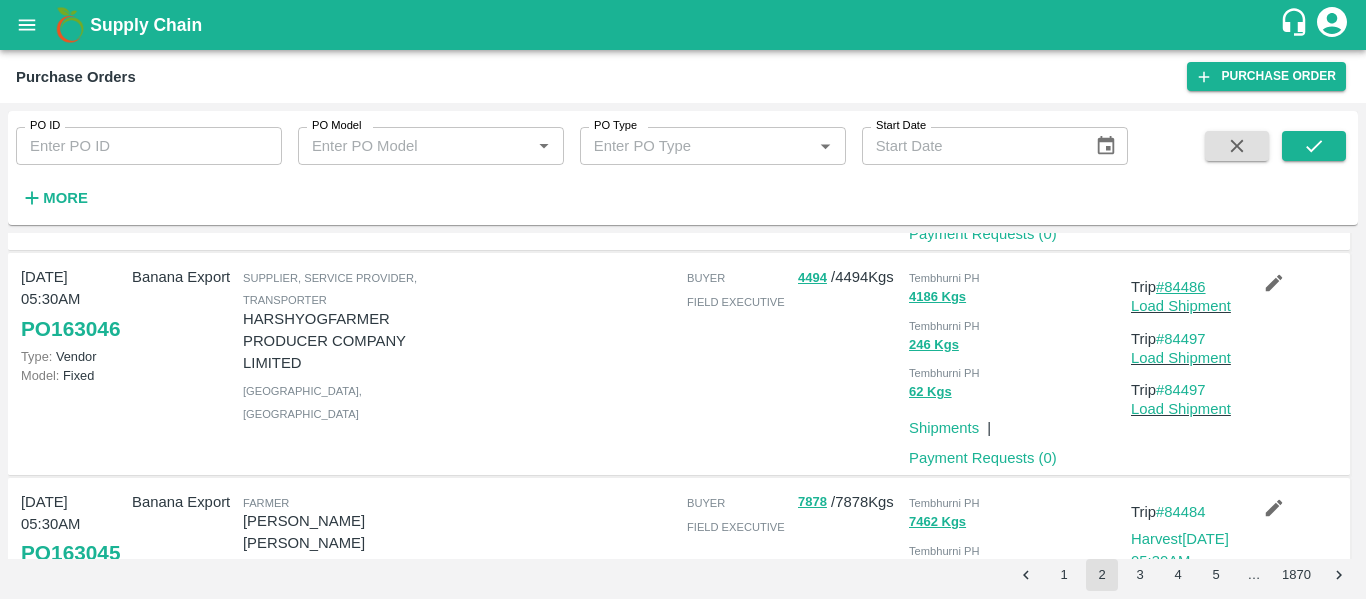 click on "#84486" at bounding box center [1181, 287] 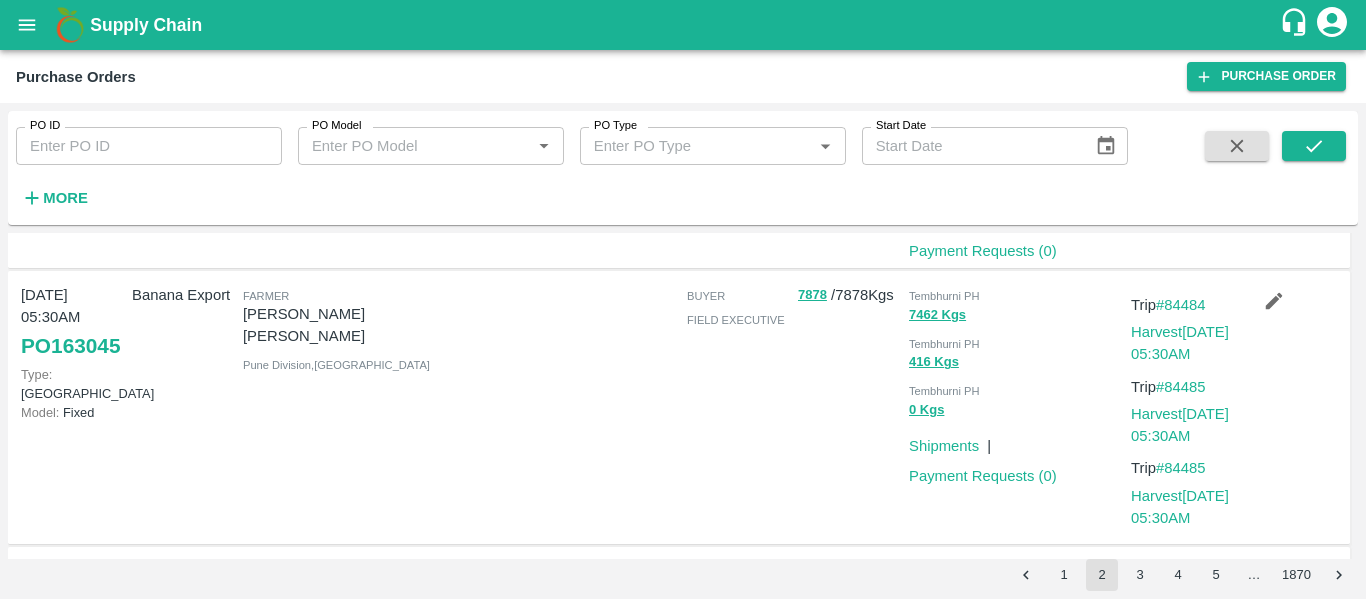 scroll, scrollTop: 681, scrollLeft: 0, axis: vertical 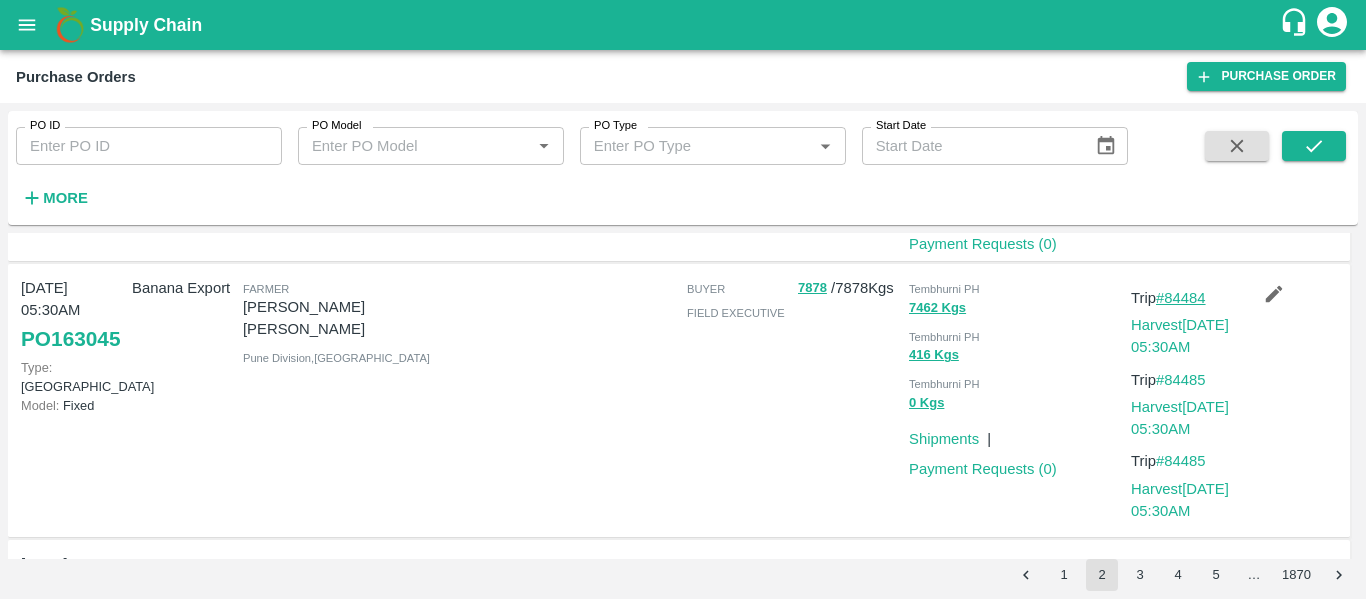 click on "#84484" at bounding box center [1181, 298] 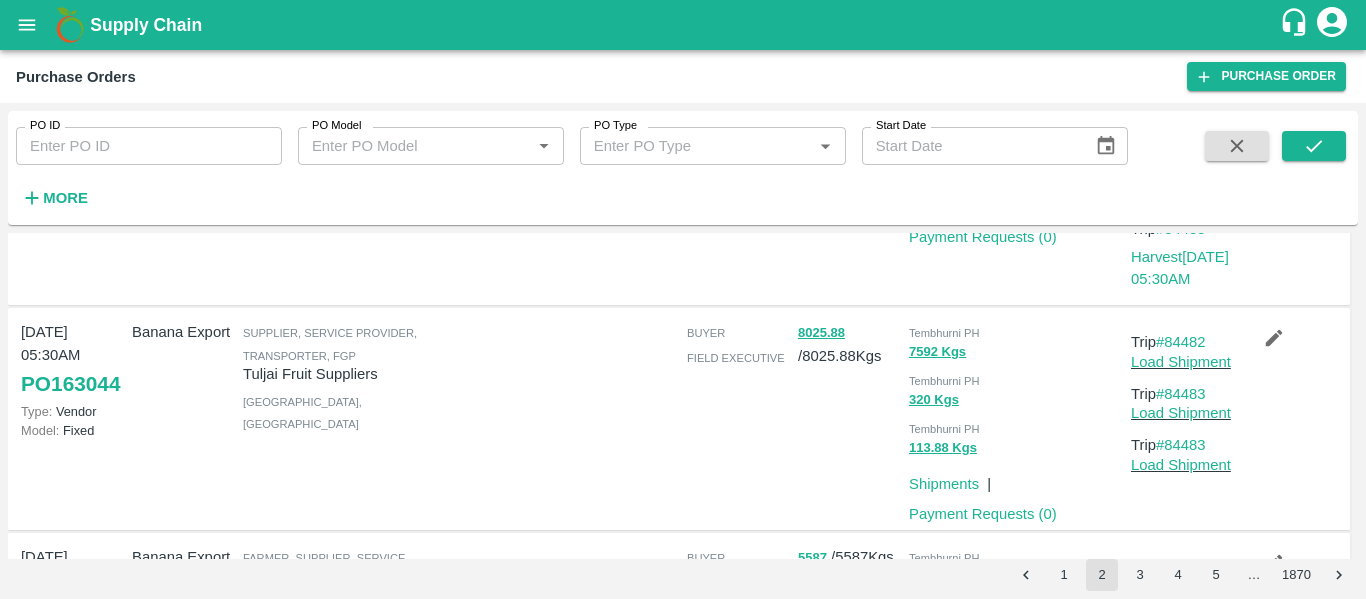 scroll, scrollTop: 914, scrollLeft: 0, axis: vertical 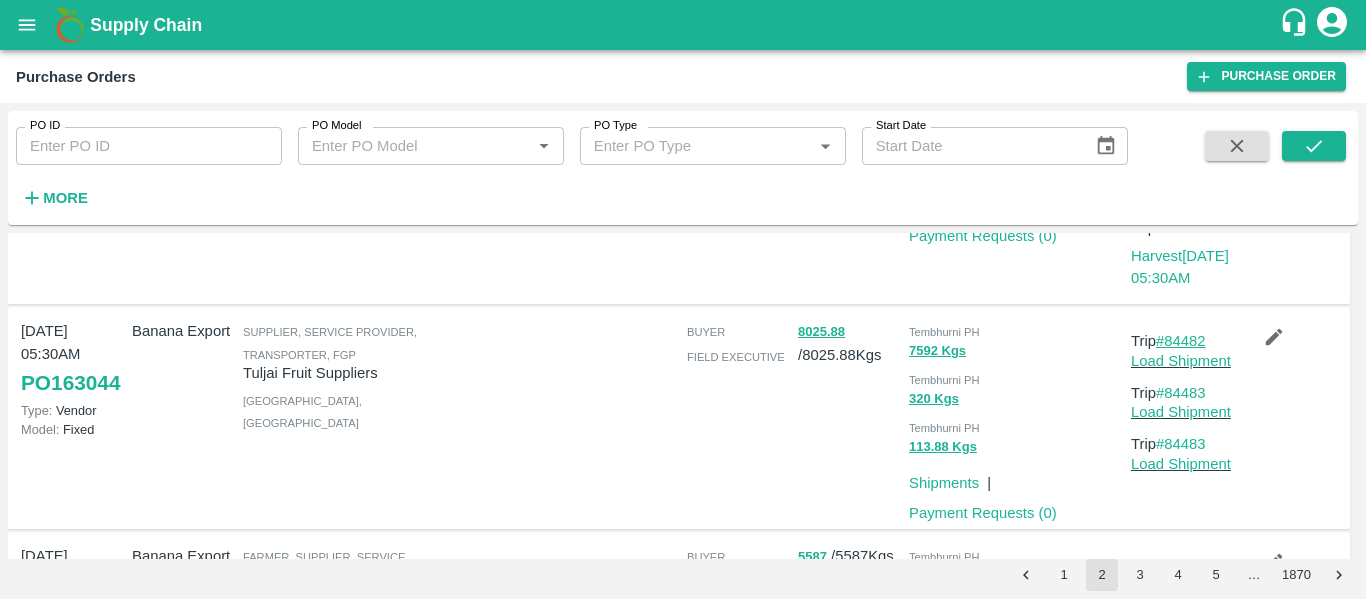 click on "#84482" at bounding box center [1181, 341] 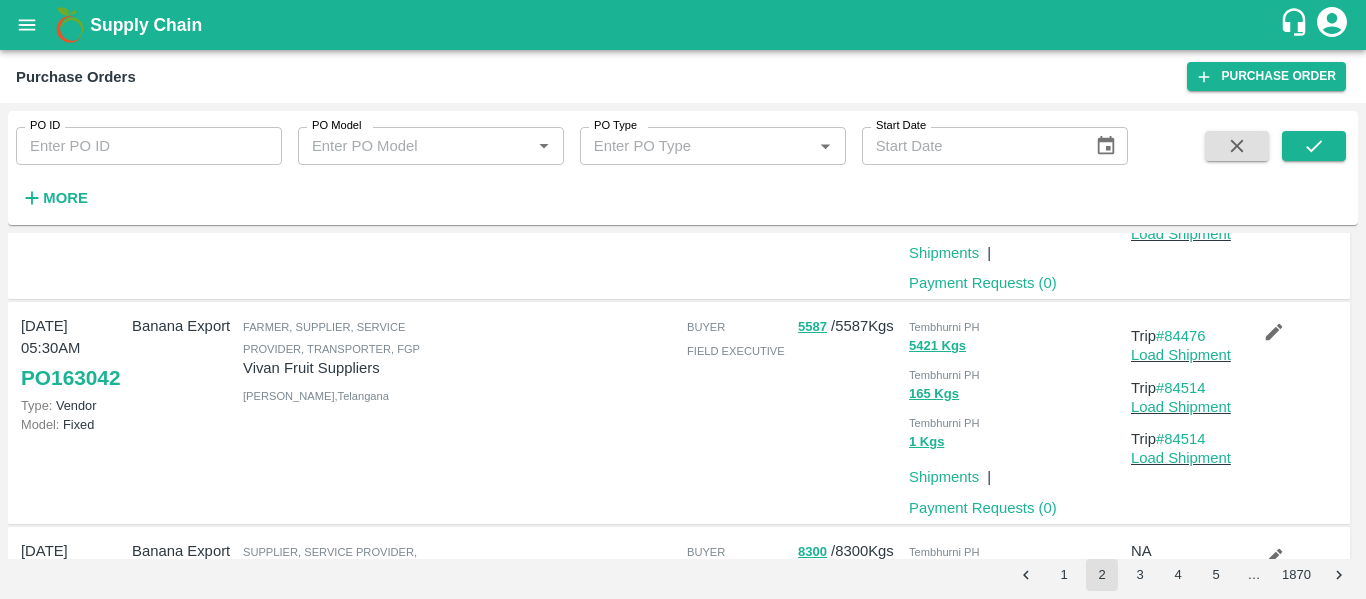scroll, scrollTop: 1146, scrollLeft: 0, axis: vertical 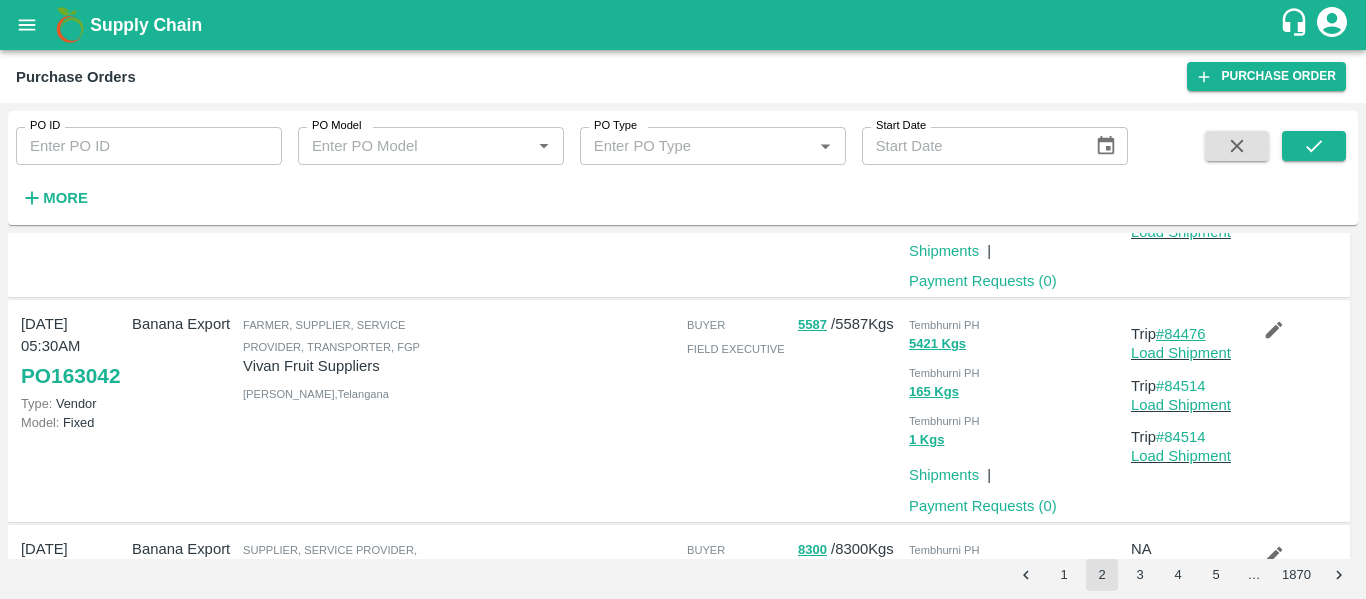 click on "#84476" at bounding box center (1181, 334) 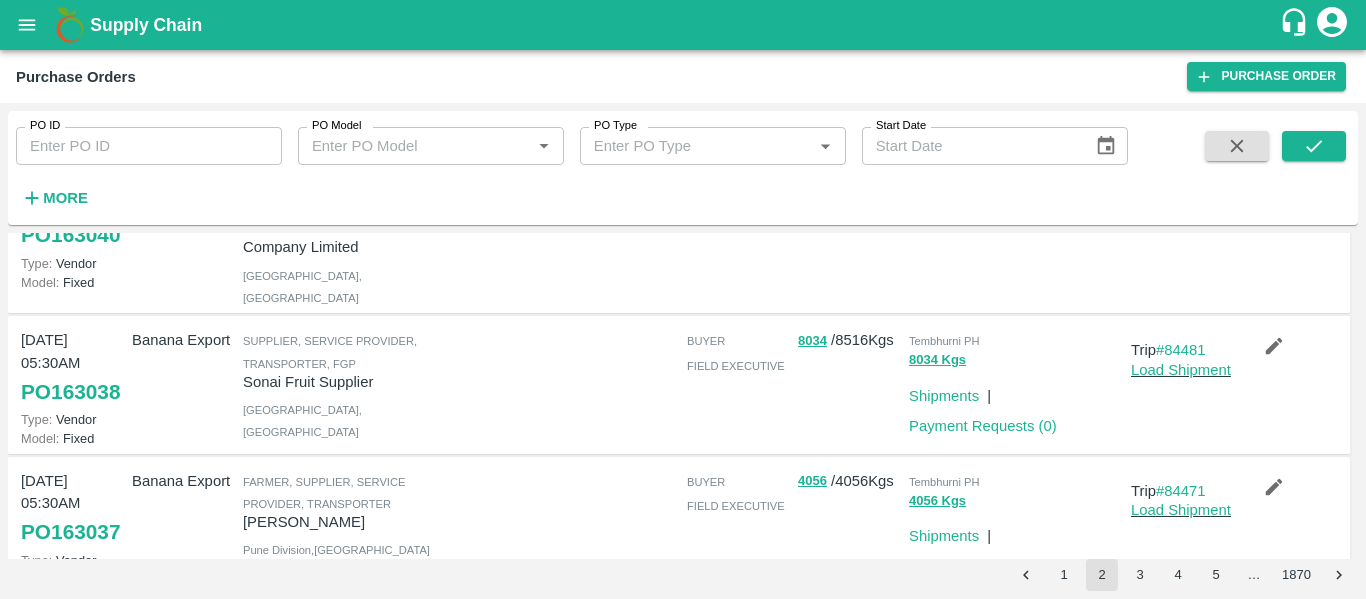 scroll, scrollTop: 1737, scrollLeft: 0, axis: vertical 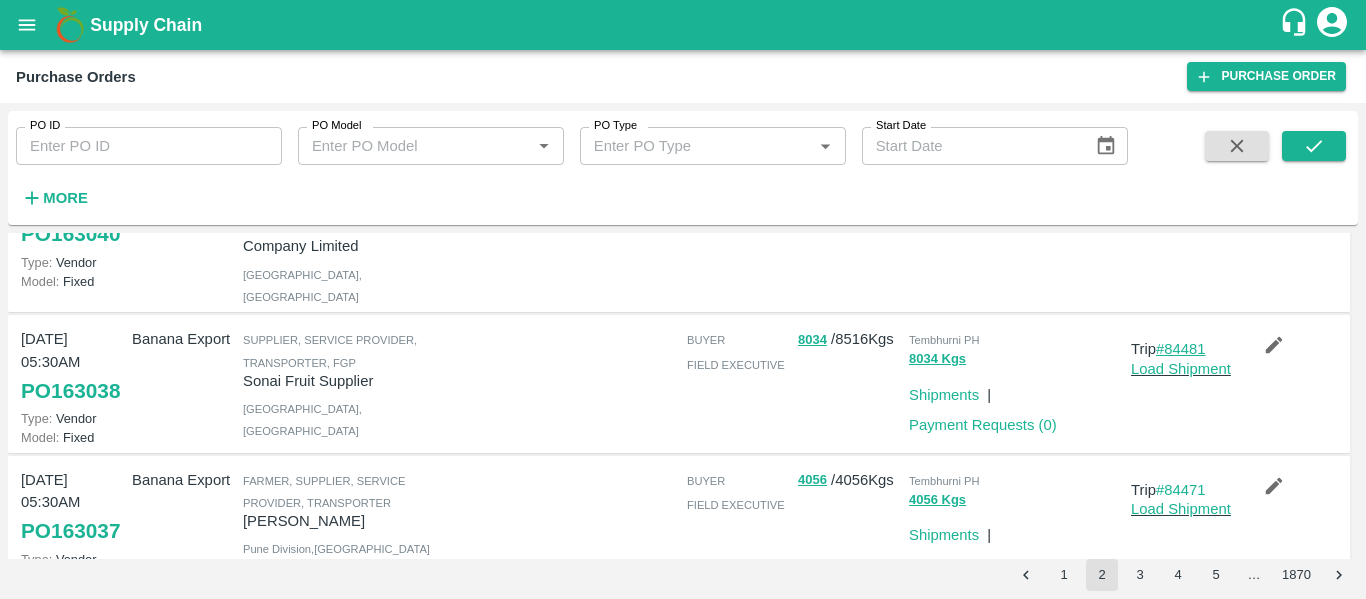 click on "#84481" at bounding box center (1181, 349) 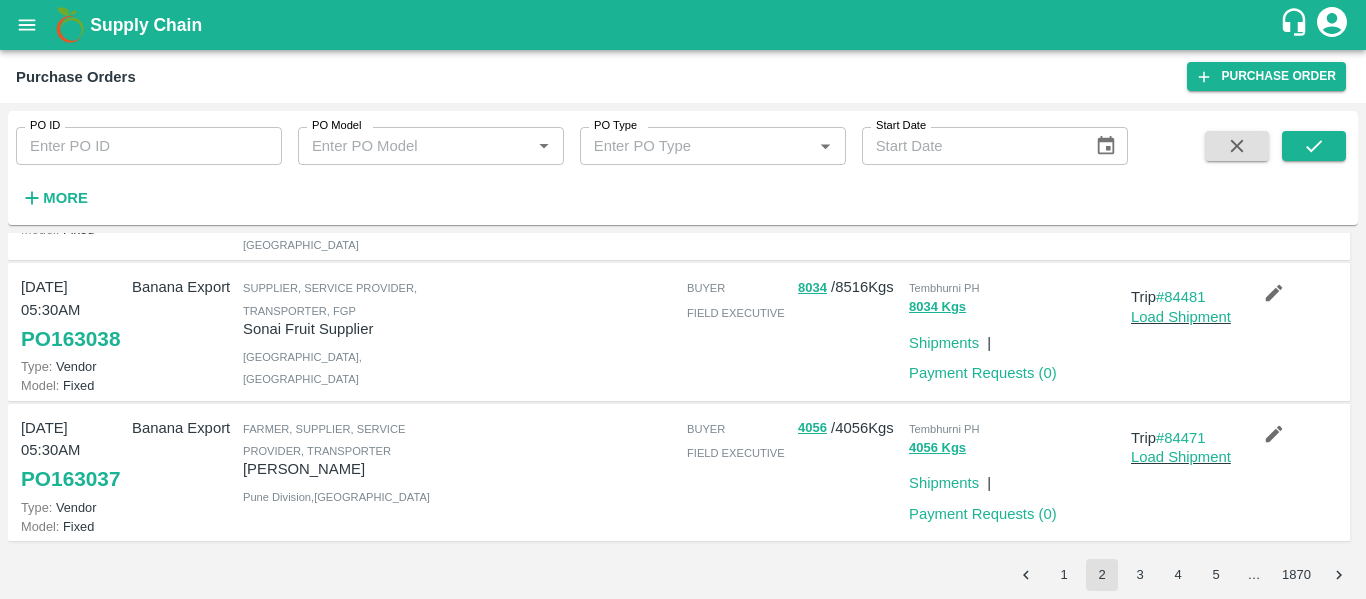 scroll, scrollTop: 1884, scrollLeft: 0, axis: vertical 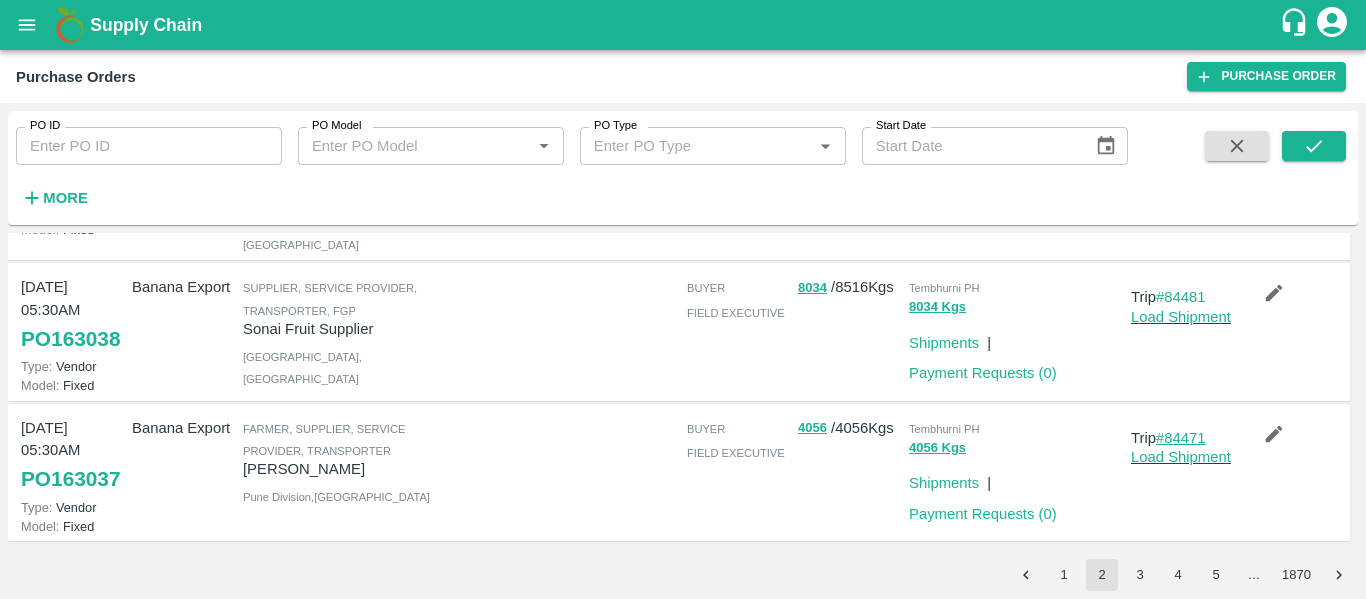 click on "#84471" at bounding box center (1181, 438) 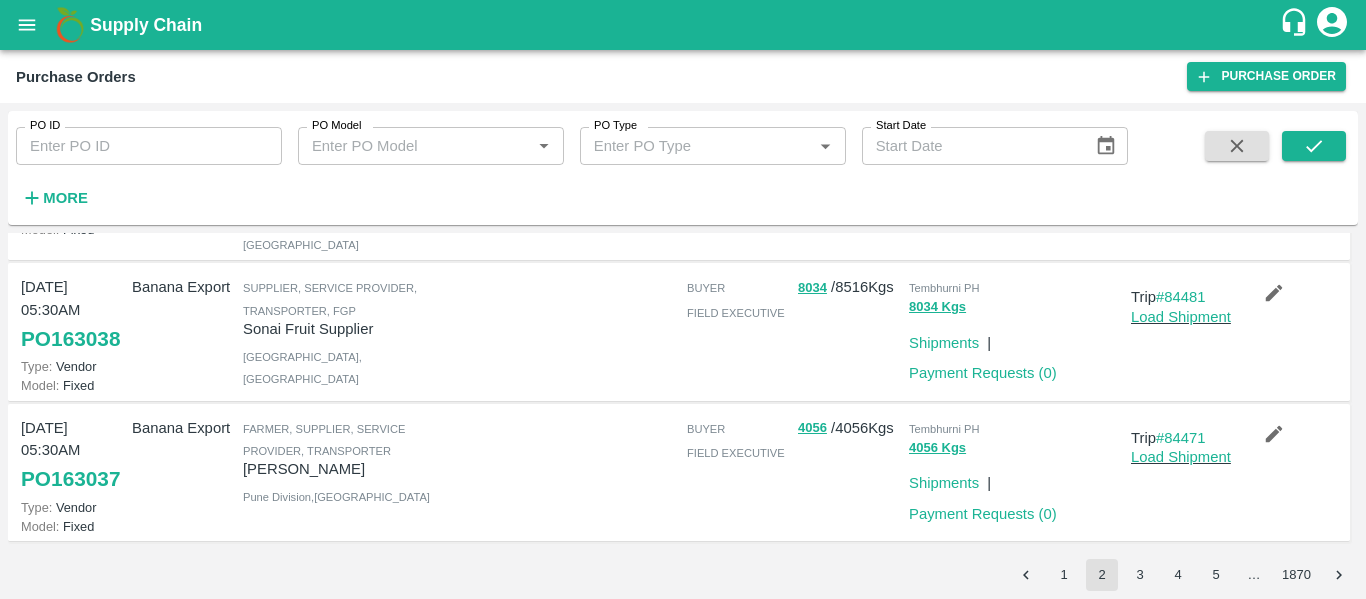 click on "3" at bounding box center [1140, 575] 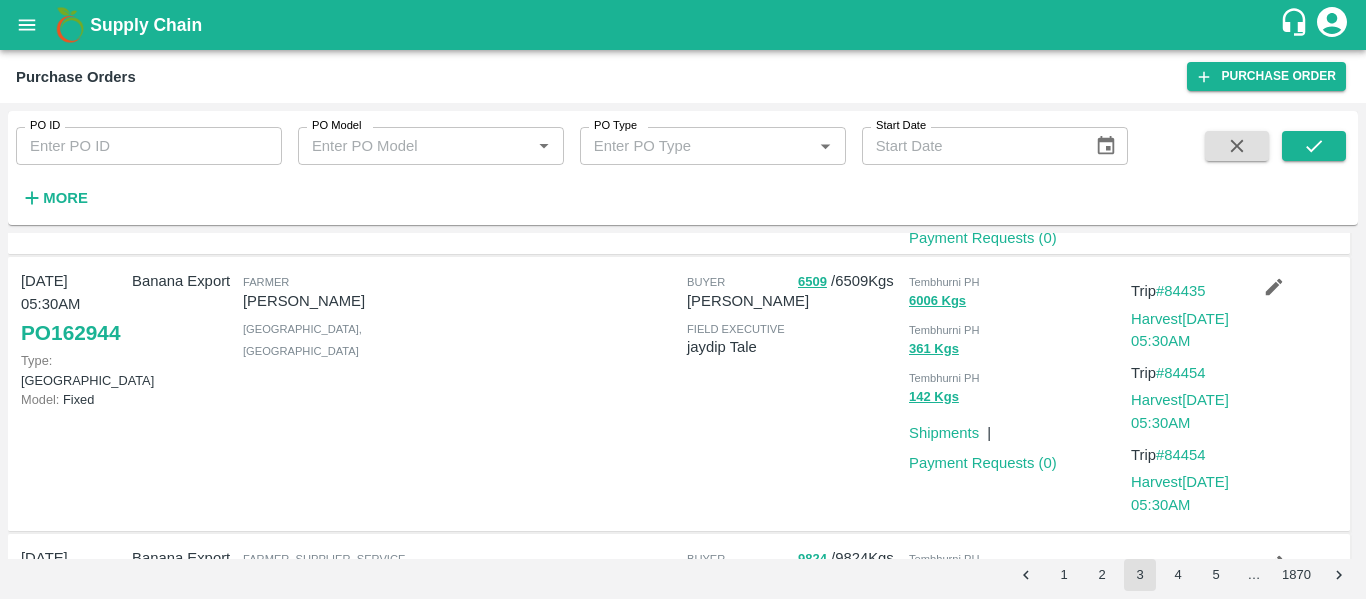 scroll, scrollTop: 2080, scrollLeft: 0, axis: vertical 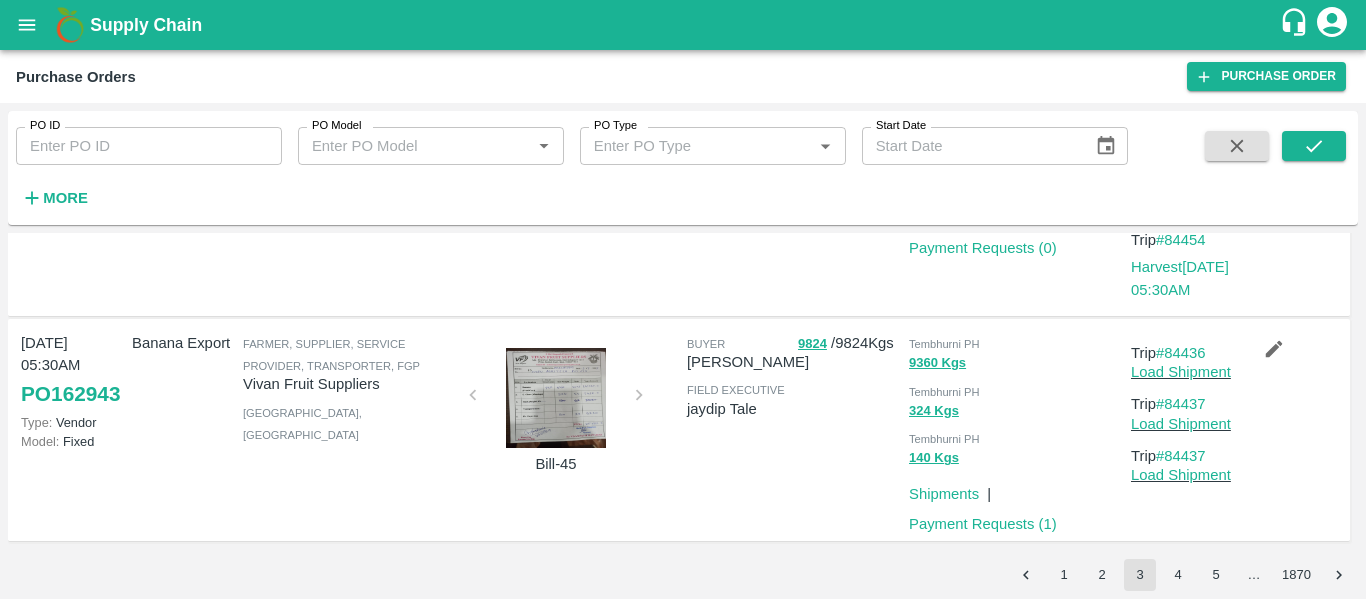 click at bounding box center (27, 25) 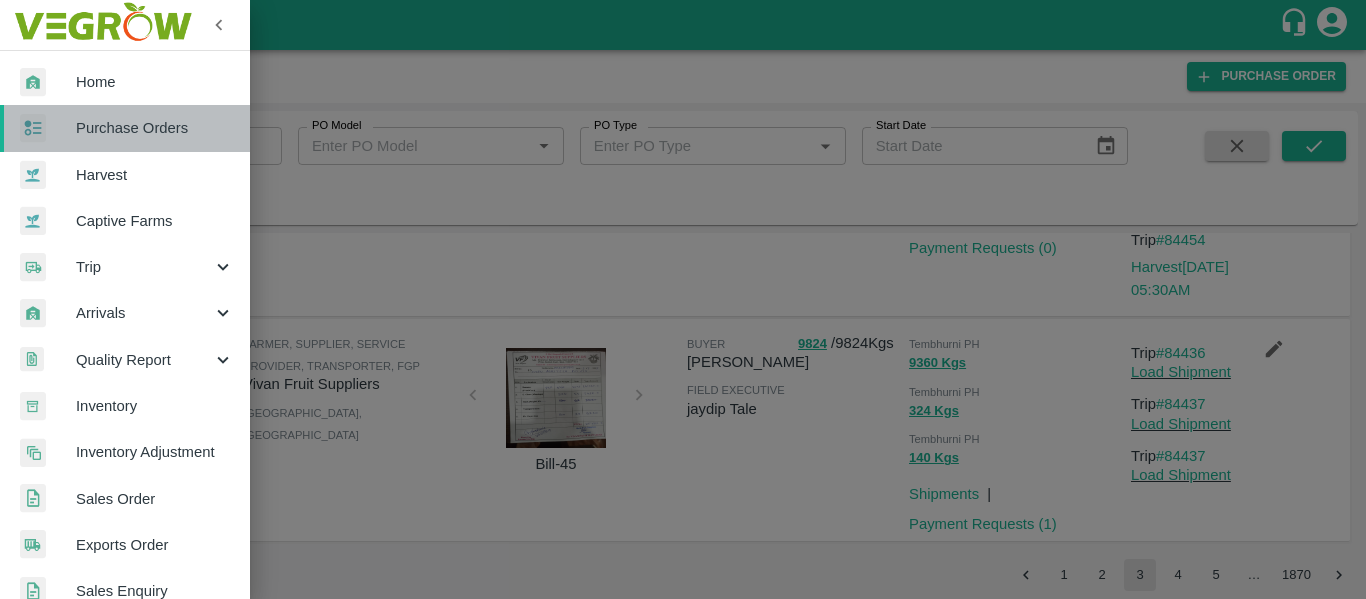 click on "Purchase Orders" at bounding box center (155, 128) 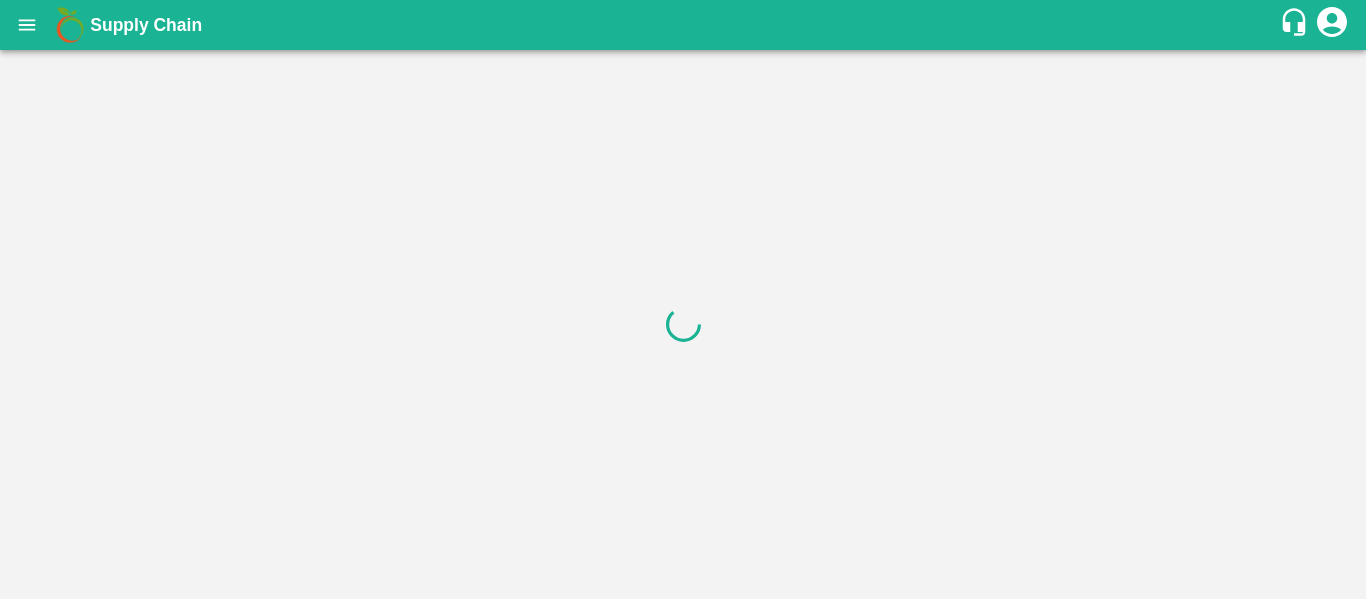 scroll, scrollTop: 0, scrollLeft: 0, axis: both 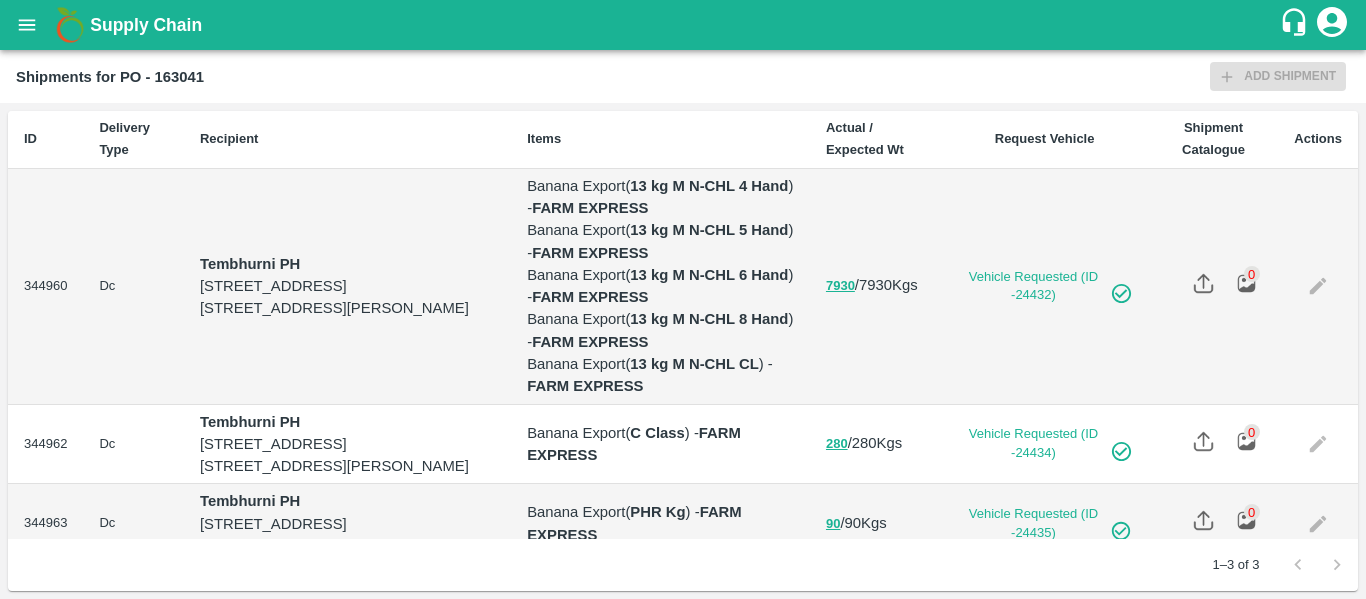 click at bounding box center (1318, 287) 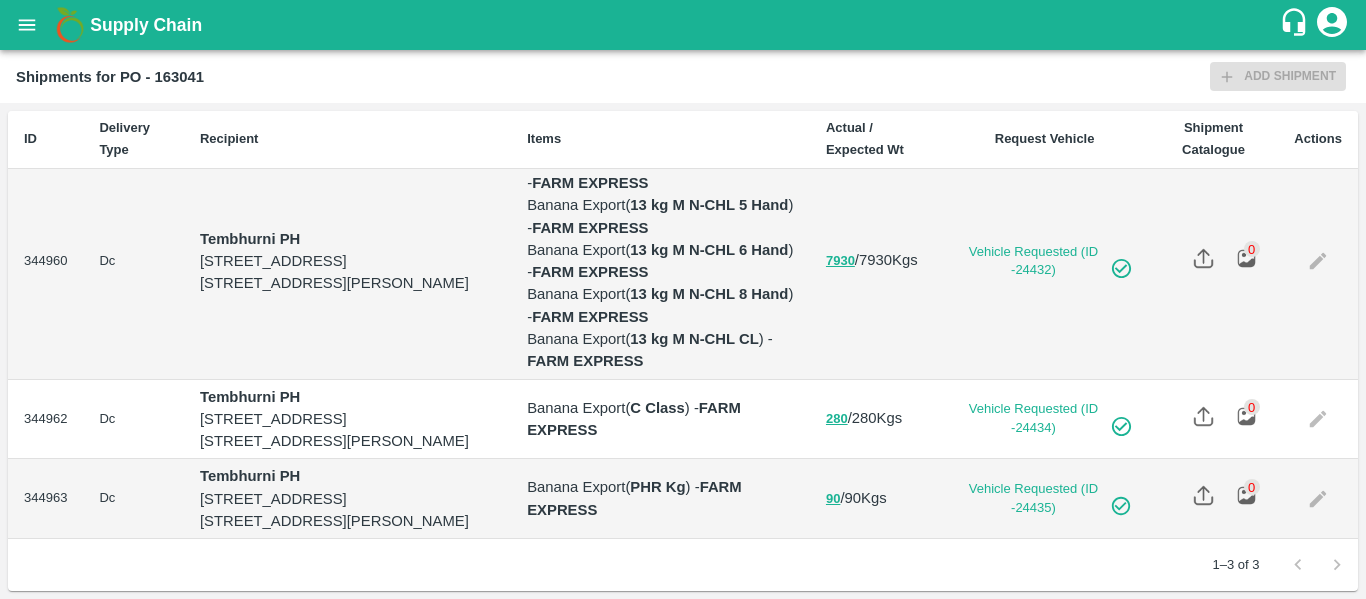 click at bounding box center (1318, 420) 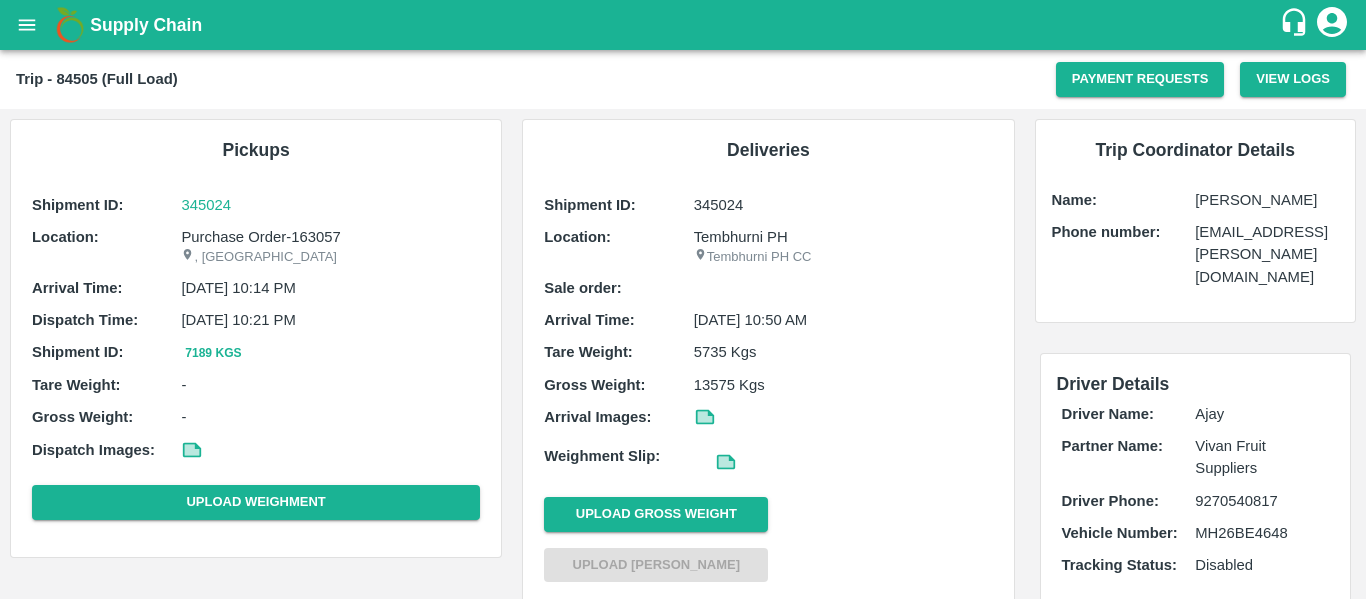 scroll, scrollTop: 0, scrollLeft: 0, axis: both 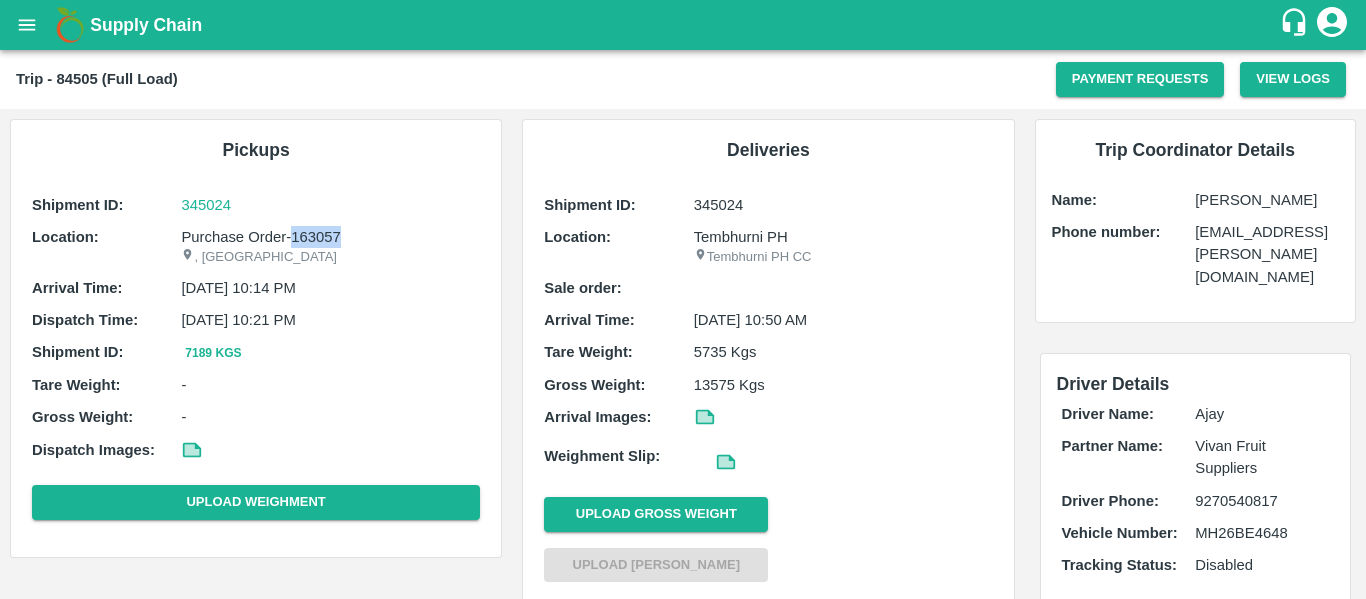 drag, startPoint x: 350, startPoint y: 237, endPoint x: 291, endPoint y: 235, distance: 59.03389 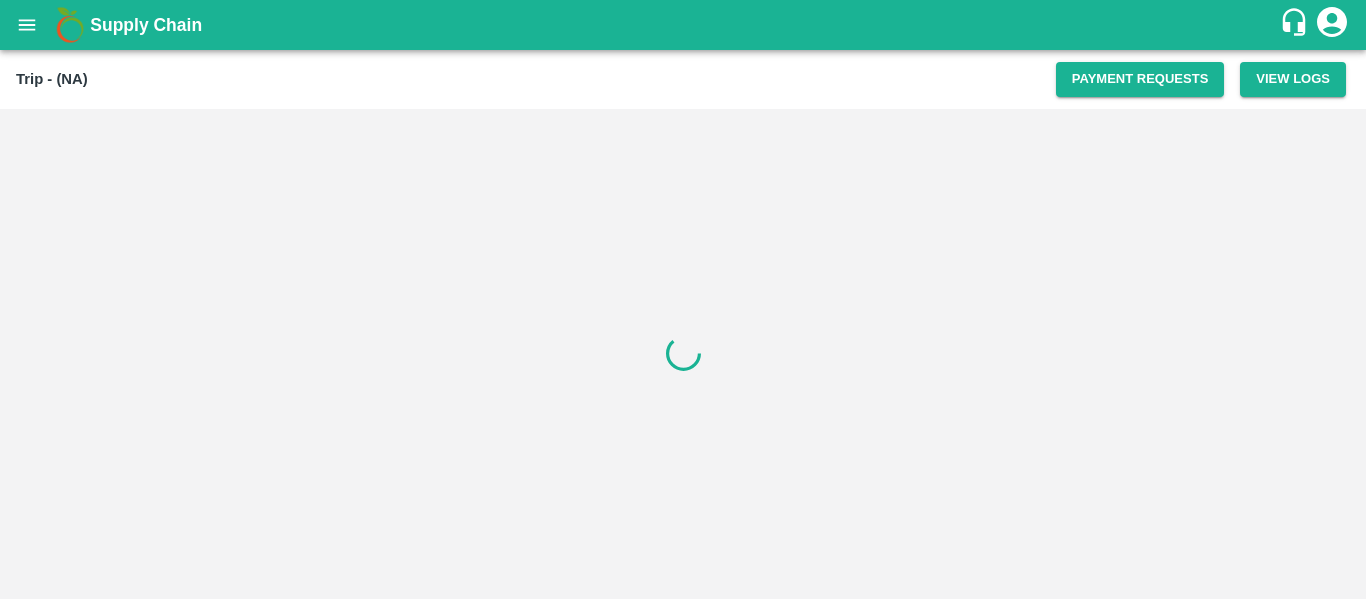 scroll, scrollTop: 0, scrollLeft: 0, axis: both 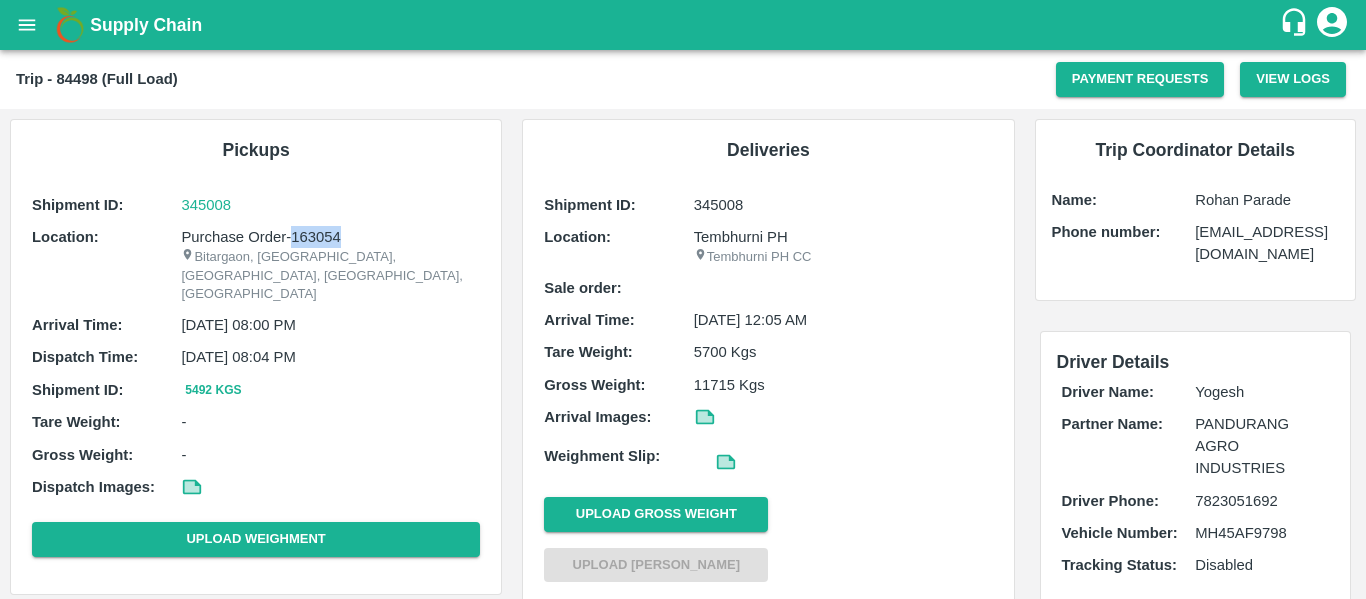 drag, startPoint x: 343, startPoint y: 238, endPoint x: 291, endPoint y: 238, distance: 52 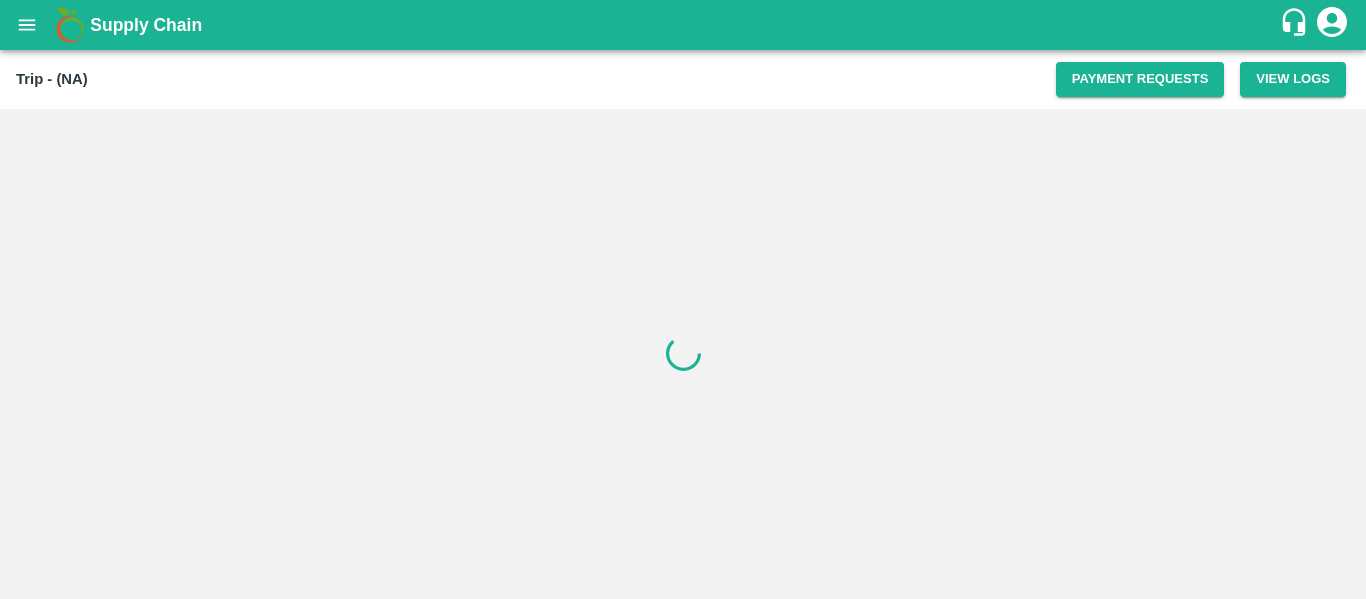 scroll, scrollTop: 0, scrollLeft: 0, axis: both 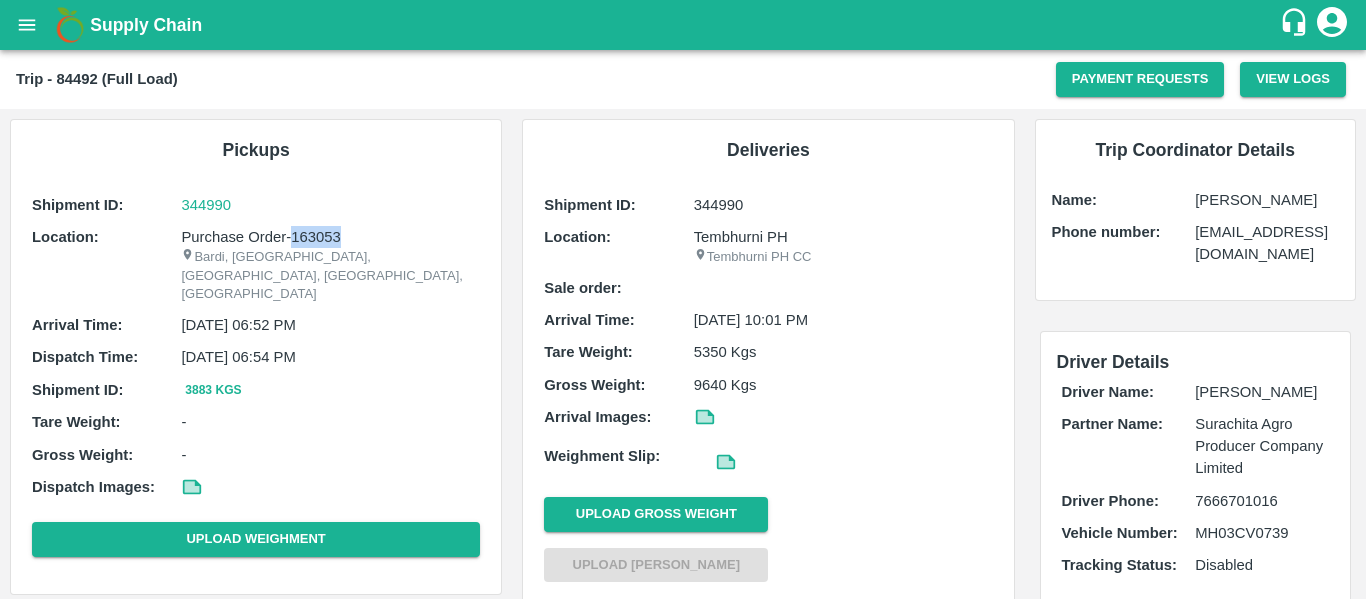 drag, startPoint x: 345, startPoint y: 238, endPoint x: 294, endPoint y: 234, distance: 51.156624 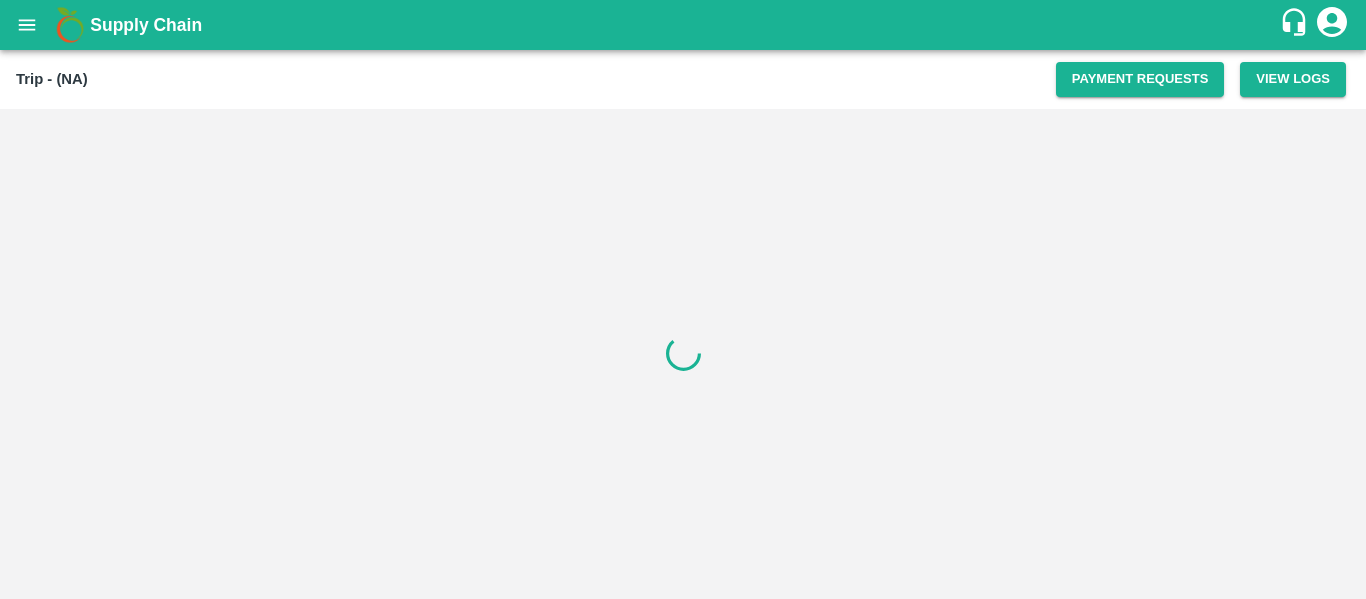 scroll, scrollTop: 0, scrollLeft: 0, axis: both 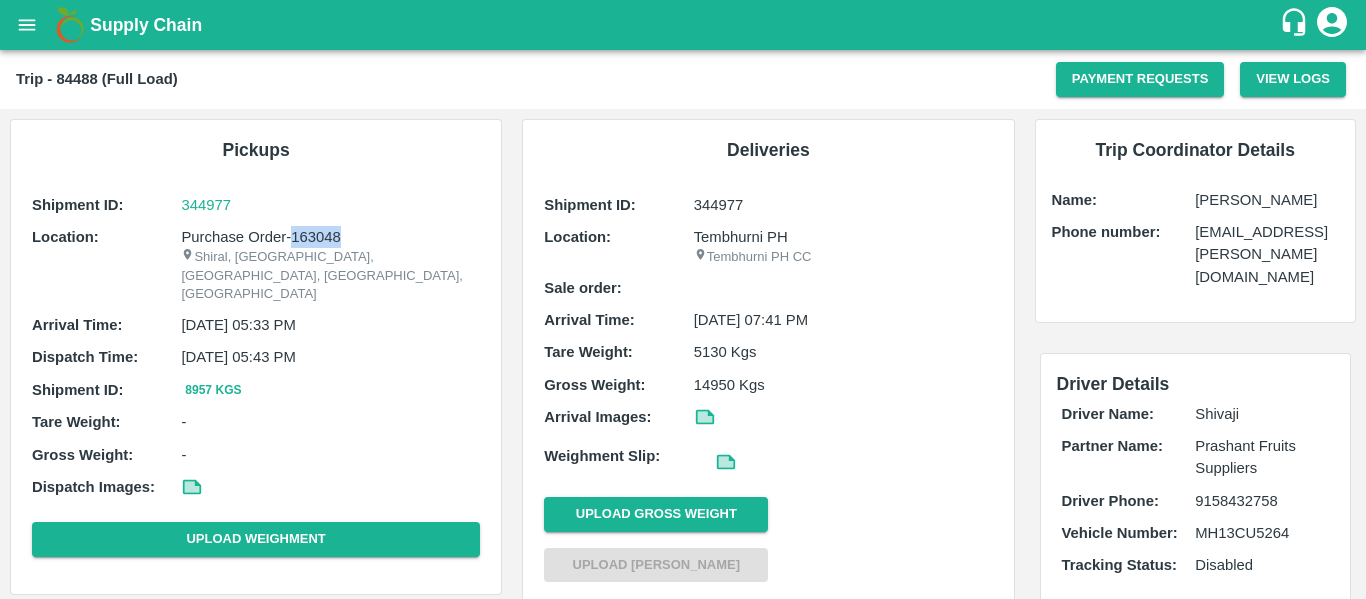 drag, startPoint x: 351, startPoint y: 237, endPoint x: 290, endPoint y: 240, distance: 61.073727 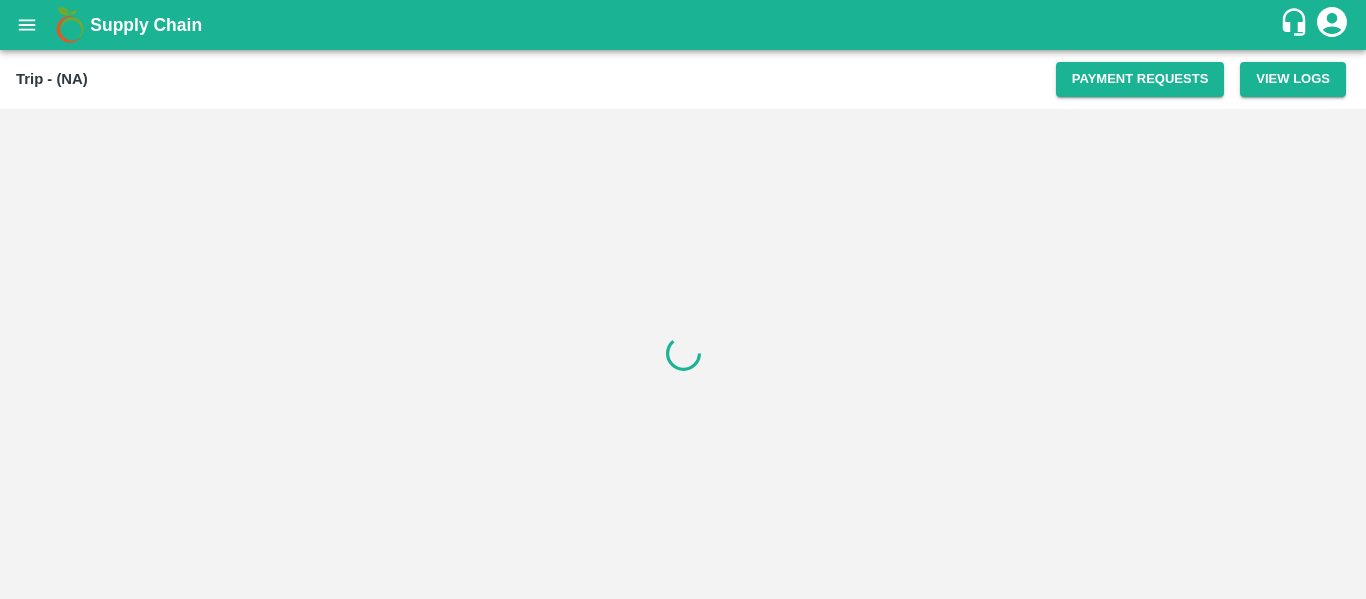 scroll, scrollTop: 0, scrollLeft: 0, axis: both 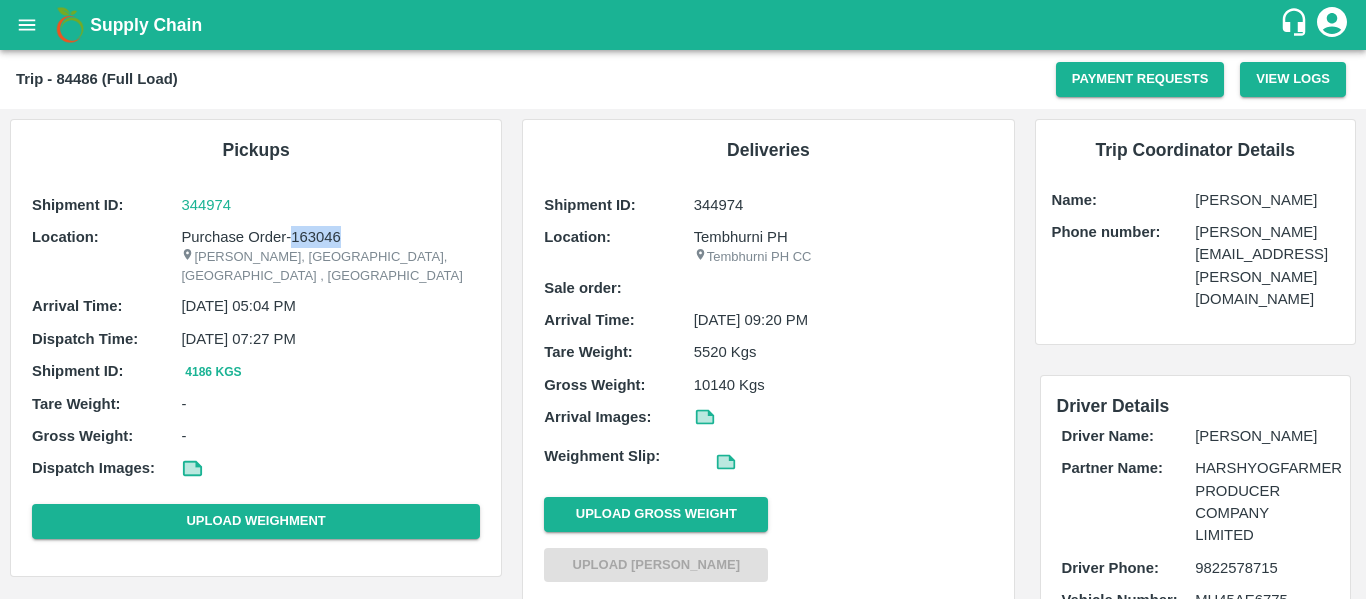 drag, startPoint x: 349, startPoint y: 235, endPoint x: 293, endPoint y: 241, distance: 56.32051 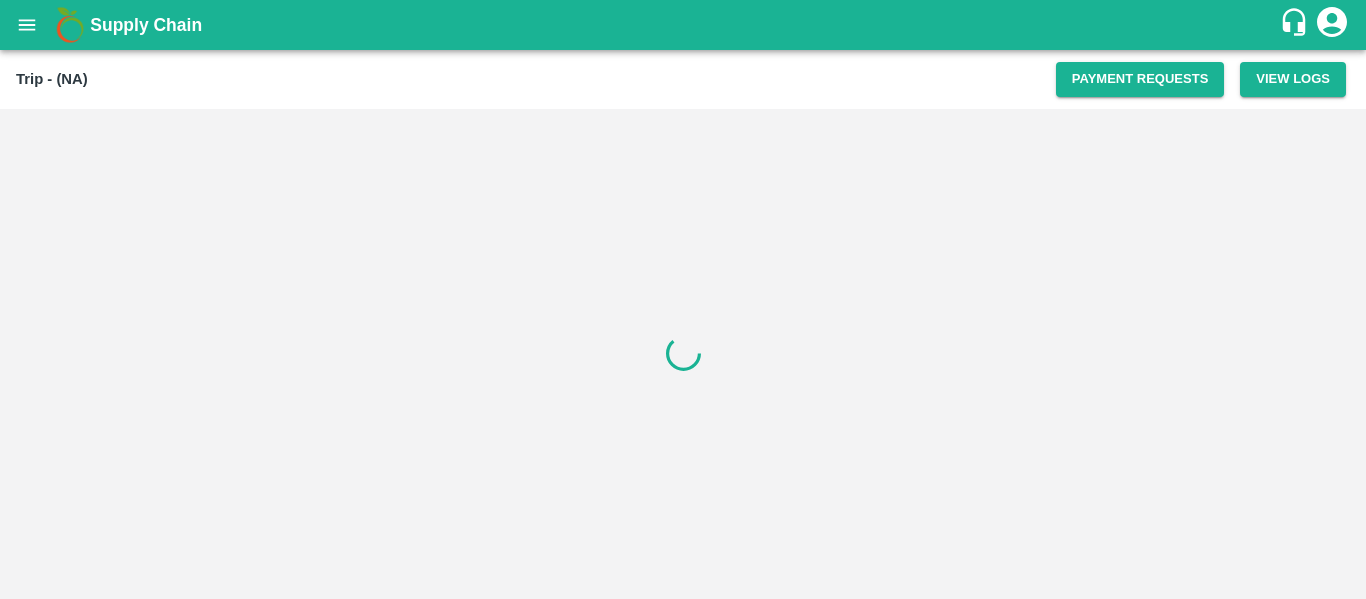 scroll, scrollTop: 0, scrollLeft: 0, axis: both 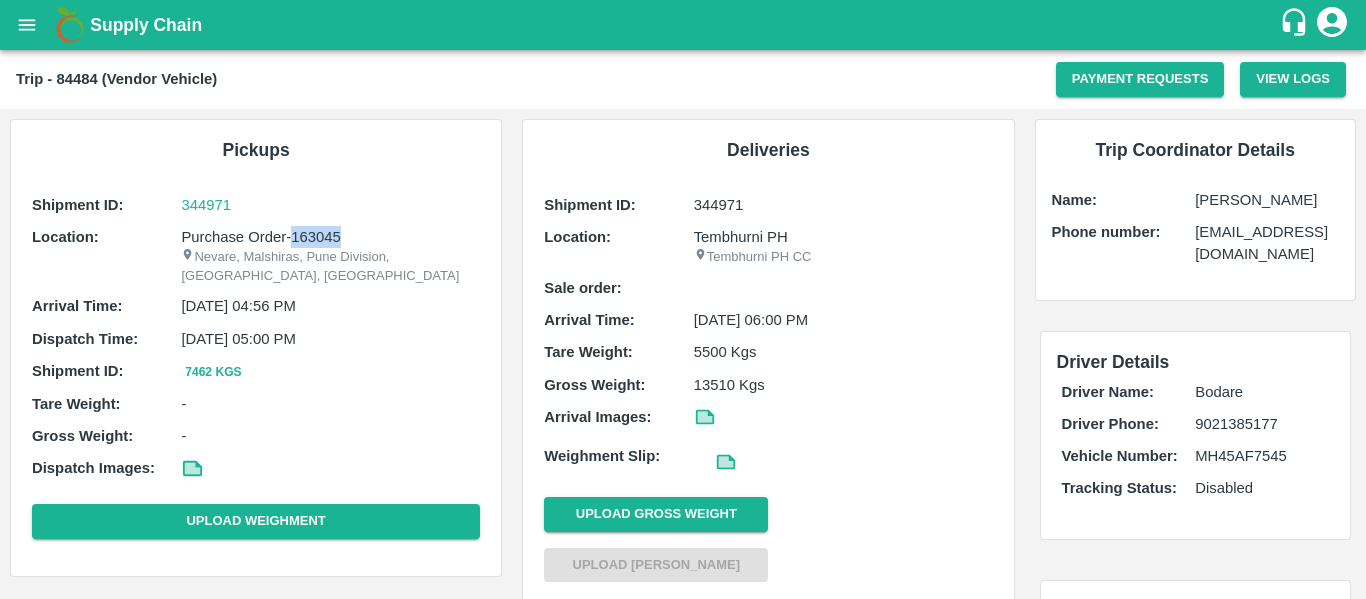 drag, startPoint x: 360, startPoint y: 241, endPoint x: 293, endPoint y: 239, distance: 67.02985 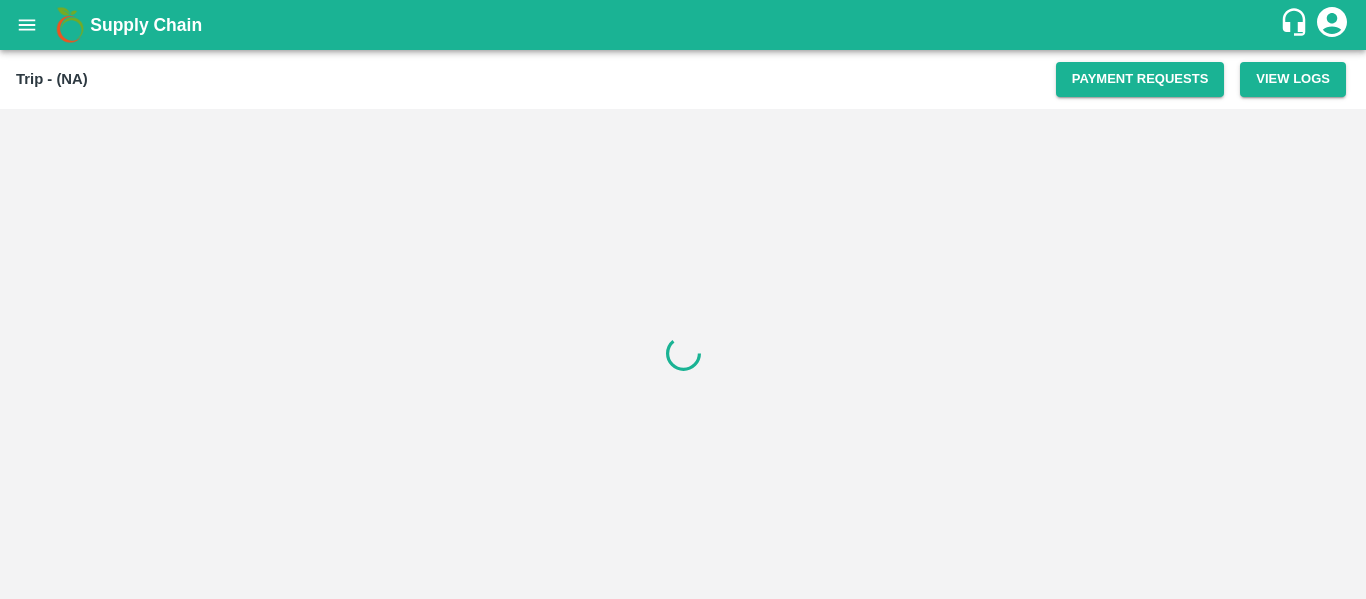 scroll, scrollTop: 0, scrollLeft: 0, axis: both 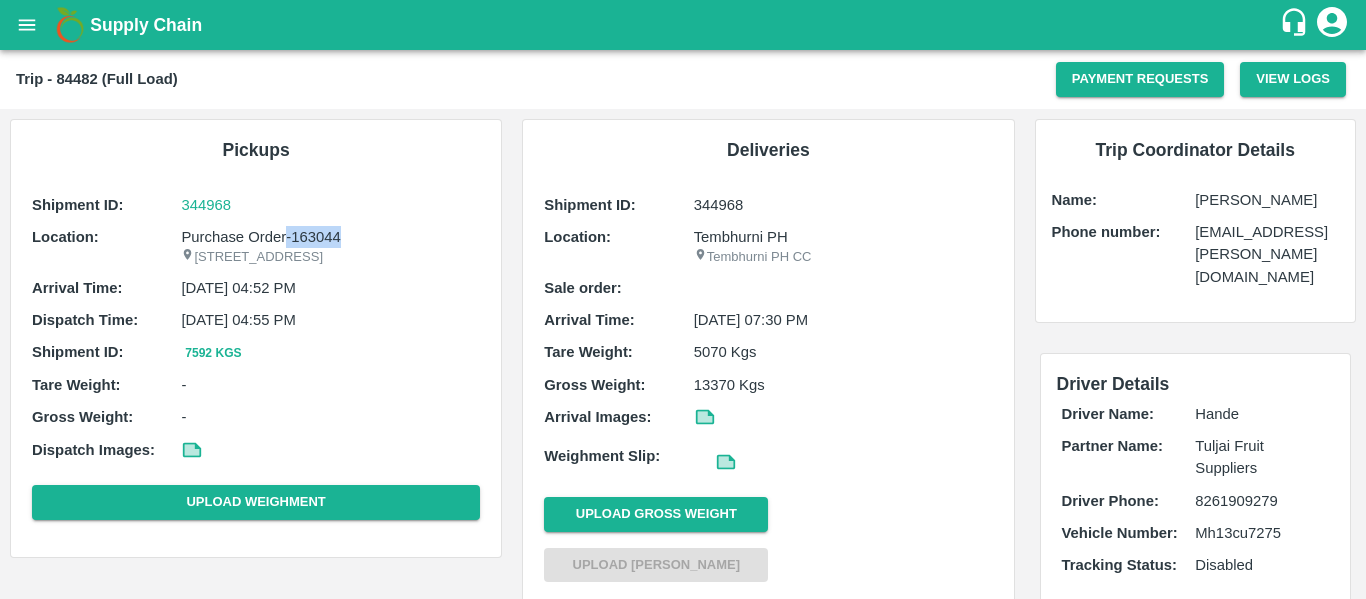 drag, startPoint x: 347, startPoint y: 234, endPoint x: 288, endPoint y: 235, distance: 59.008472 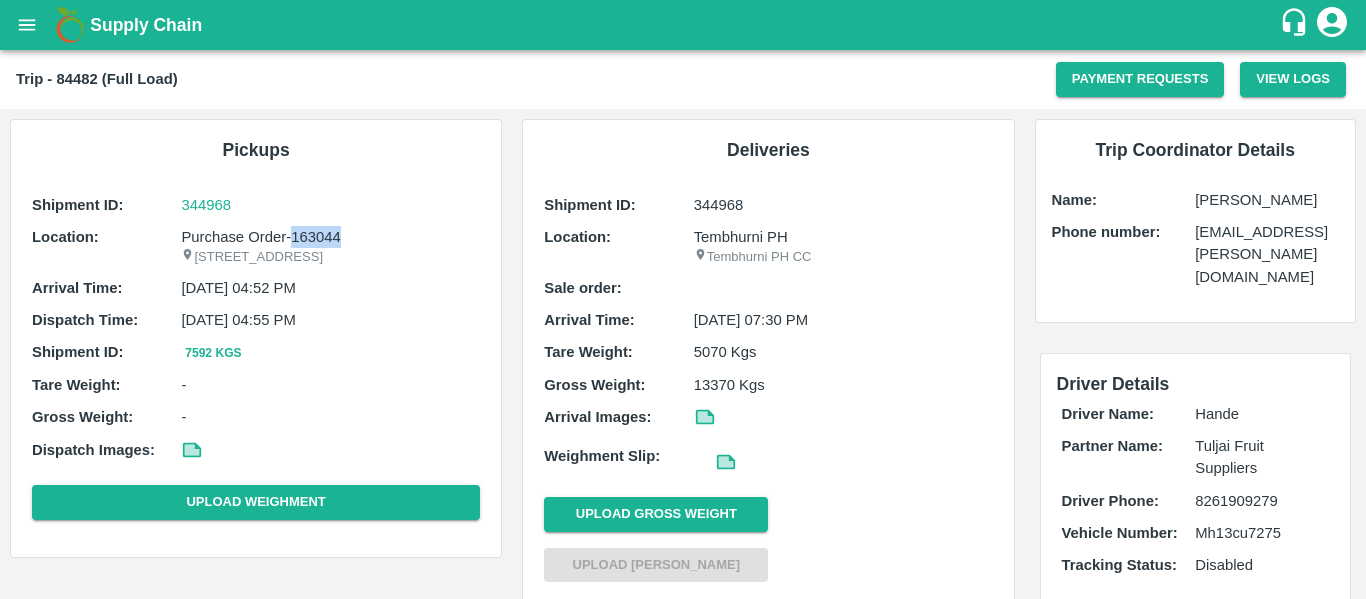 drag, startPoint x: 350, startPoint y: 238, endPoint x: 310, endPoint y: 238, distance: 40 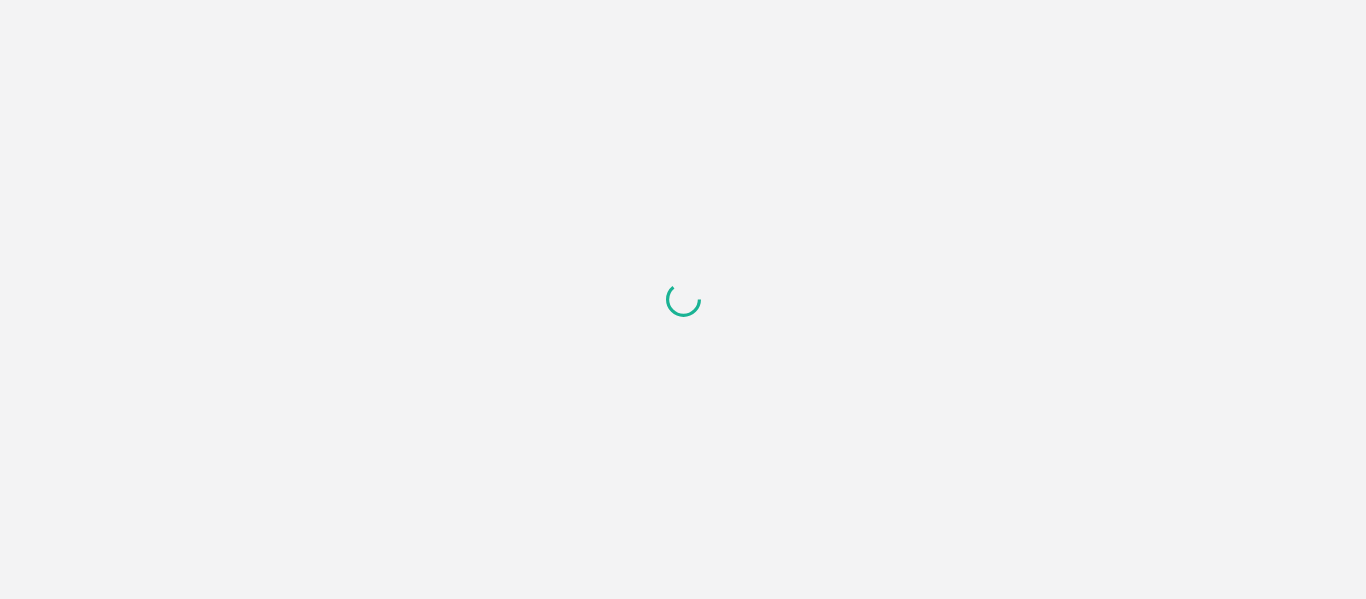 scroll, scrollTop: 0, scrollLeft: 0, axis: both 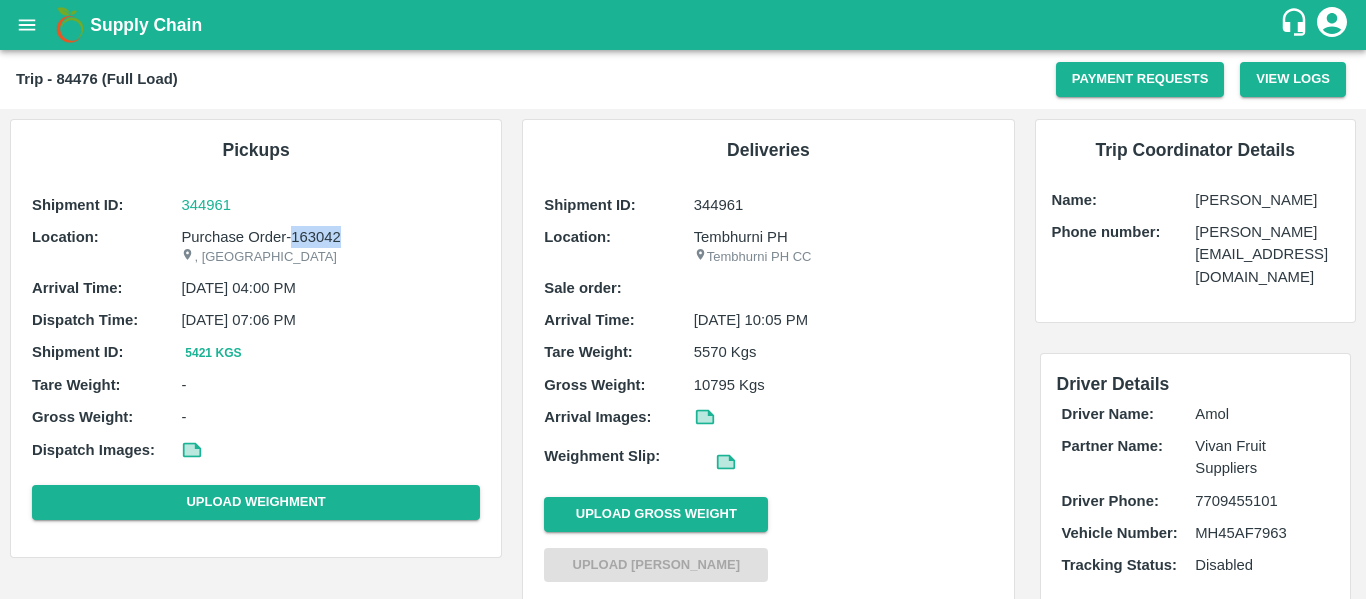 drag, startPoint x: 347, startPoint y: 232, endPoint x: 290, endPoint y: 235, distance: 57.07889 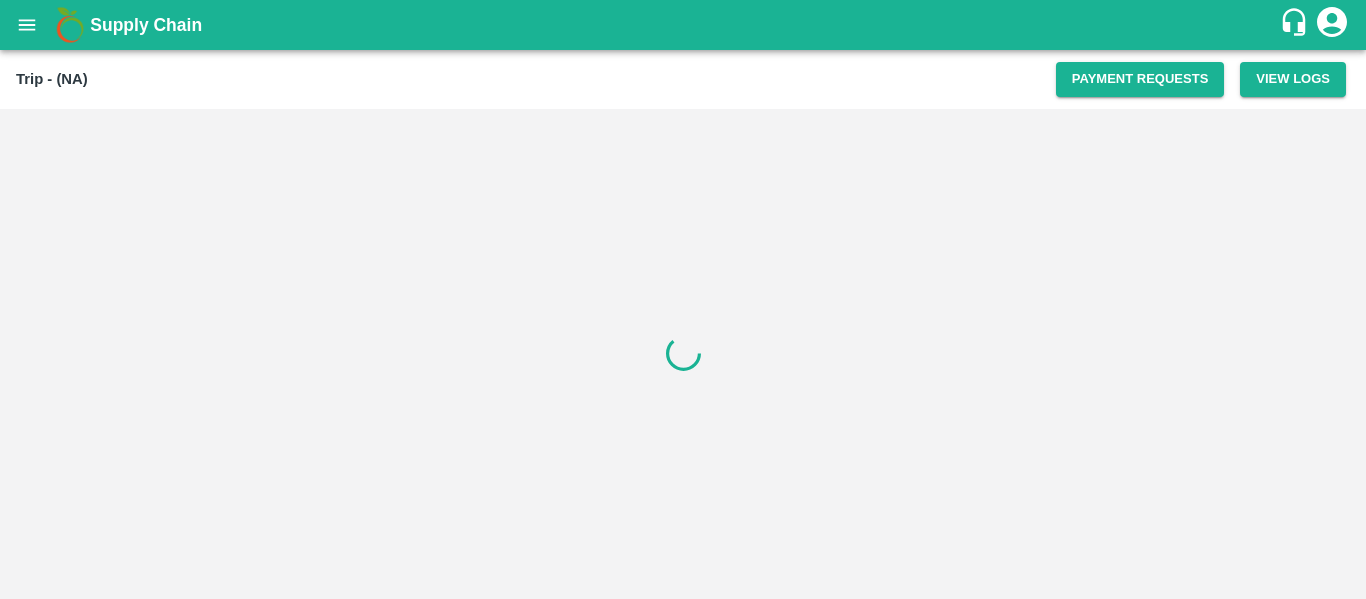 scroll, scrollTop: 0, scrollLeft: 0, axis: both 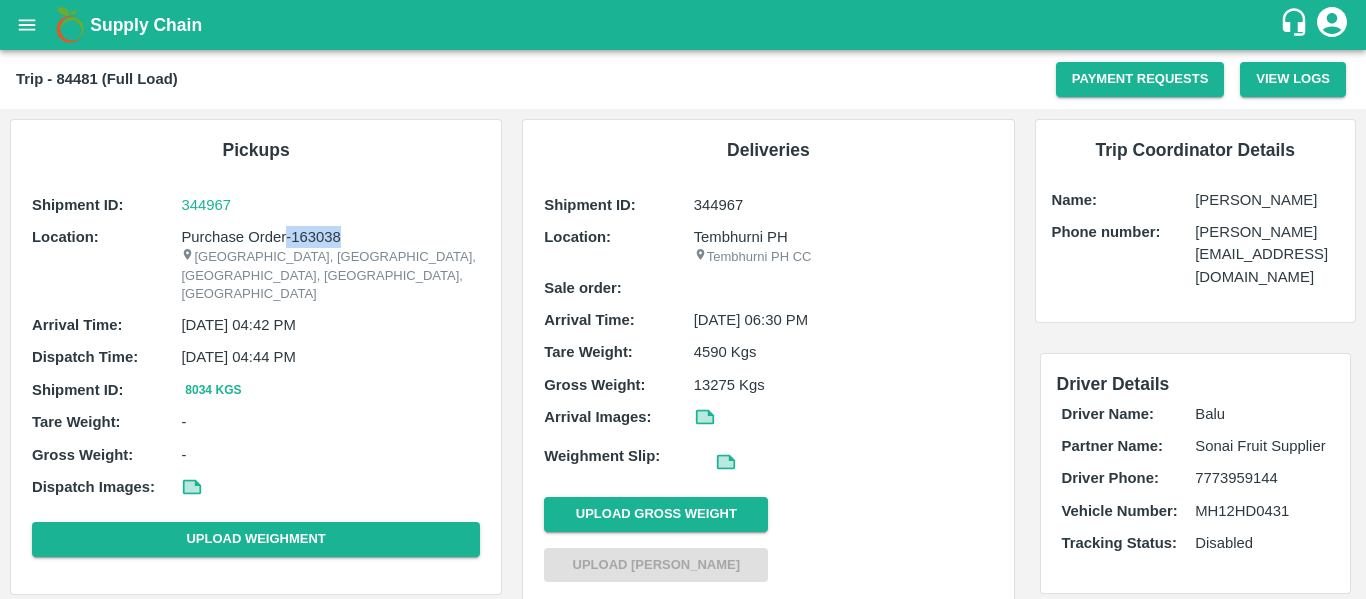 drag, startPoint x: 342, startPoint y: 227, endPoint x: 287, endPoint y: 229, distance: 55.03635 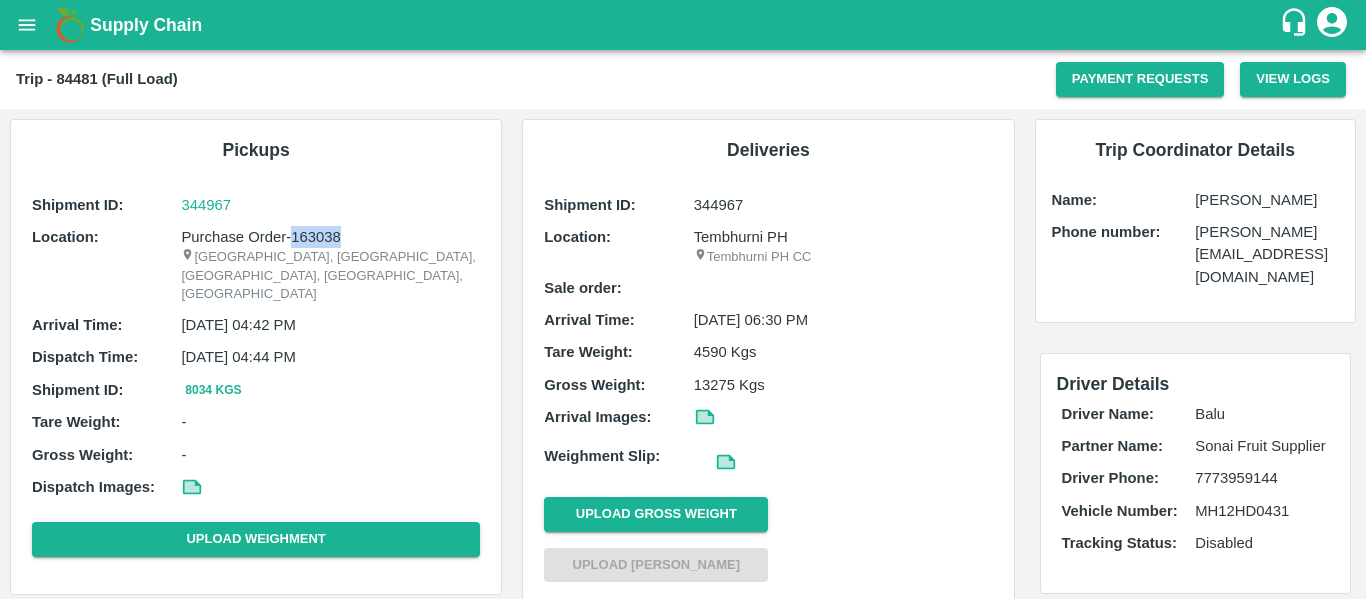 drag, startPoint x: 344, startPoint y: 238, endPoint x: 307, endPoint y: 238, distance: 37 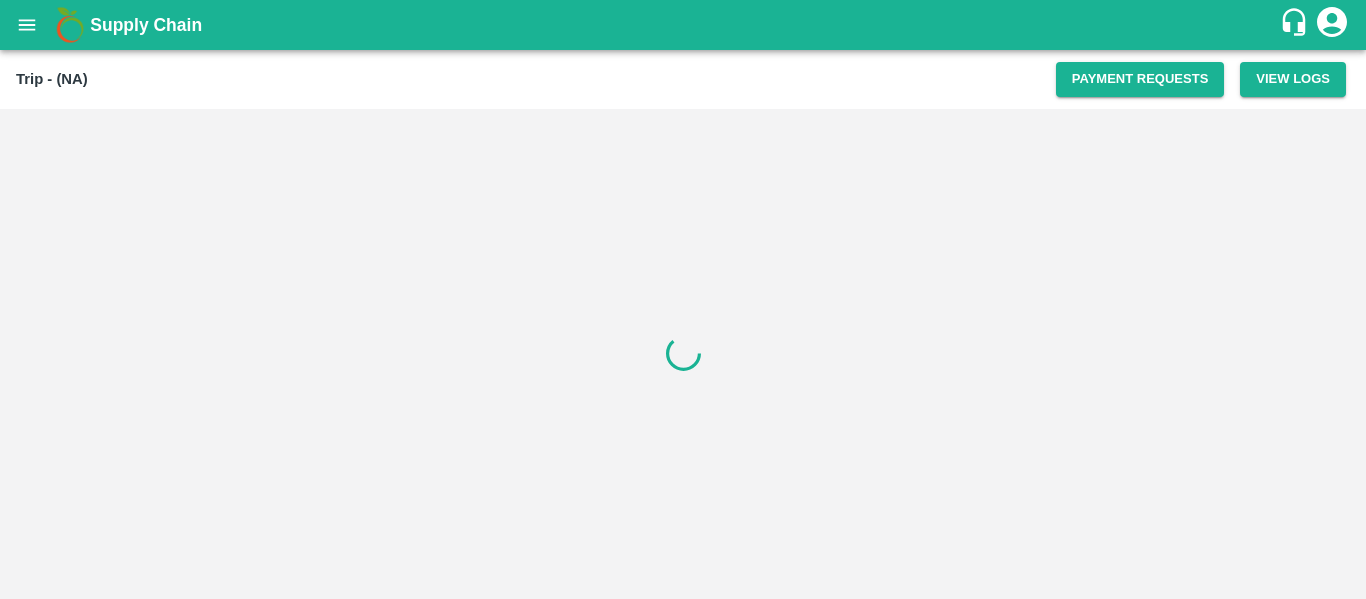 scroll, scrollTop: 0, scrollLeft: 0, axis: both 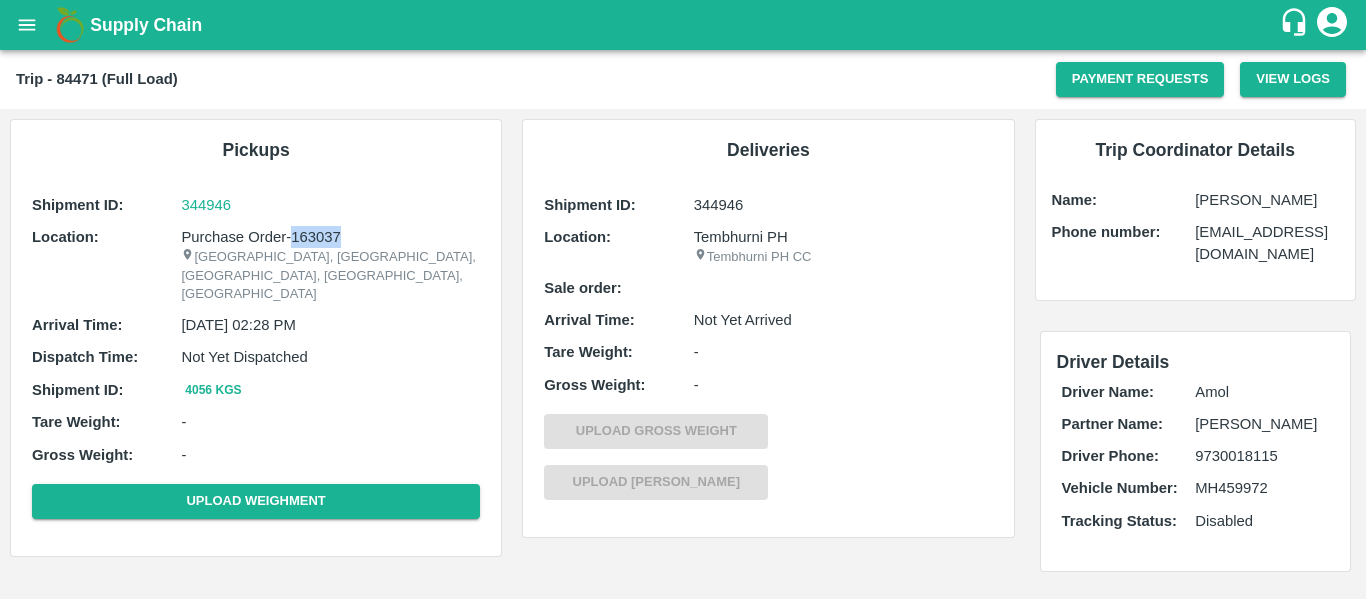 drag, startPoint x: 345, startPoint y: 237, endPoint x: 294, endPoint y: 239, distance: 51.0392 